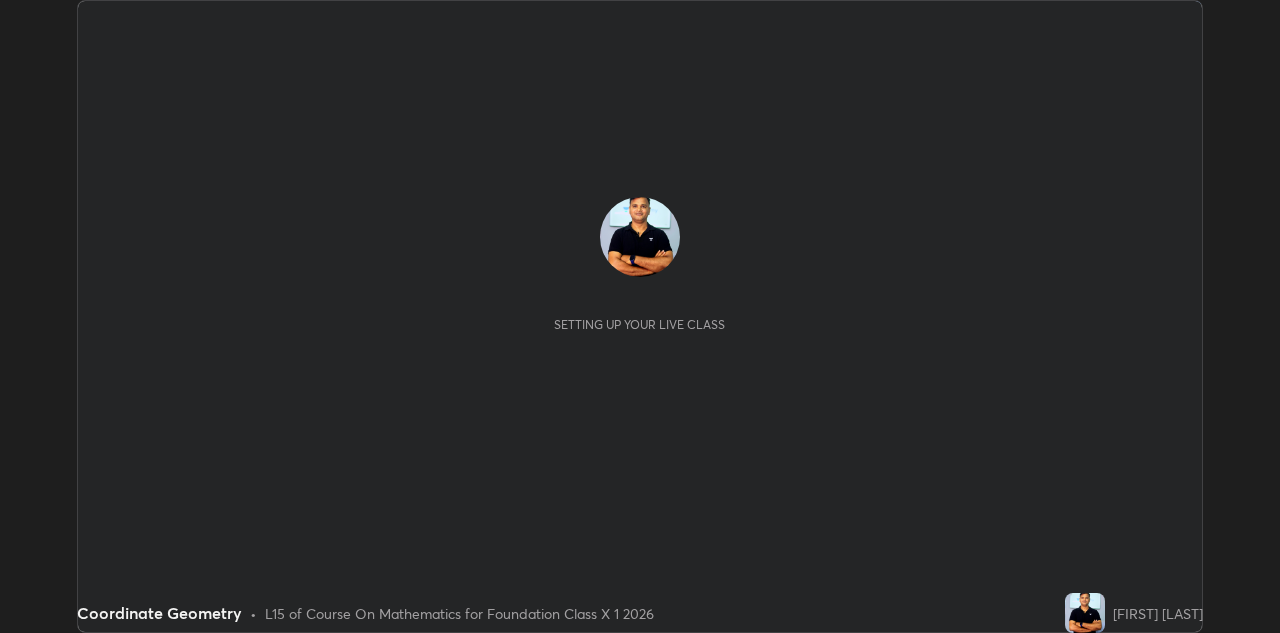 scroll, scrollTop: 0, scrollLeft: 0, axis: both 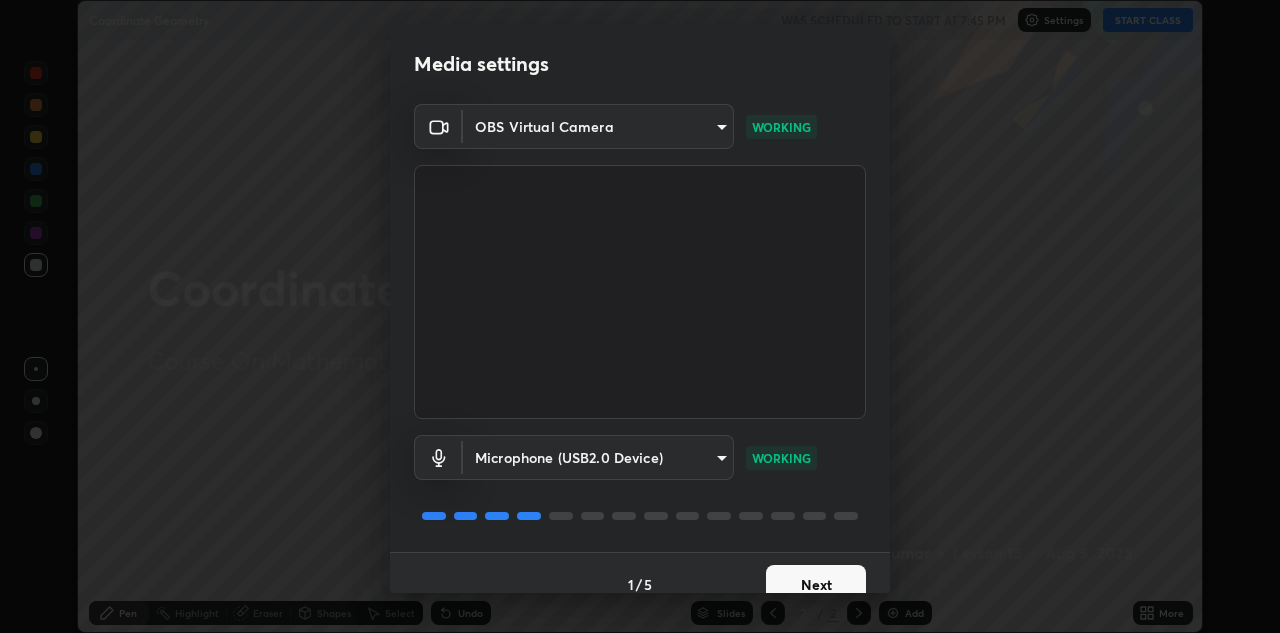 click on "Next" at bounding box center (816, 585) 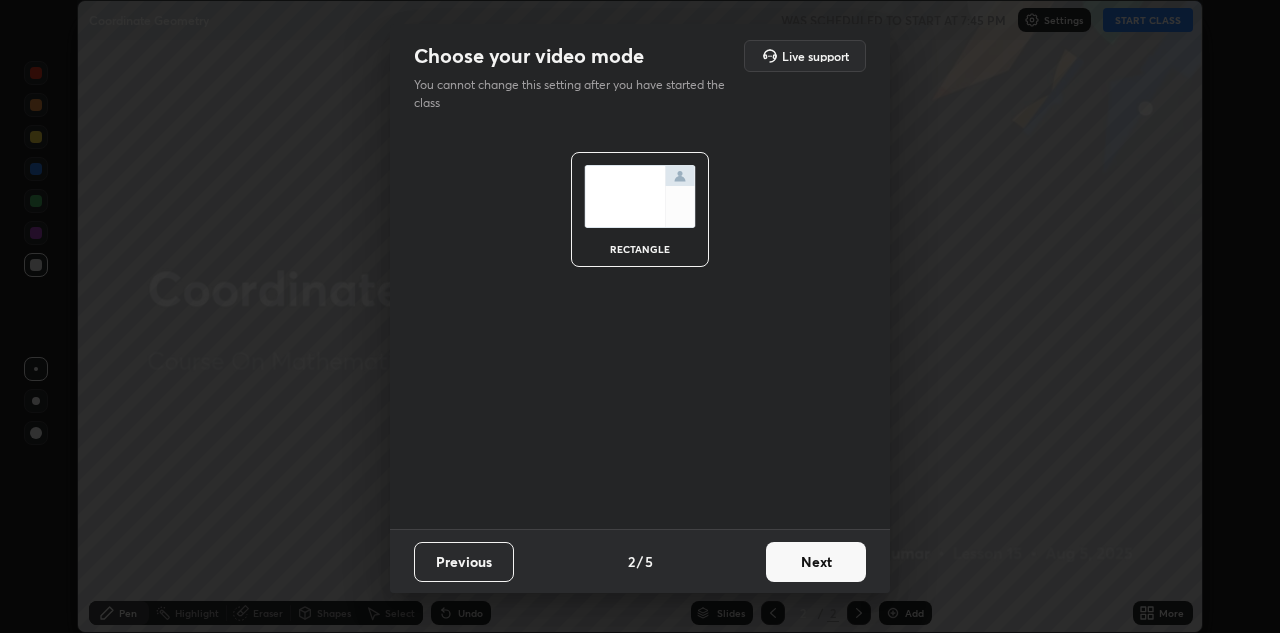 click on "Next" at bounding box center [816, 562] 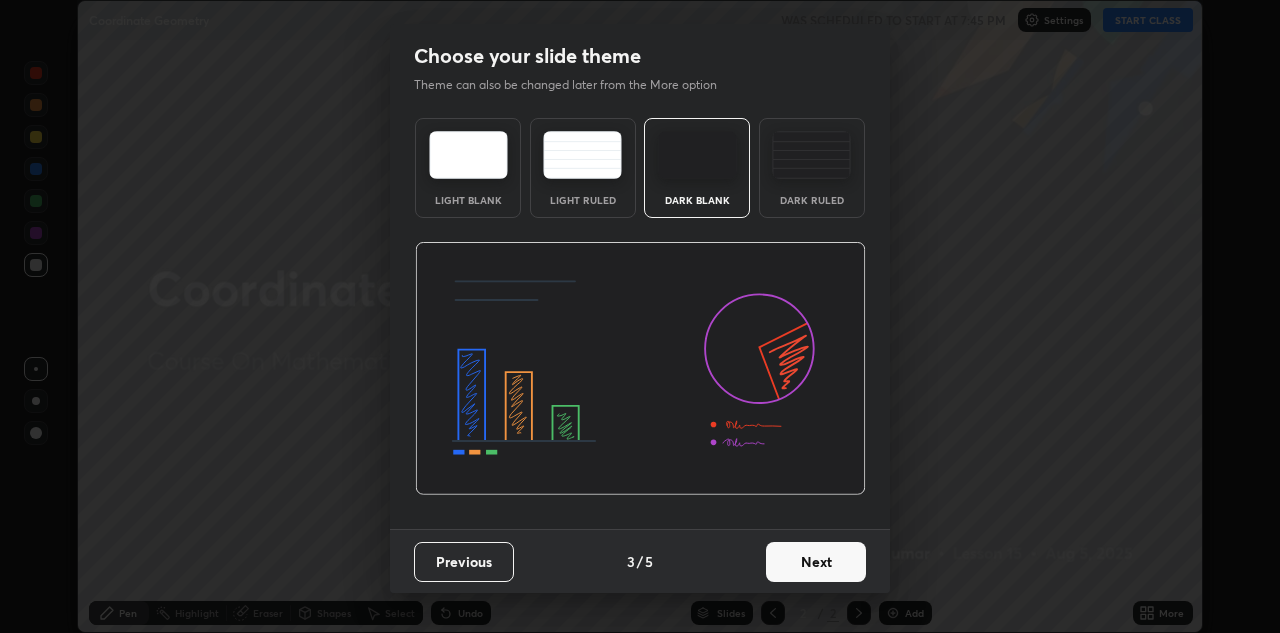click on "Next" at bounding box center [816, 562] 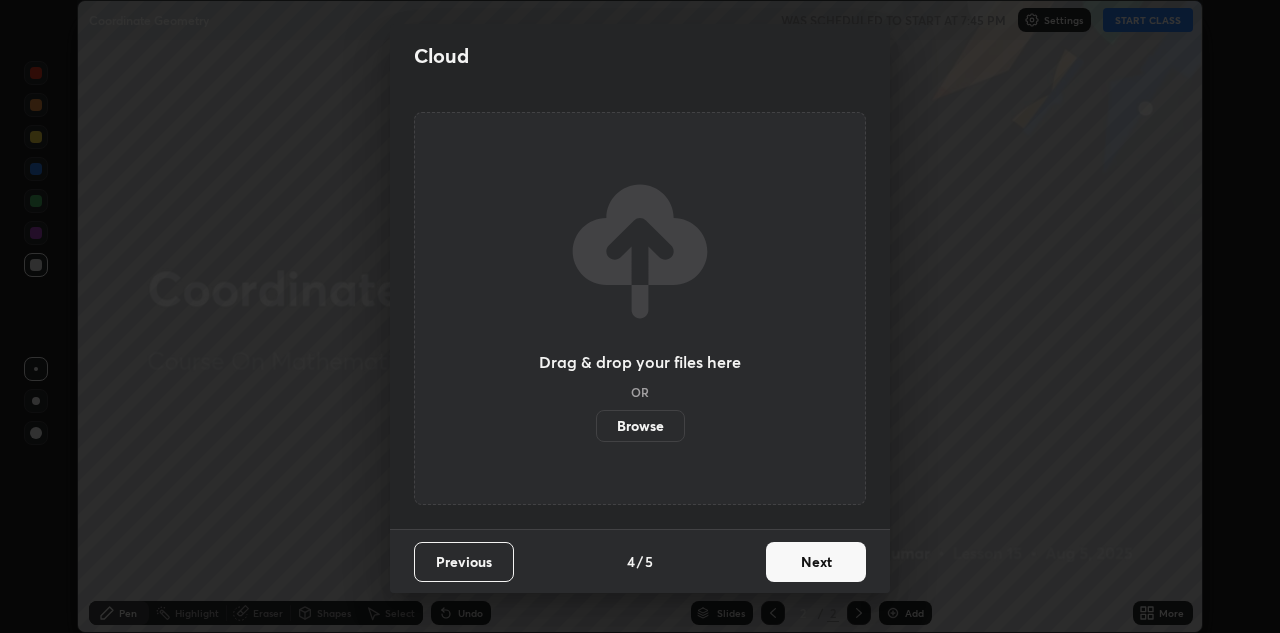 click on "Next" at bounding box center (816, 562) 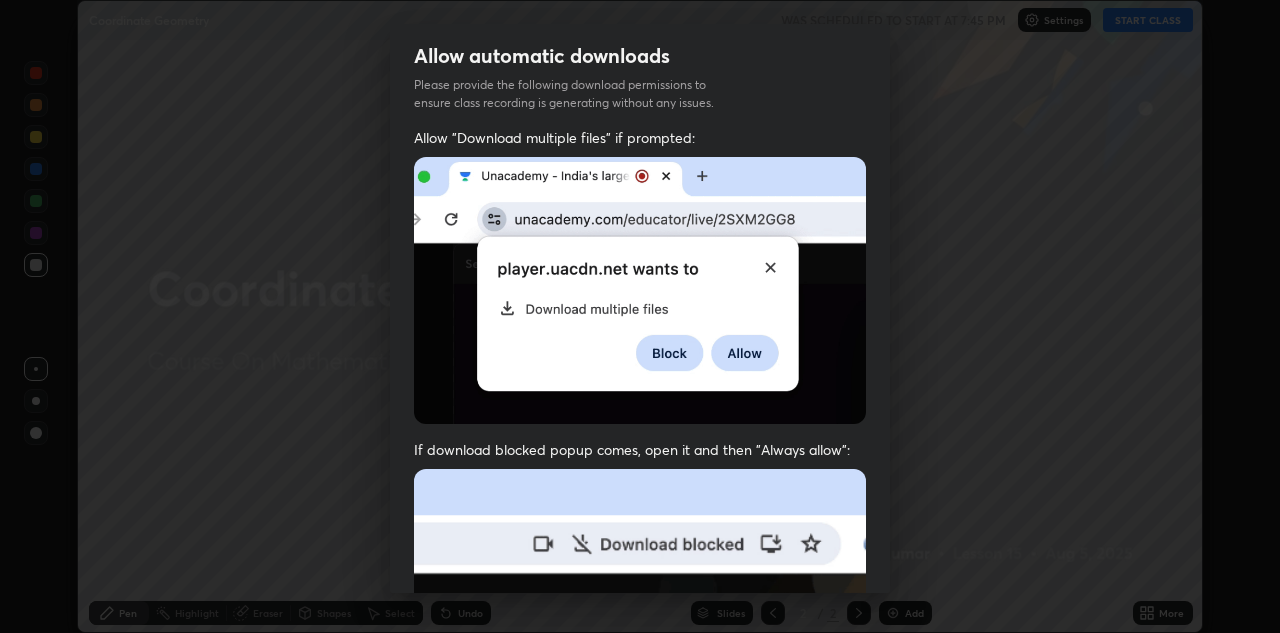 click at bounding box center (640, 687) 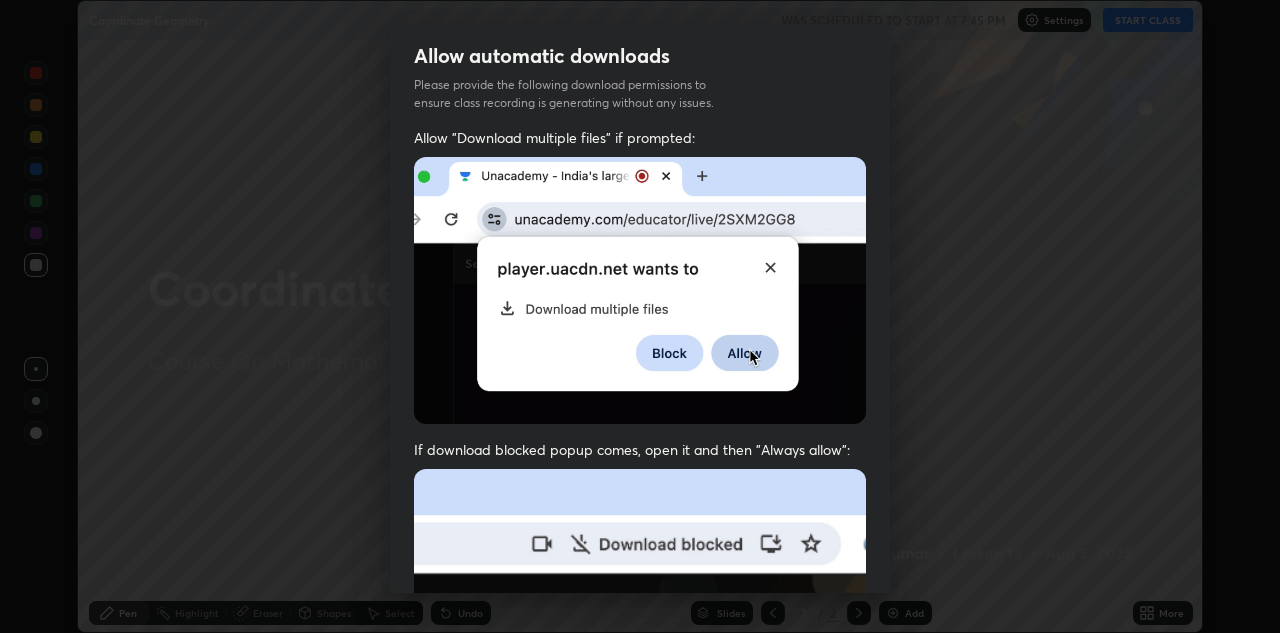 click at bounding box center (640, 687) 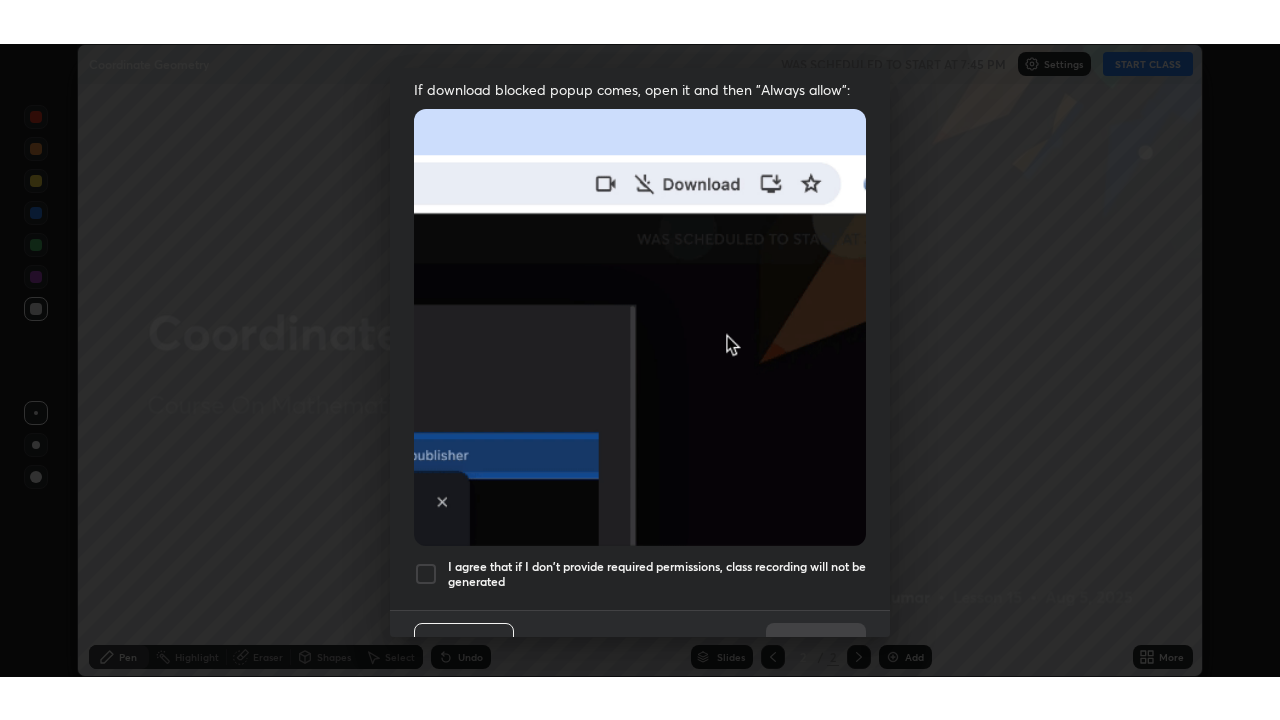 scroll, scrollTop: 431, scrollLeft: 0, axis: vertical 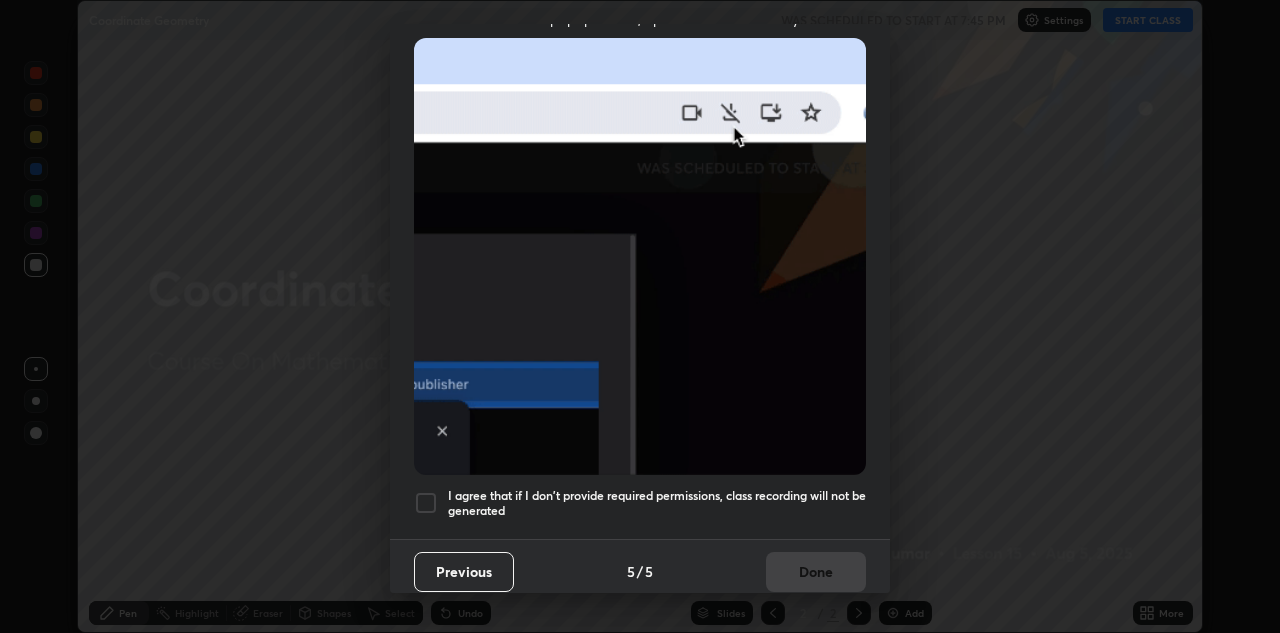 click on "I agree that if I don't provide required permissions, class recording will not be generated" at bounding box center [640, 503] 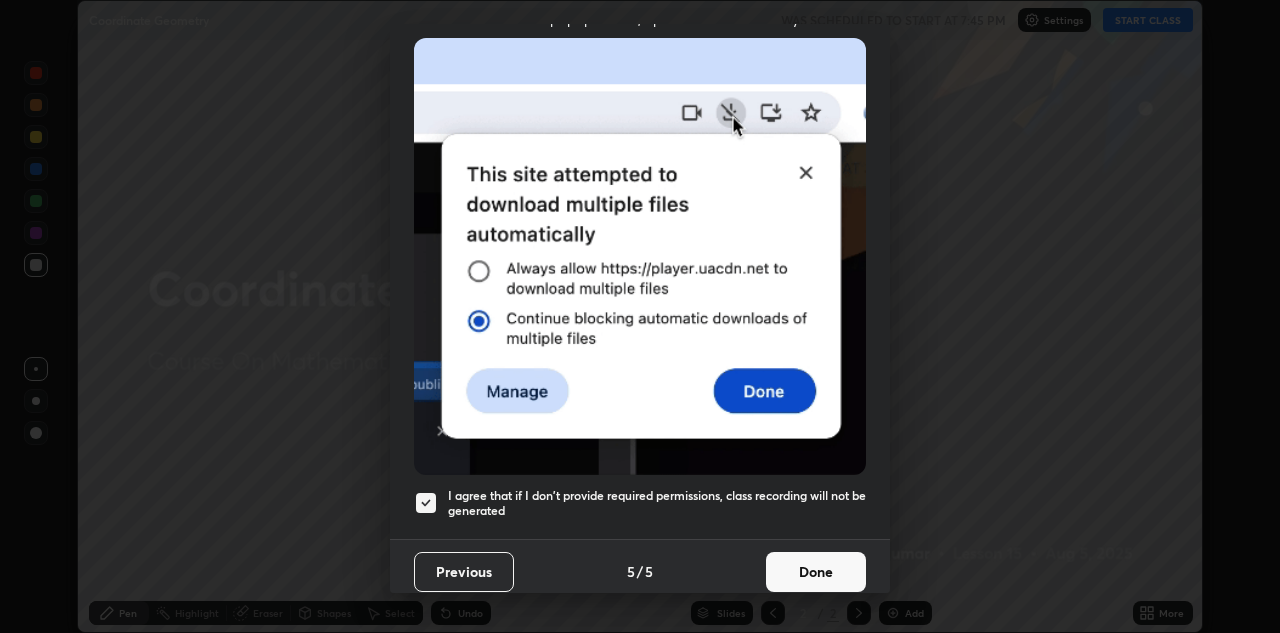click on "Done" at bounding box center (816, 572) 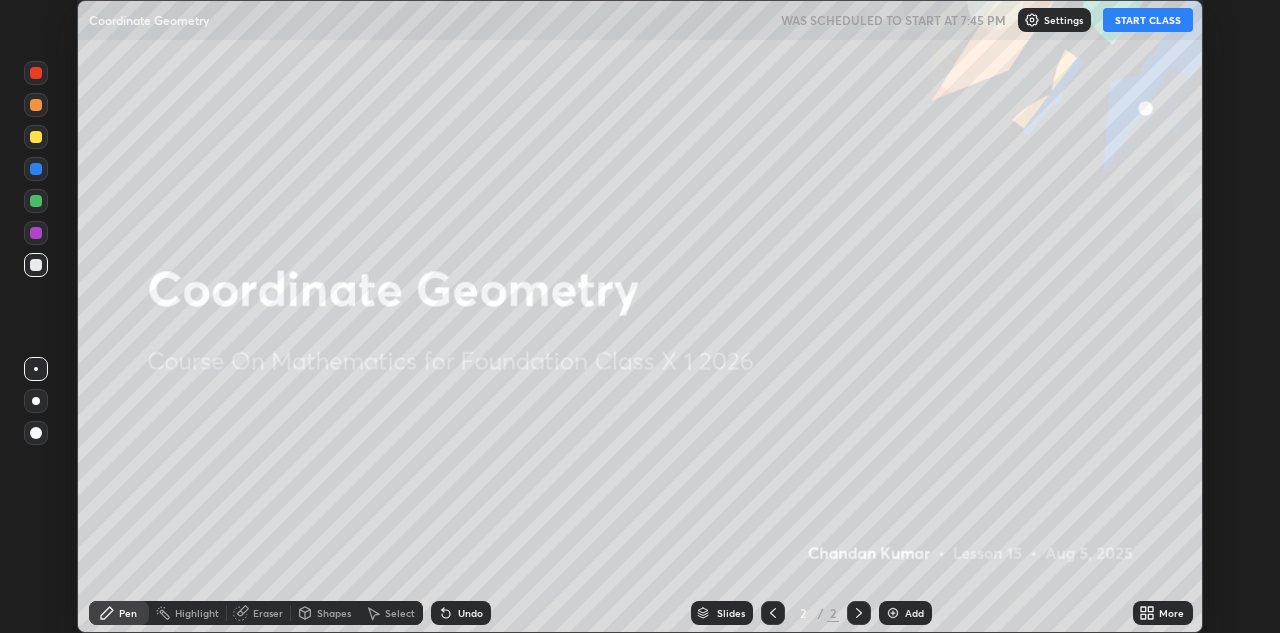 click at bounding box center [893, 613] 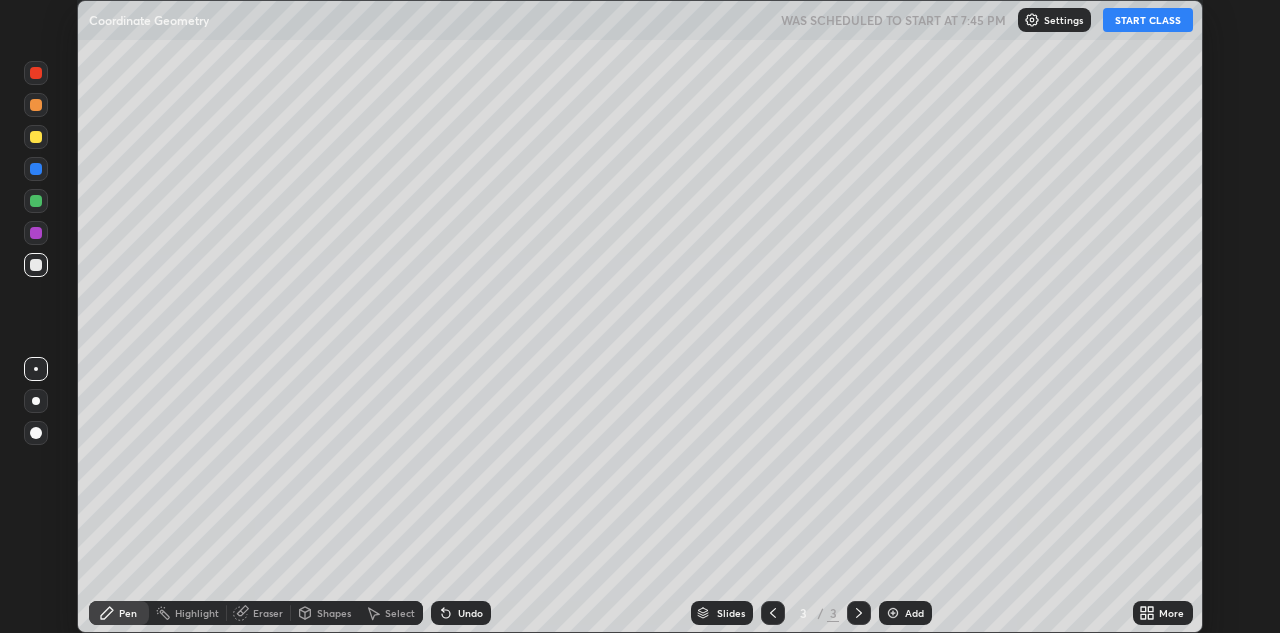 click on "START CLASS" at bounding box center (1148, 20) 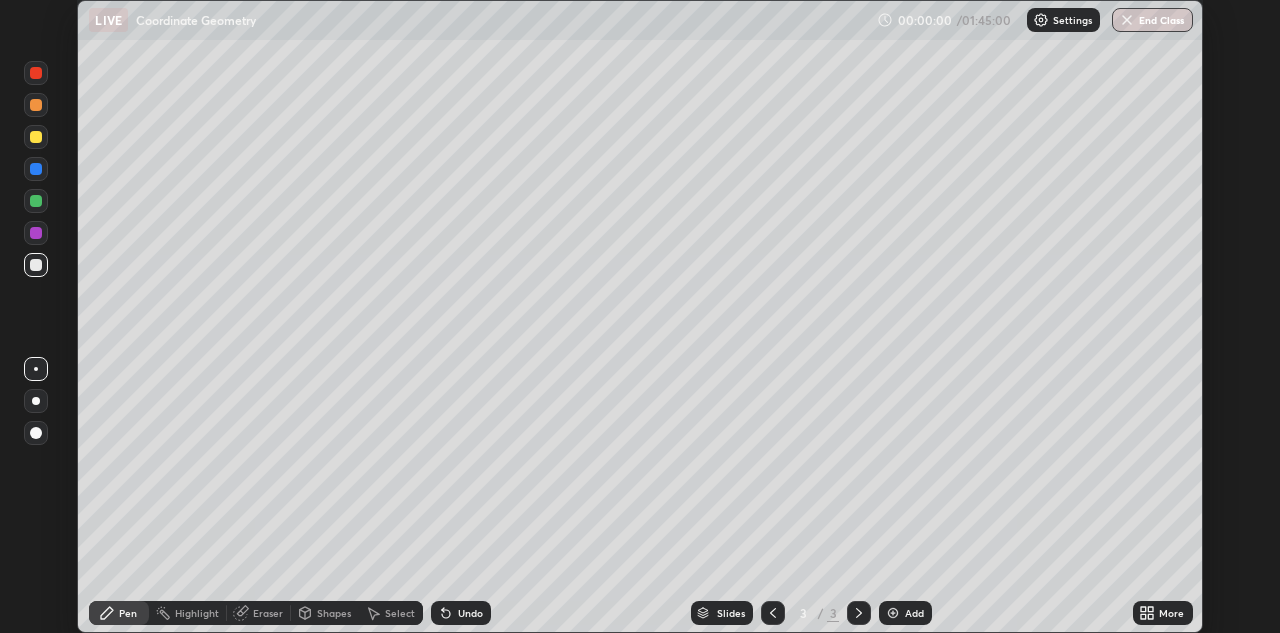 click at bounding box center [893, 613] 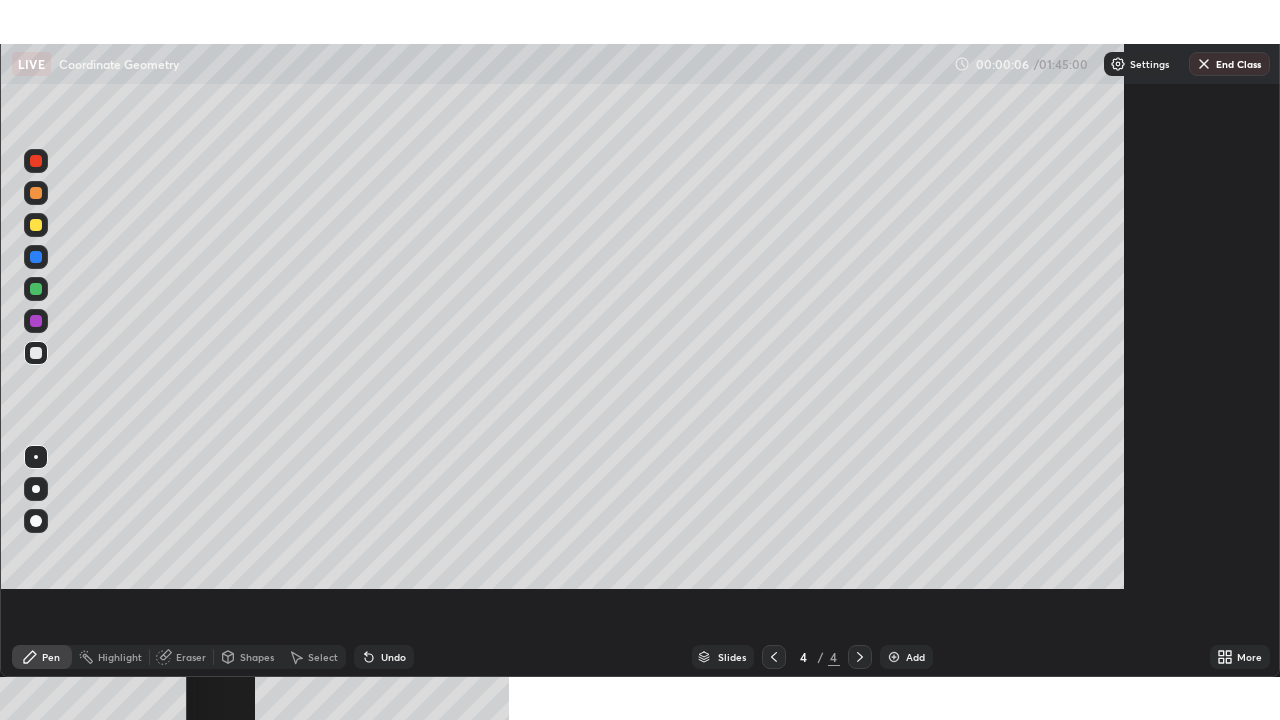 scroll, scrollTop: 99280, scrollLeft: 98720, axis: both 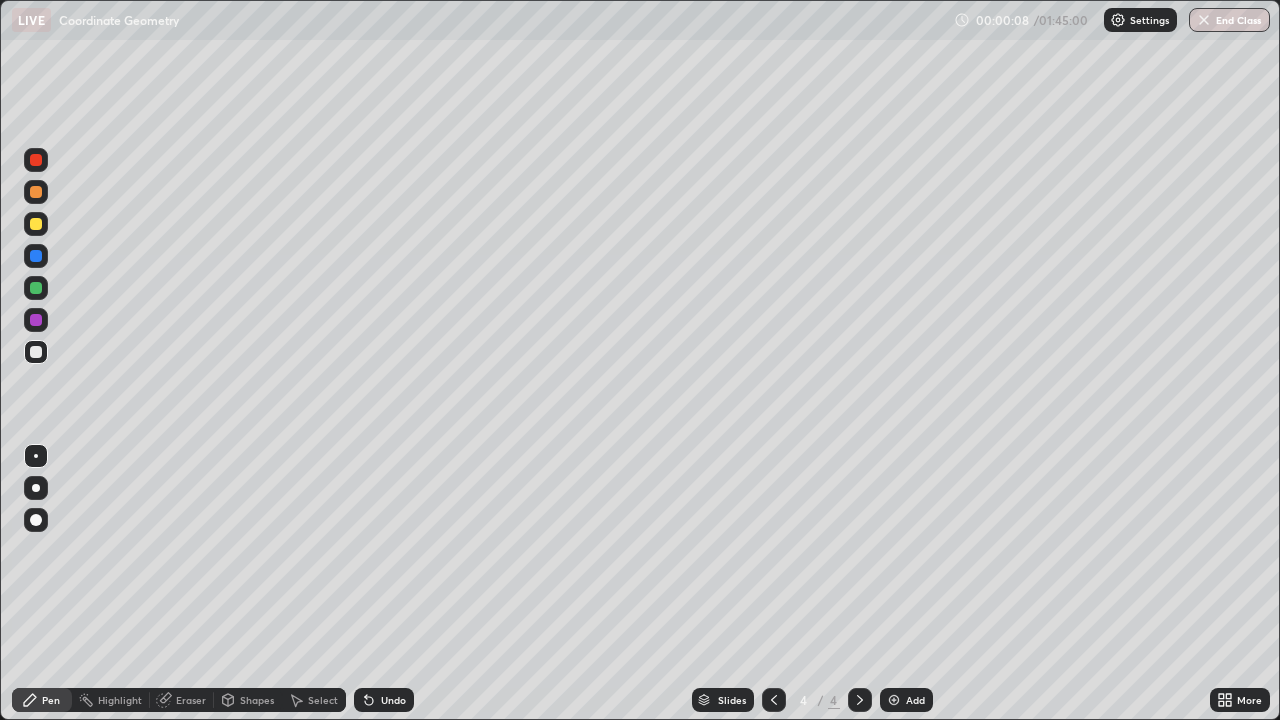 click on "Eraser" at bounding box center [191, 700] 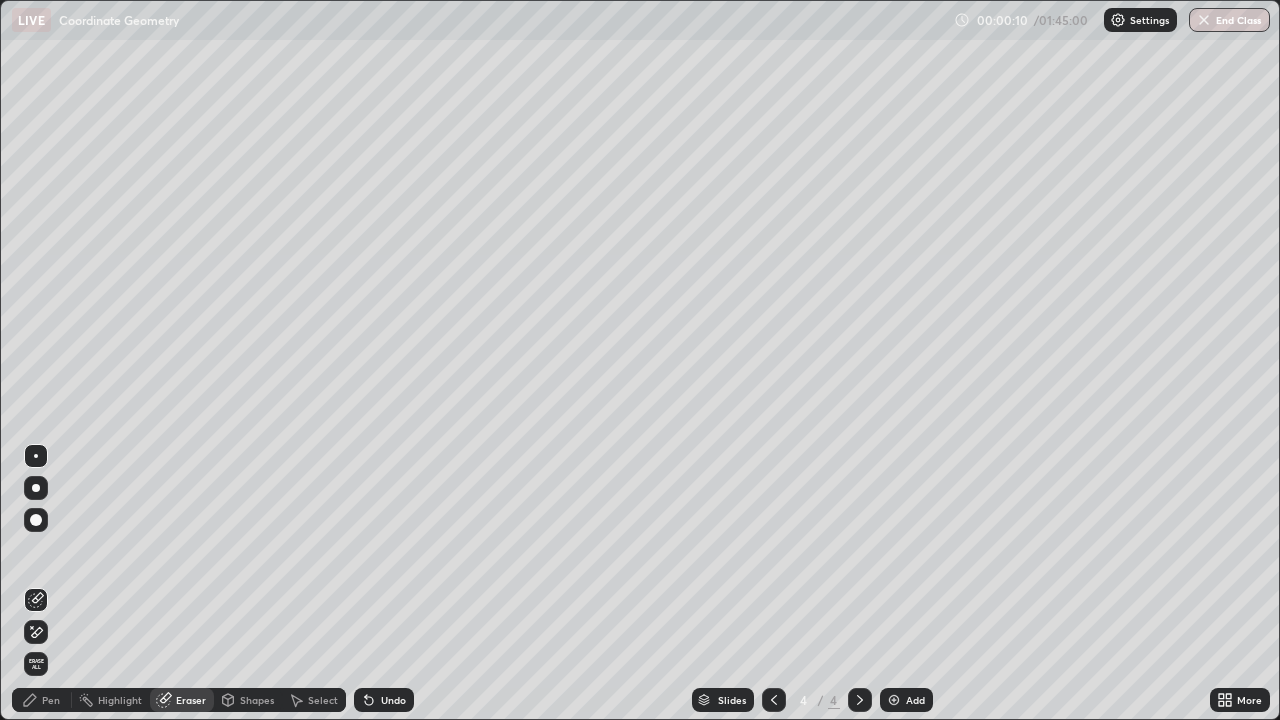 click on "Pen" at bounding box center [51, 700] 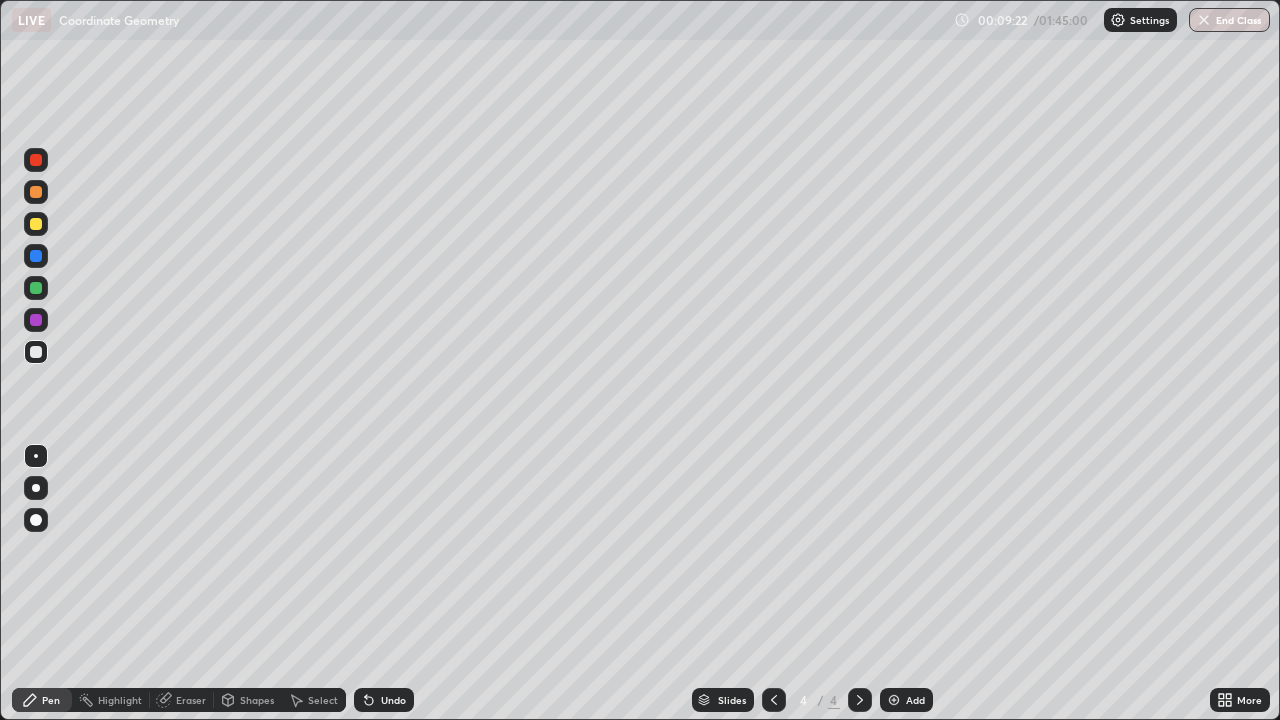 click on "Add" at bounding box center [915, 700] 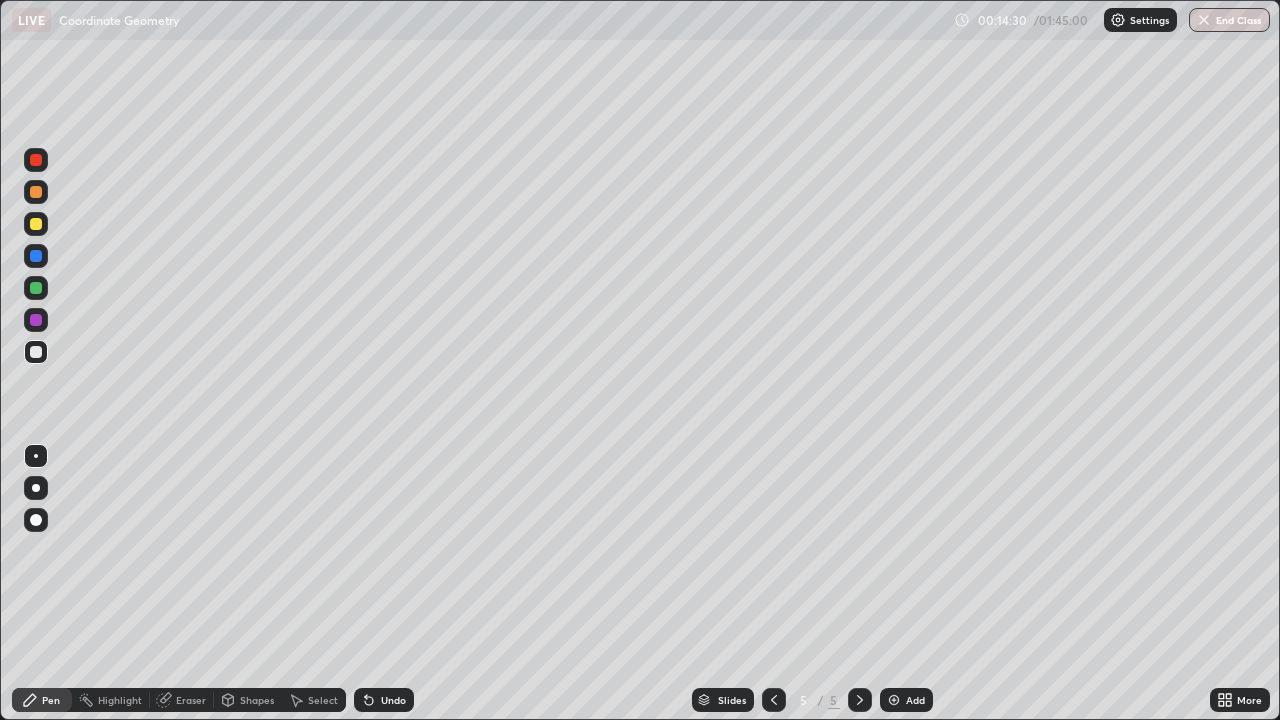 click at bounding box center [36, 320] 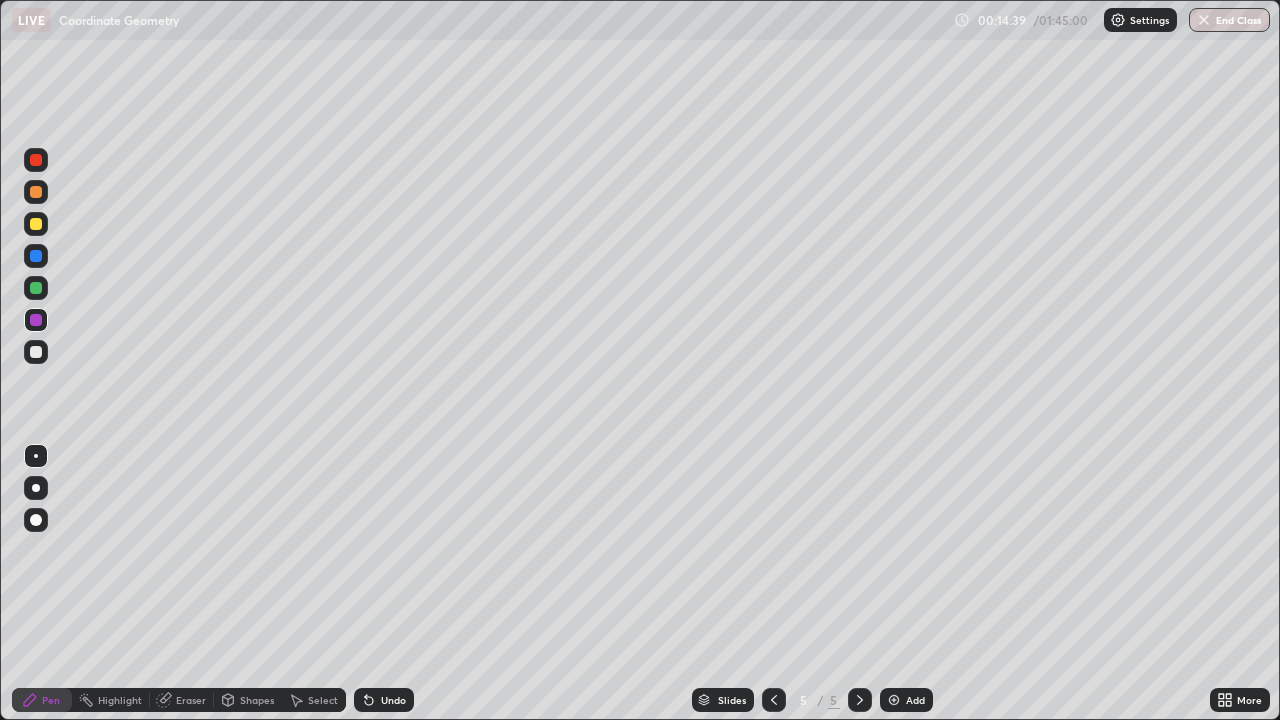 click on "Undo" at bounding box center (384, 700) 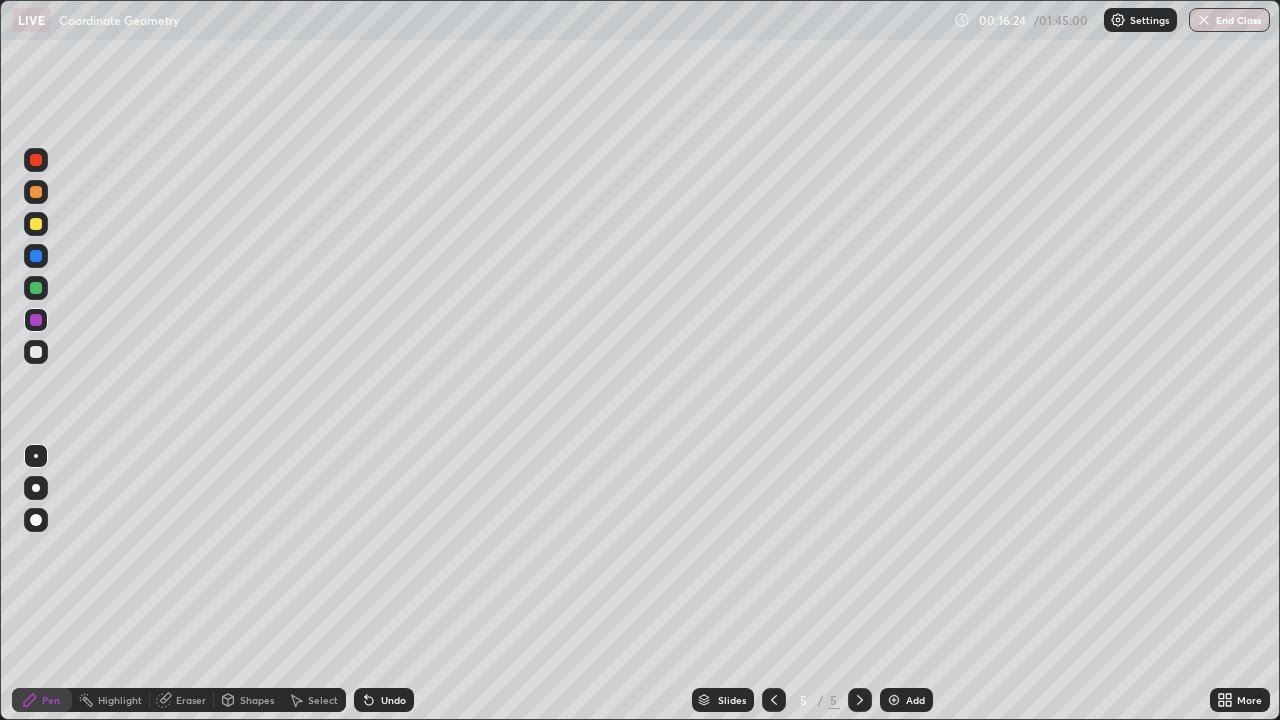 click on "Eraser" at bounding box center [191, 700] 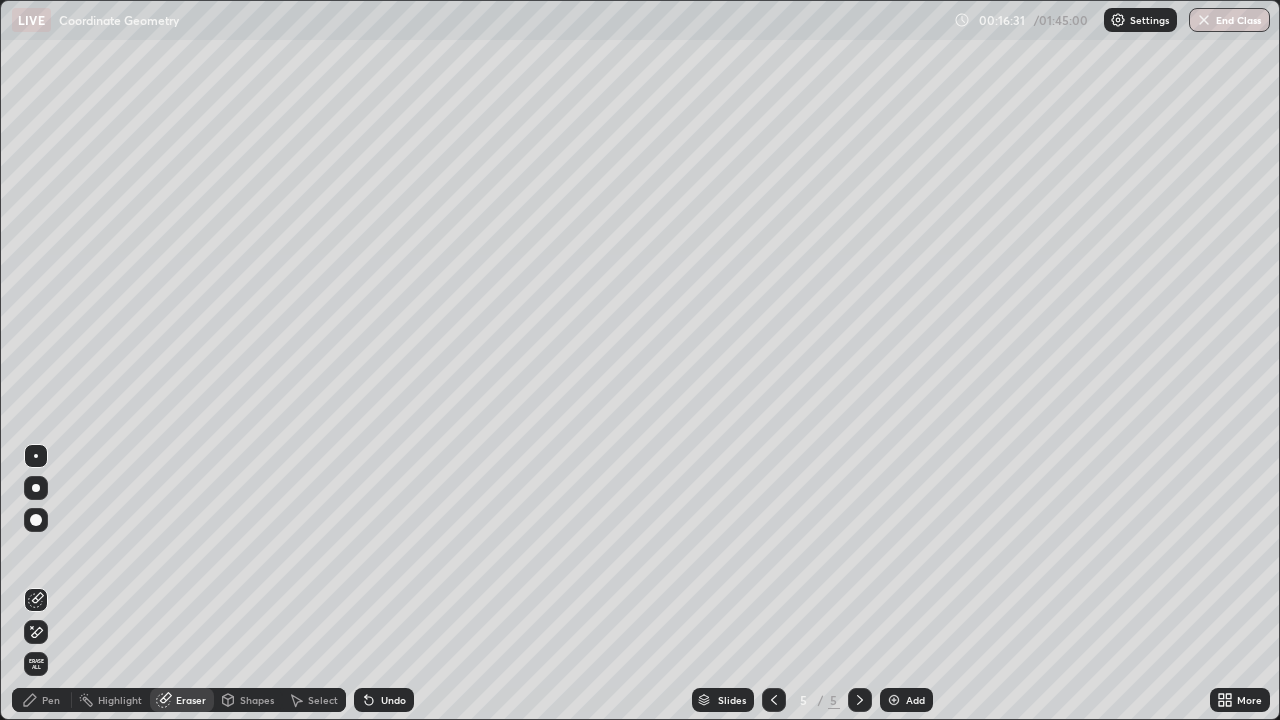 click on "Pen" at bounding box center [51, 700] 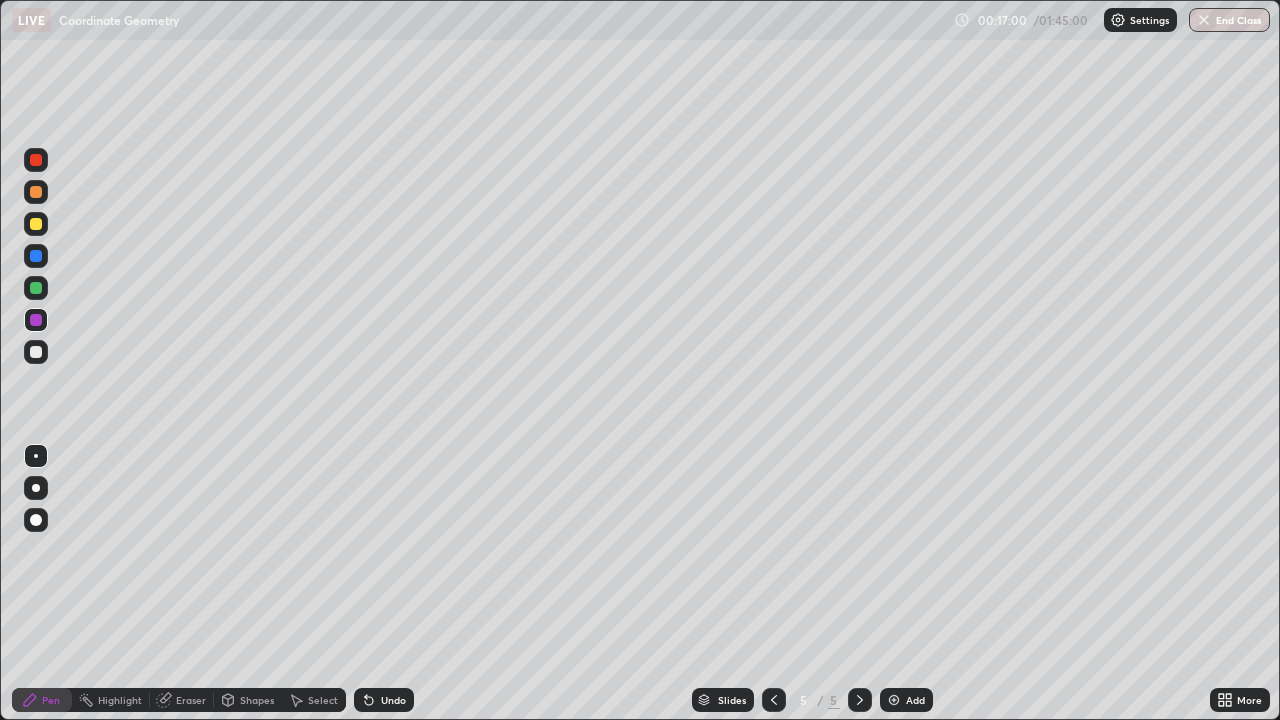 click 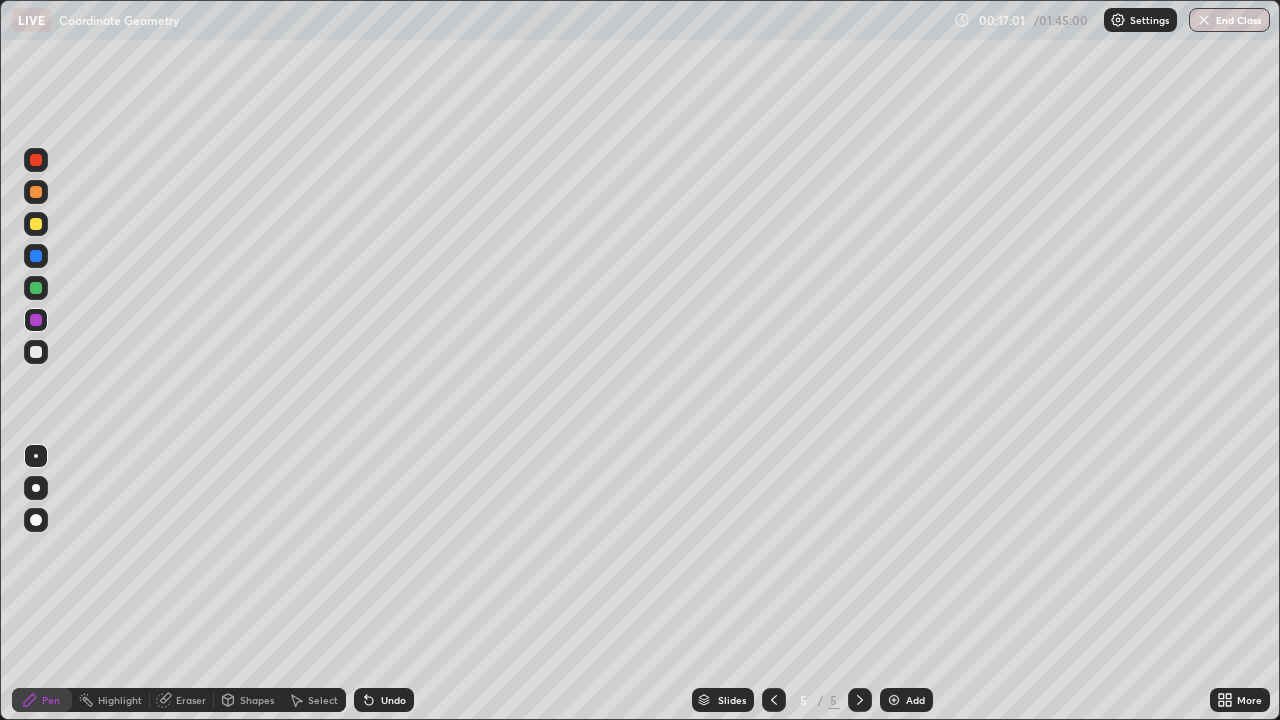 click at bounding box center (894, 700) 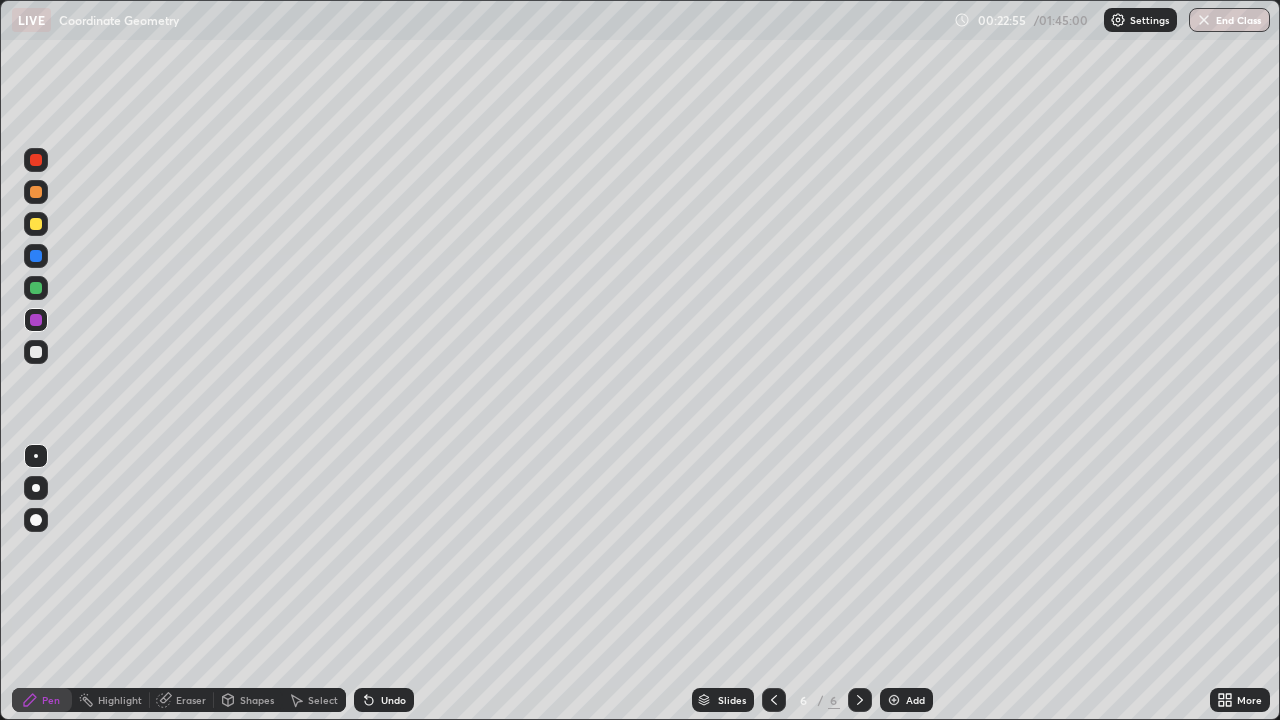 click on "Eraser" at bounding box center (191, 700) 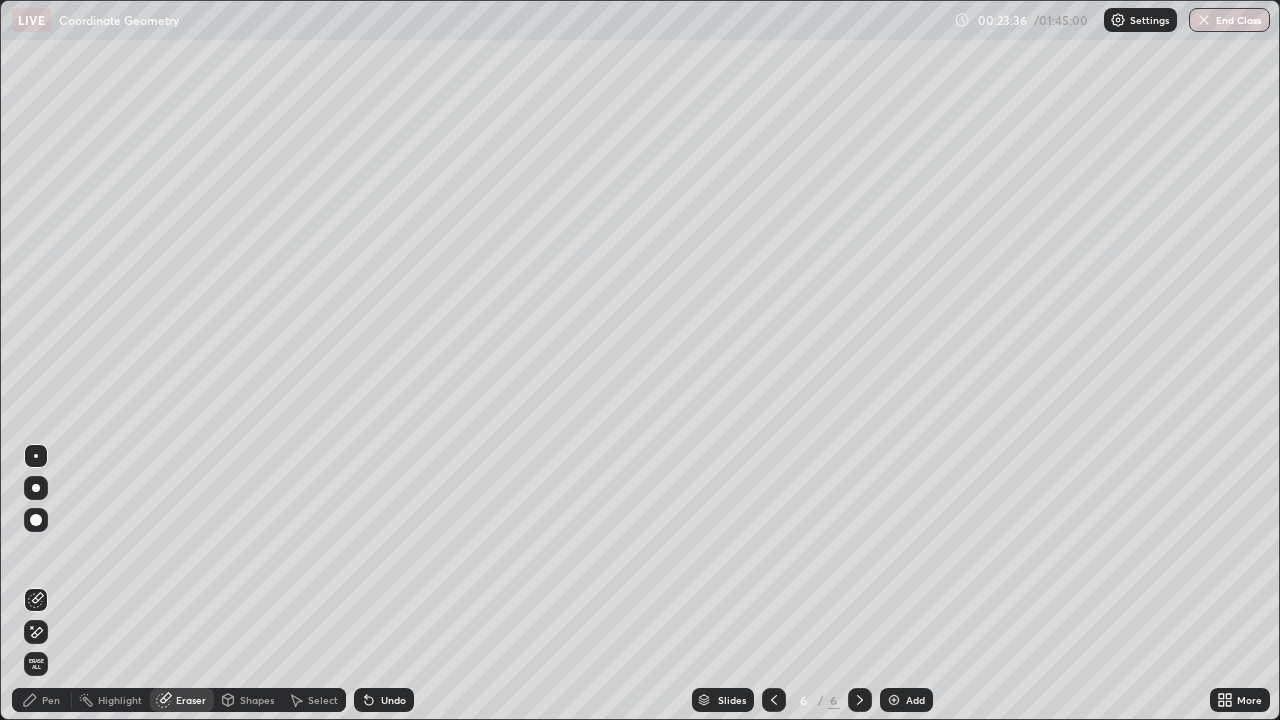 click at bounding box center [894, 700] 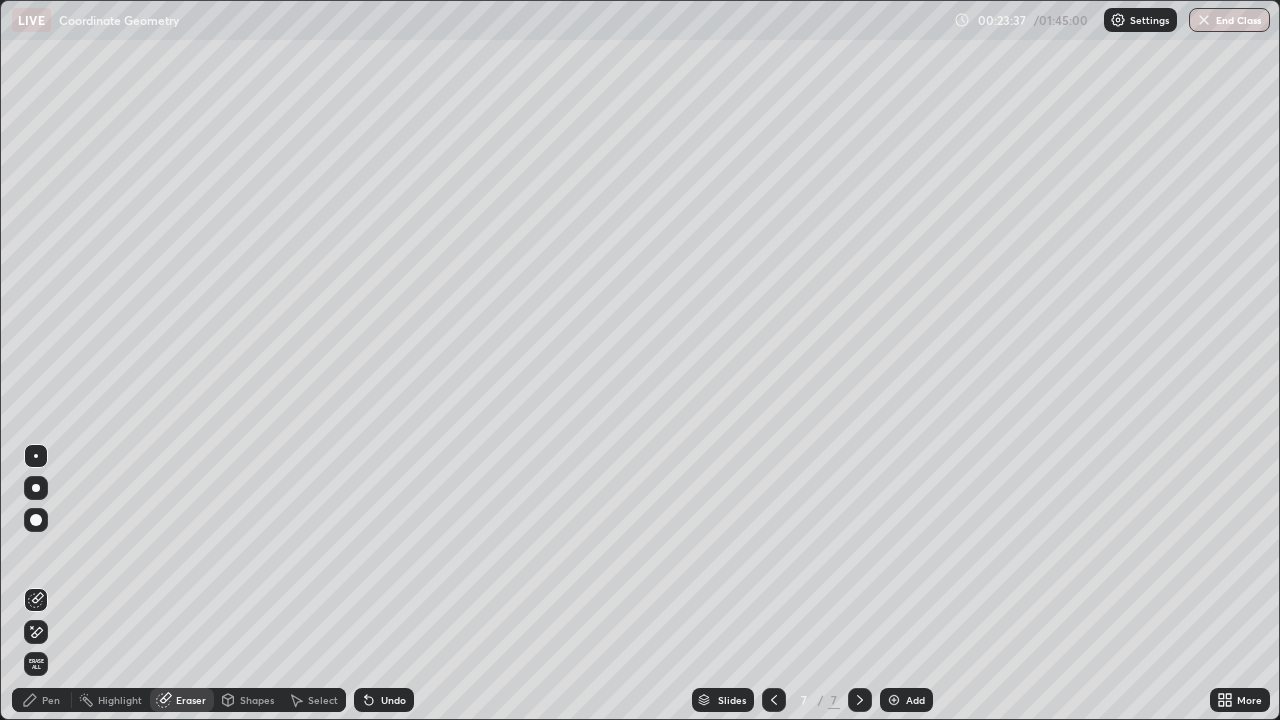 click 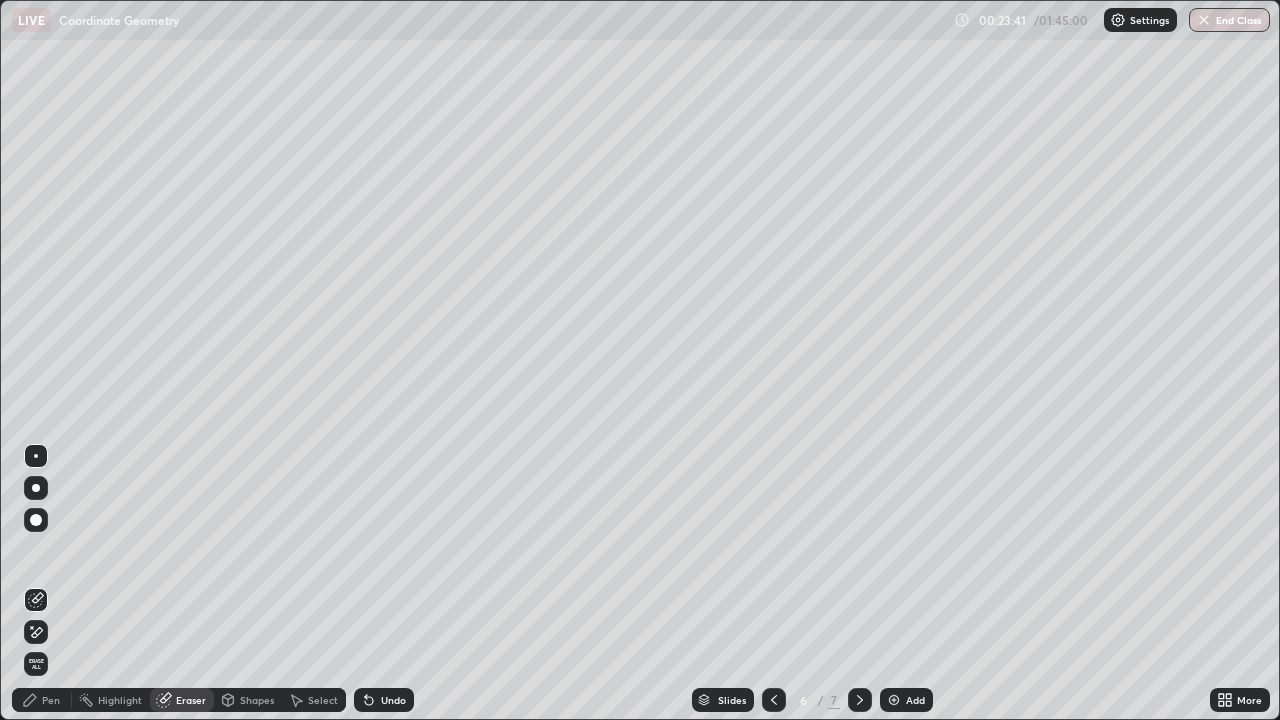 click on "Add" at bounding box center [906, 700] 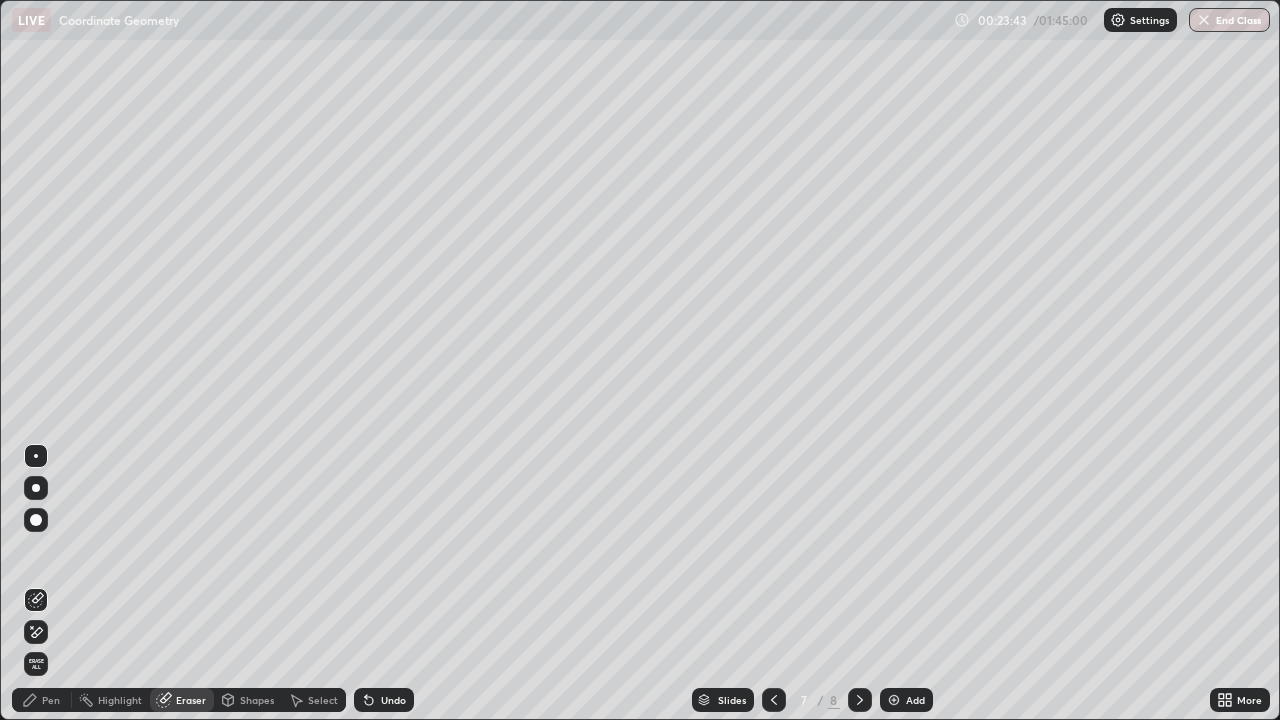 click 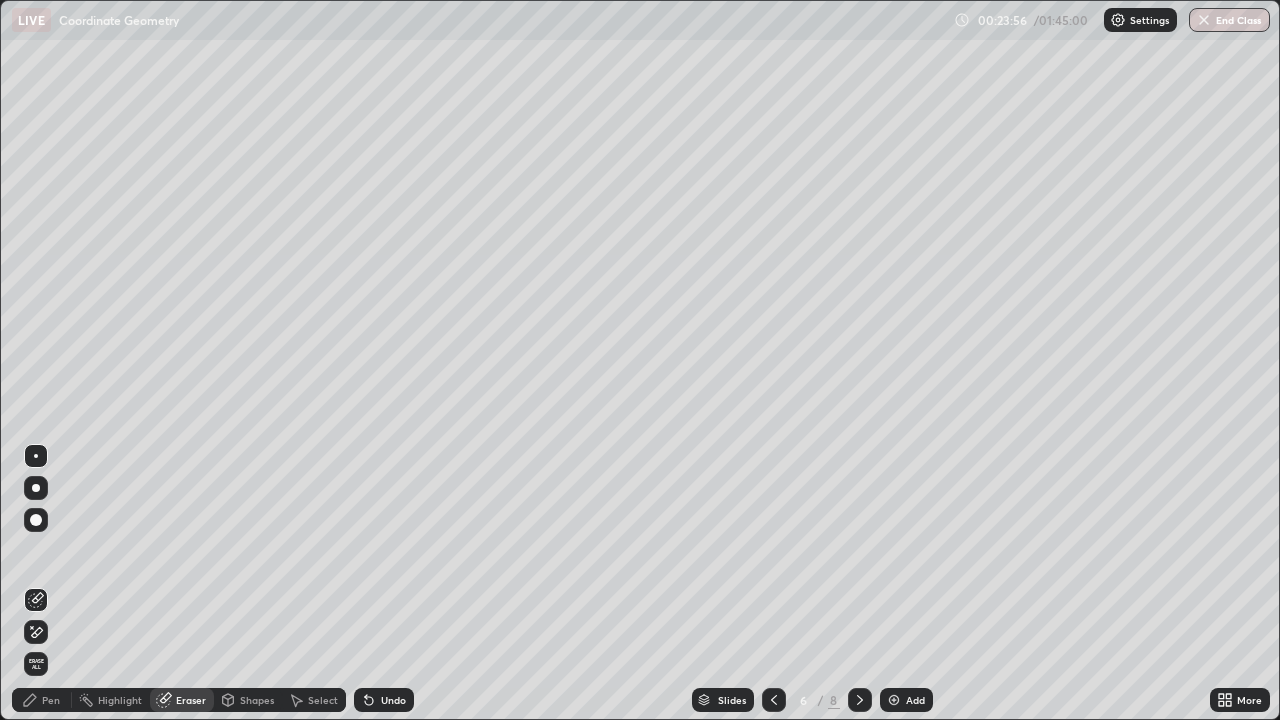 click 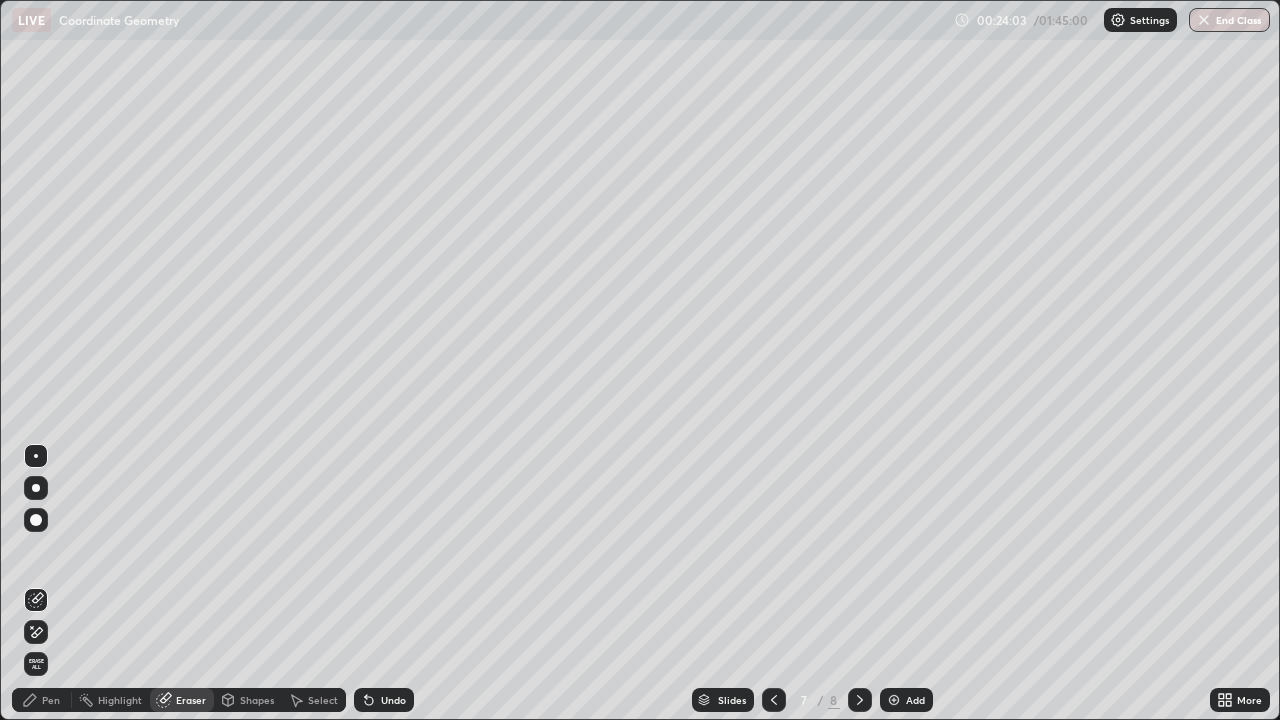 click on "Pen" at bounding box center [51, 700] 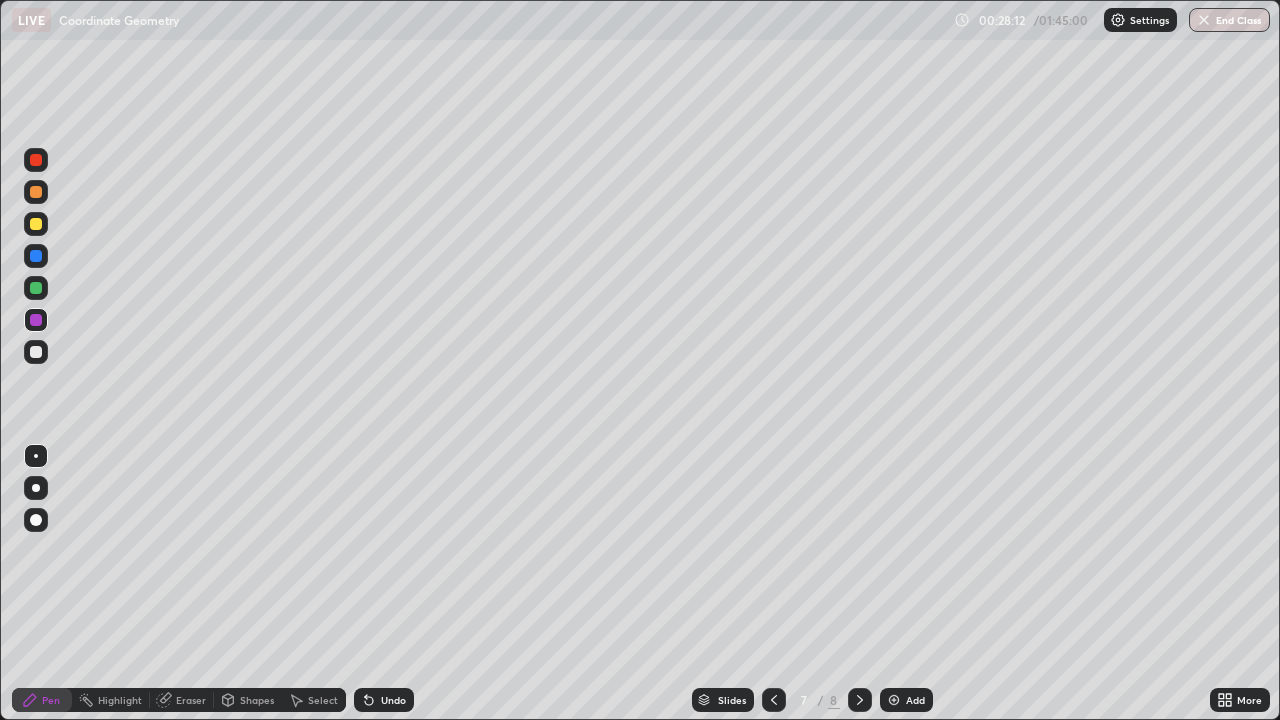 click 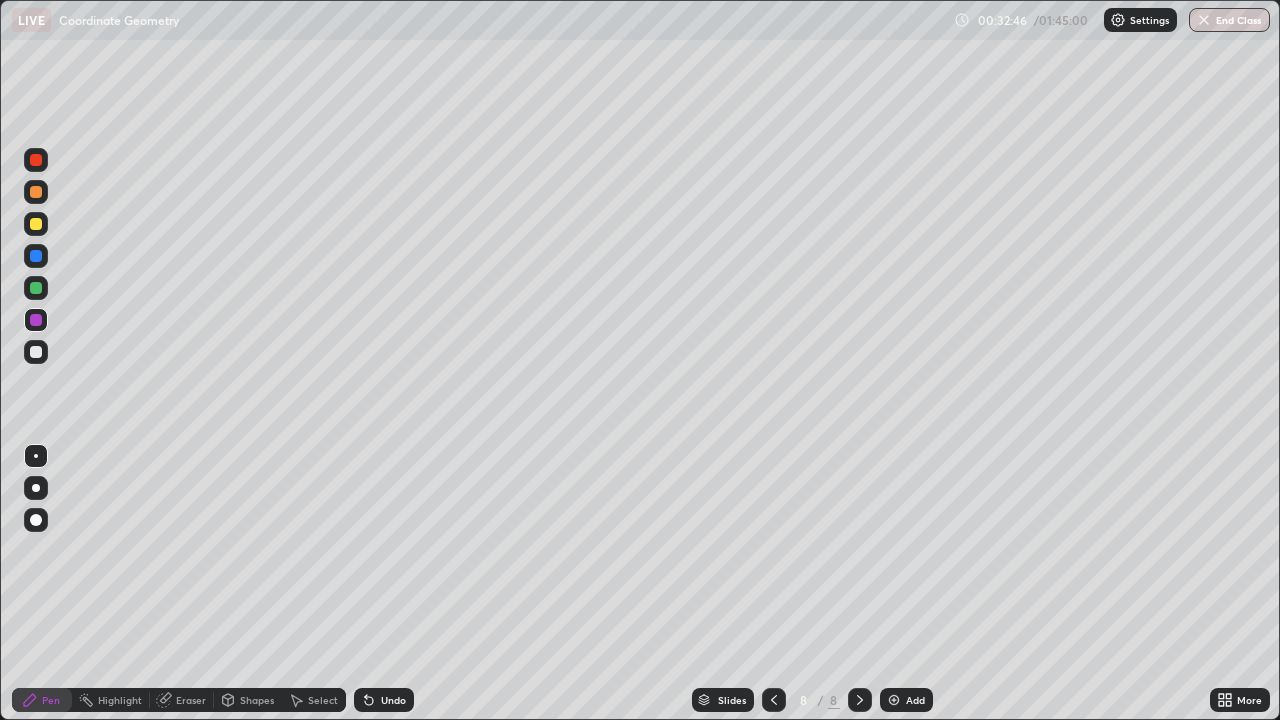 click at bounding box center [894, 700] 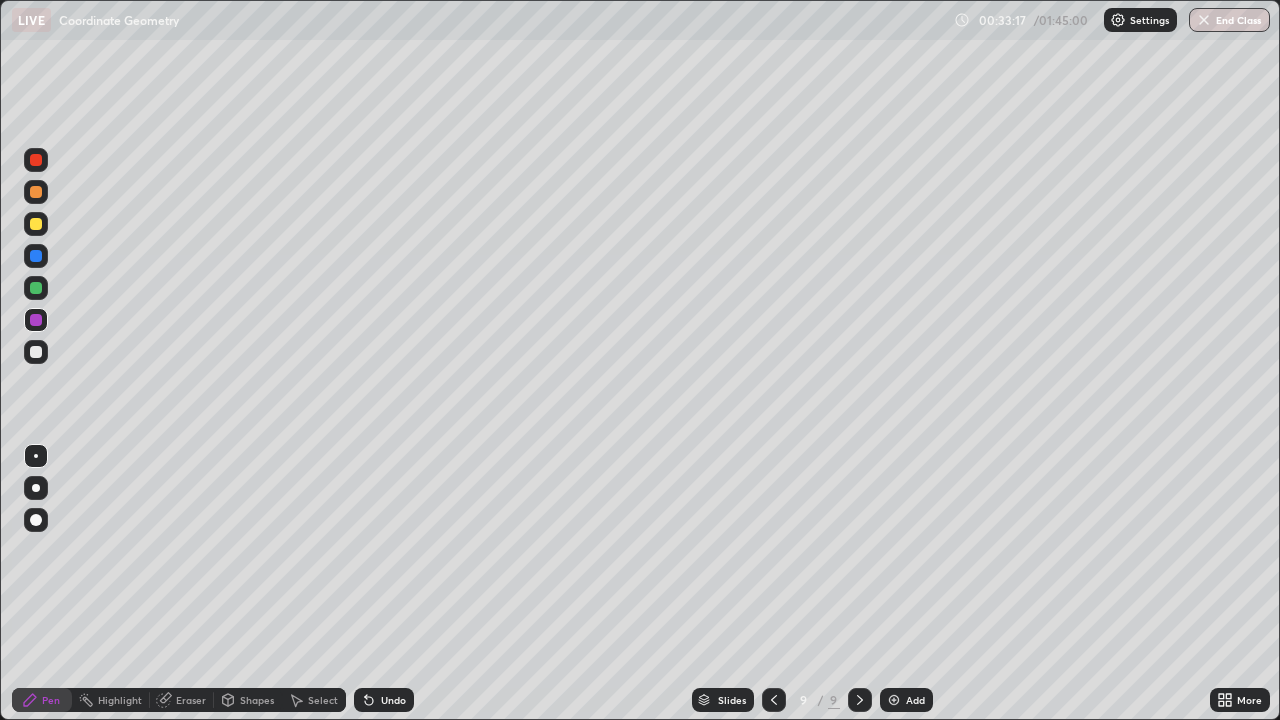 click at bounding box center (36, 352) 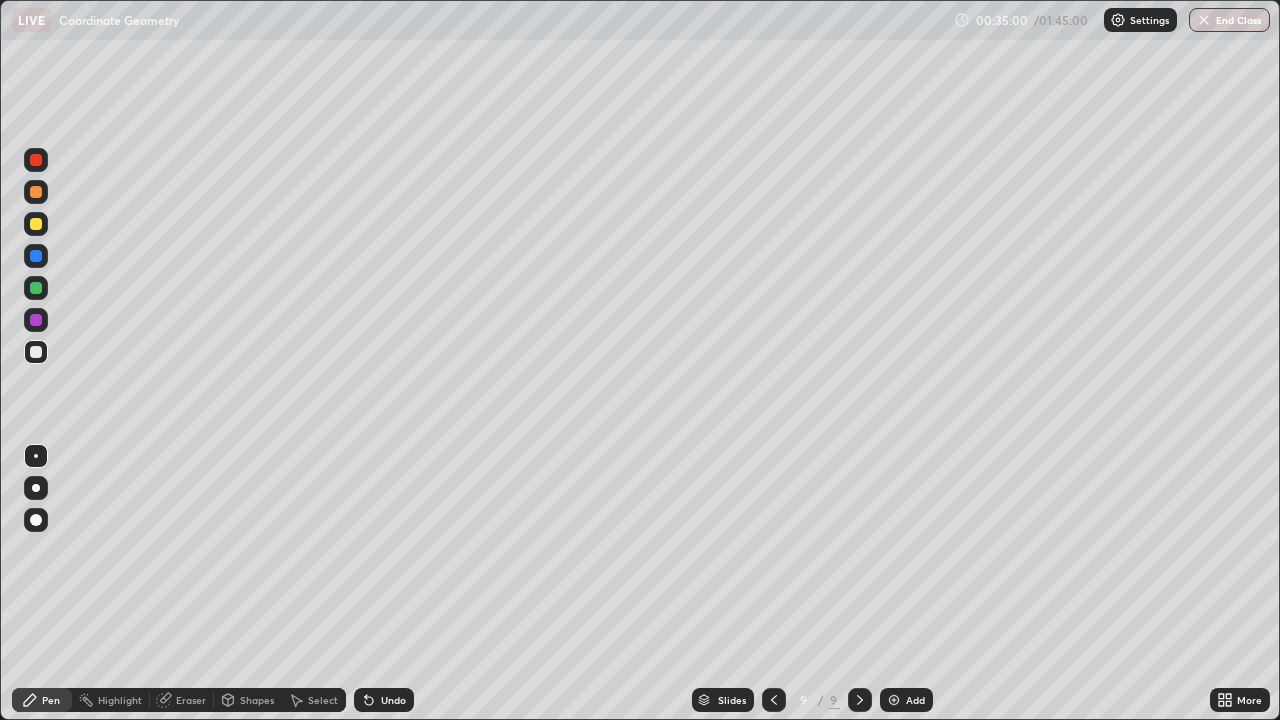 click on "Undo" at bounding box center [393, 700] 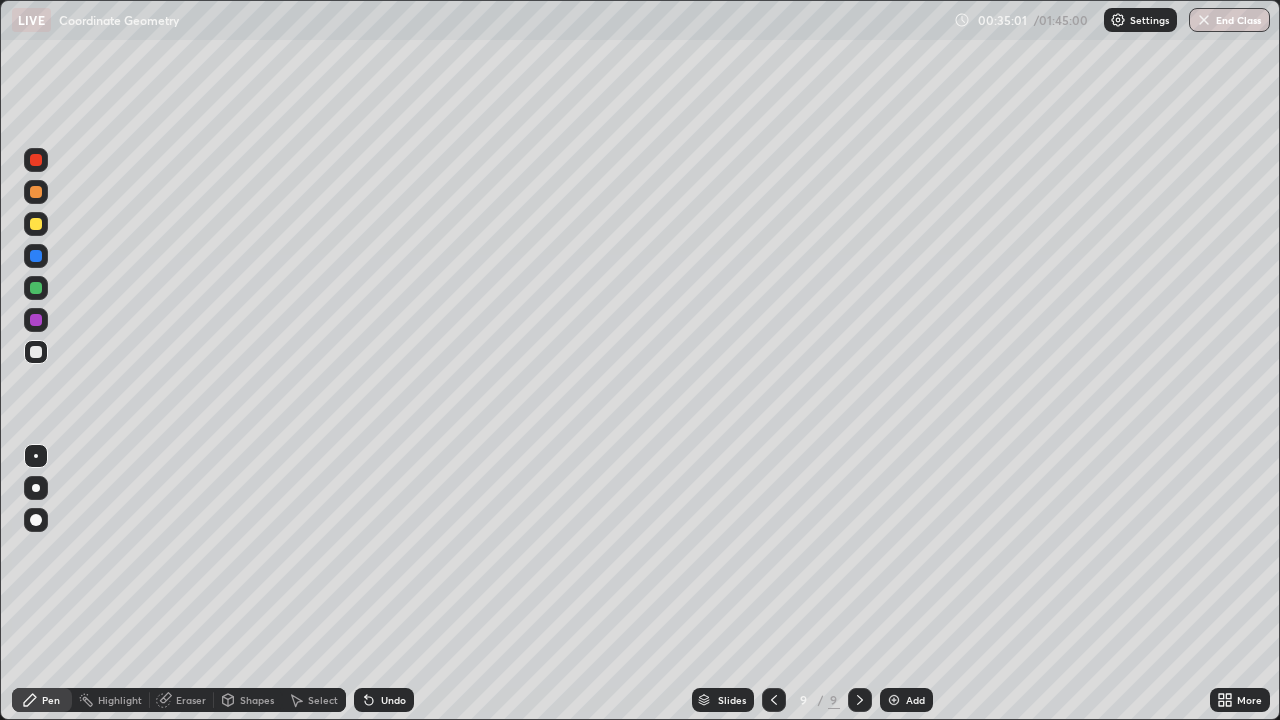 click on "Undo" at bounding box center (393, 700) 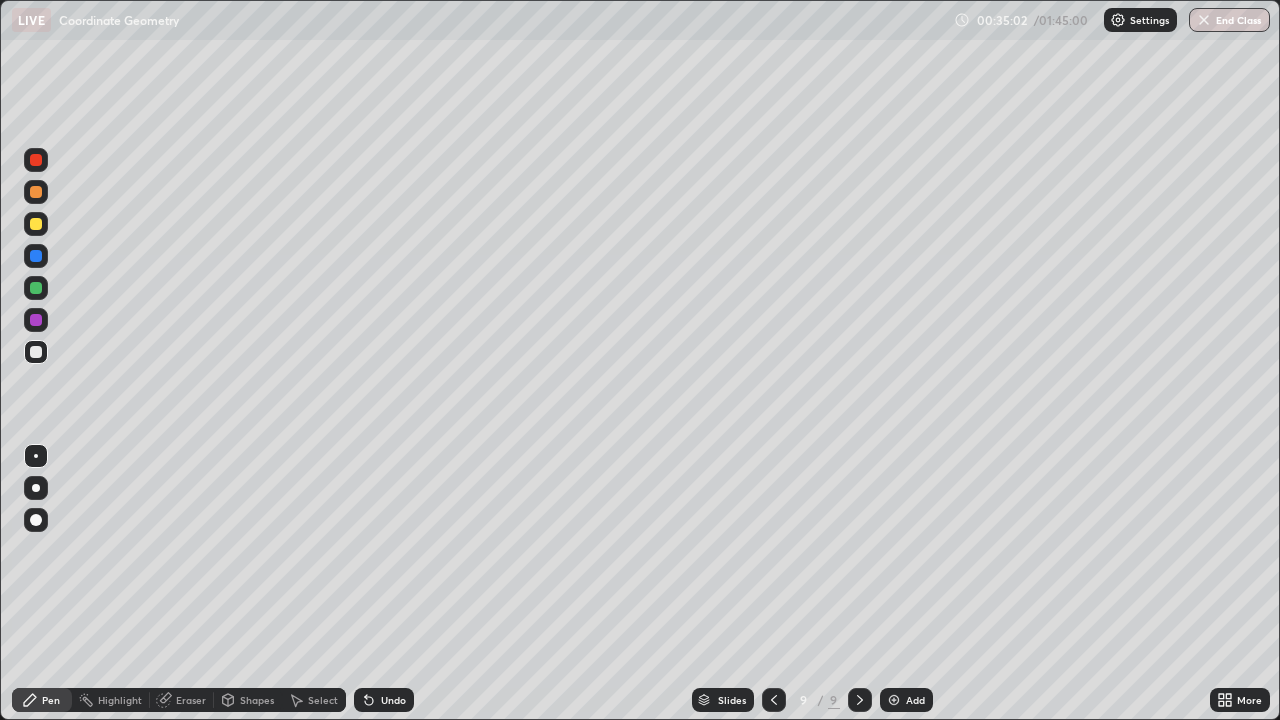 click on "Undo" at bounding box center (384, 700) 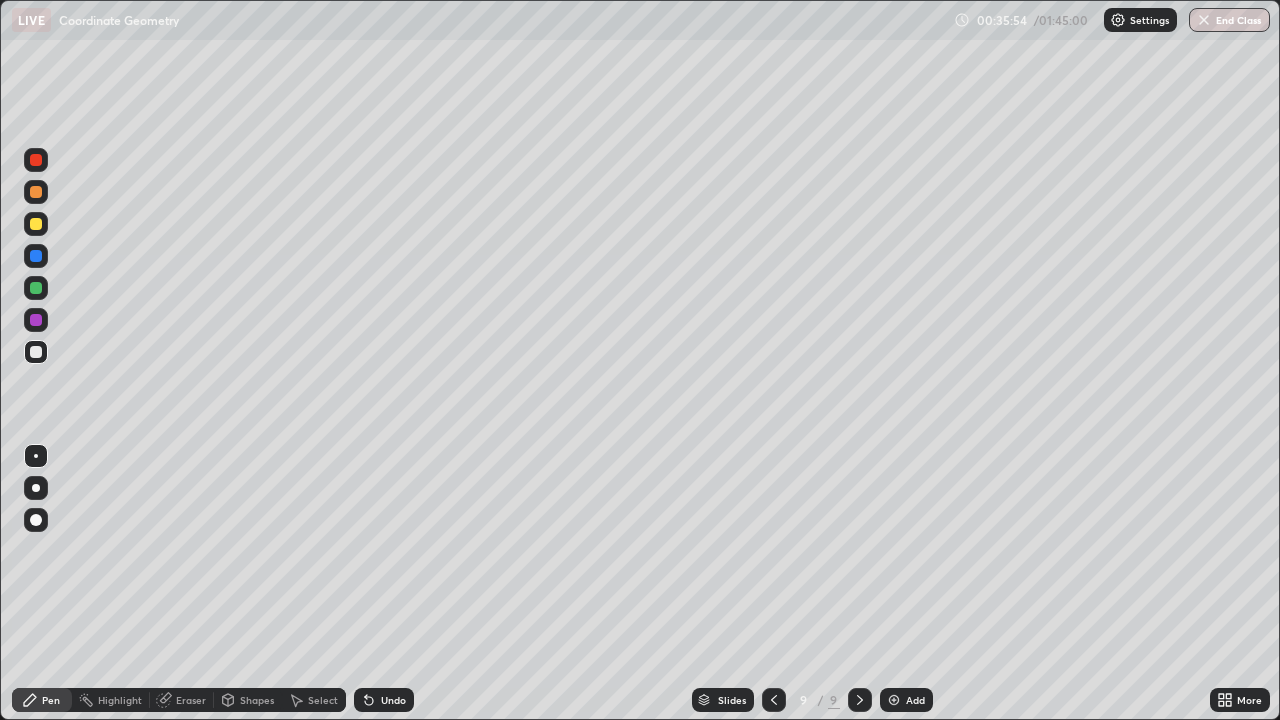 click at bounding box center (36, 224) 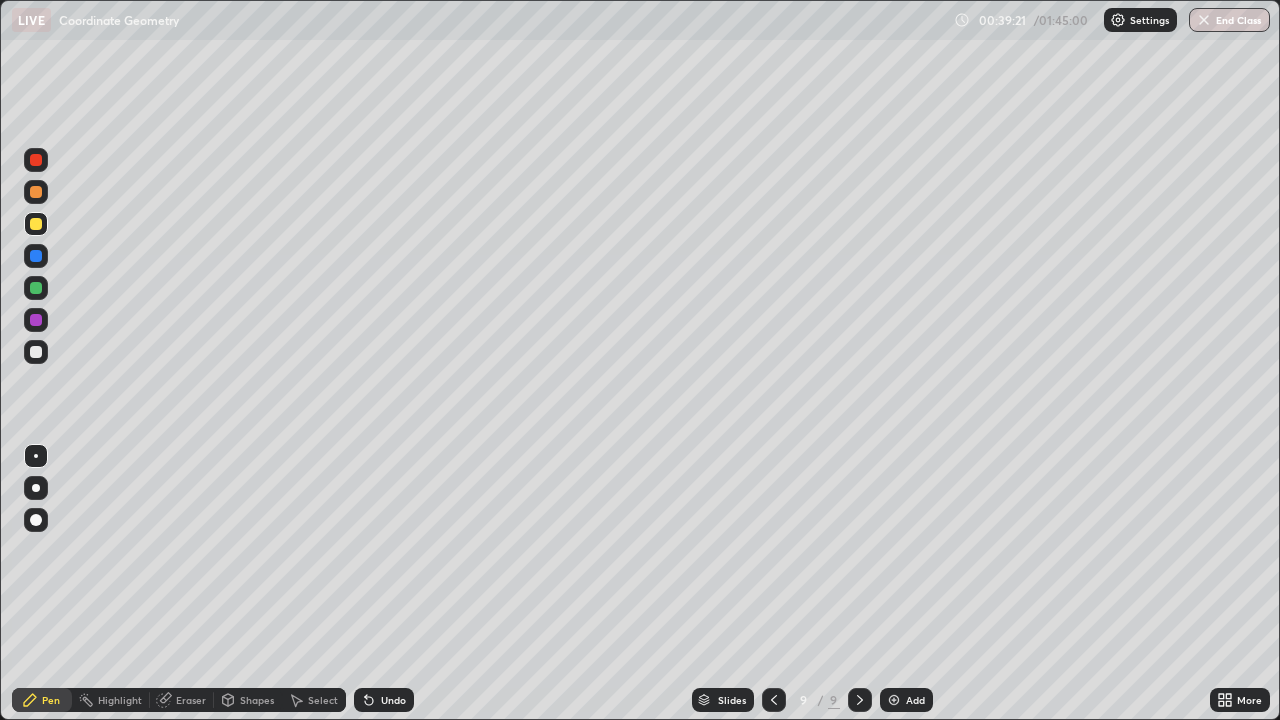 click at bounding box center (894, 700) 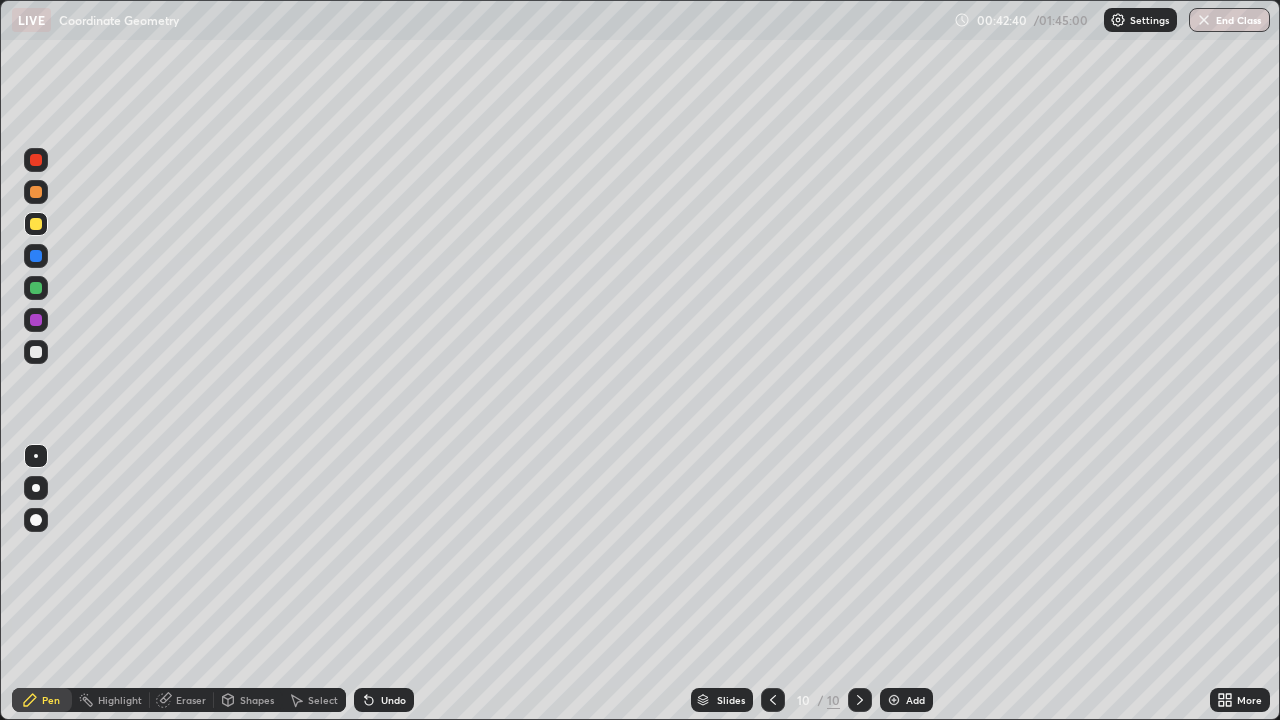 click 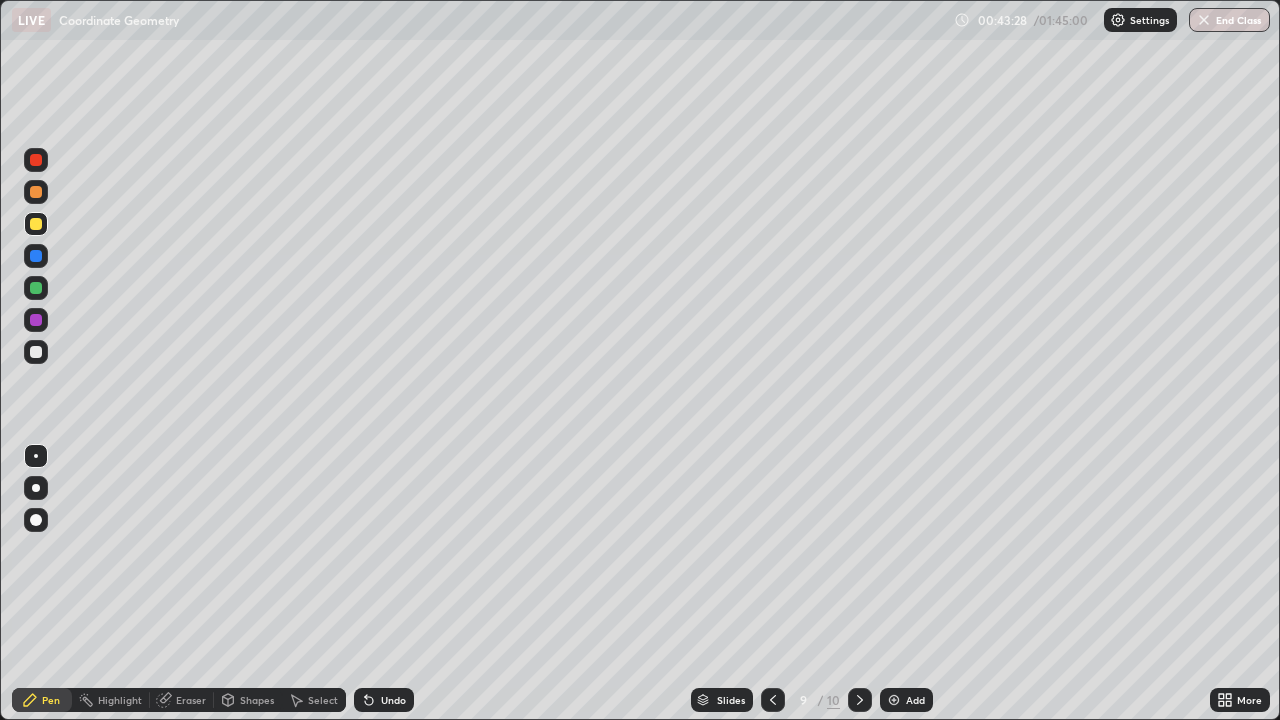 click 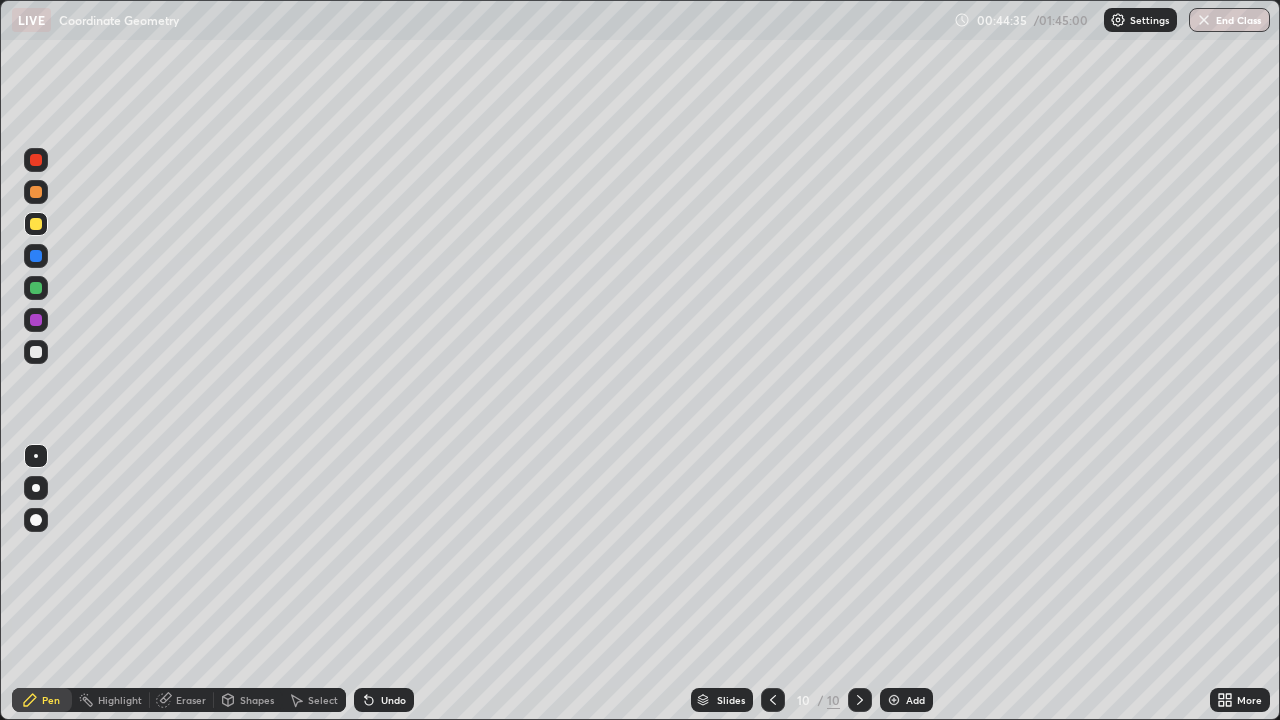 click on "Add" at bounding box center [906, 700] 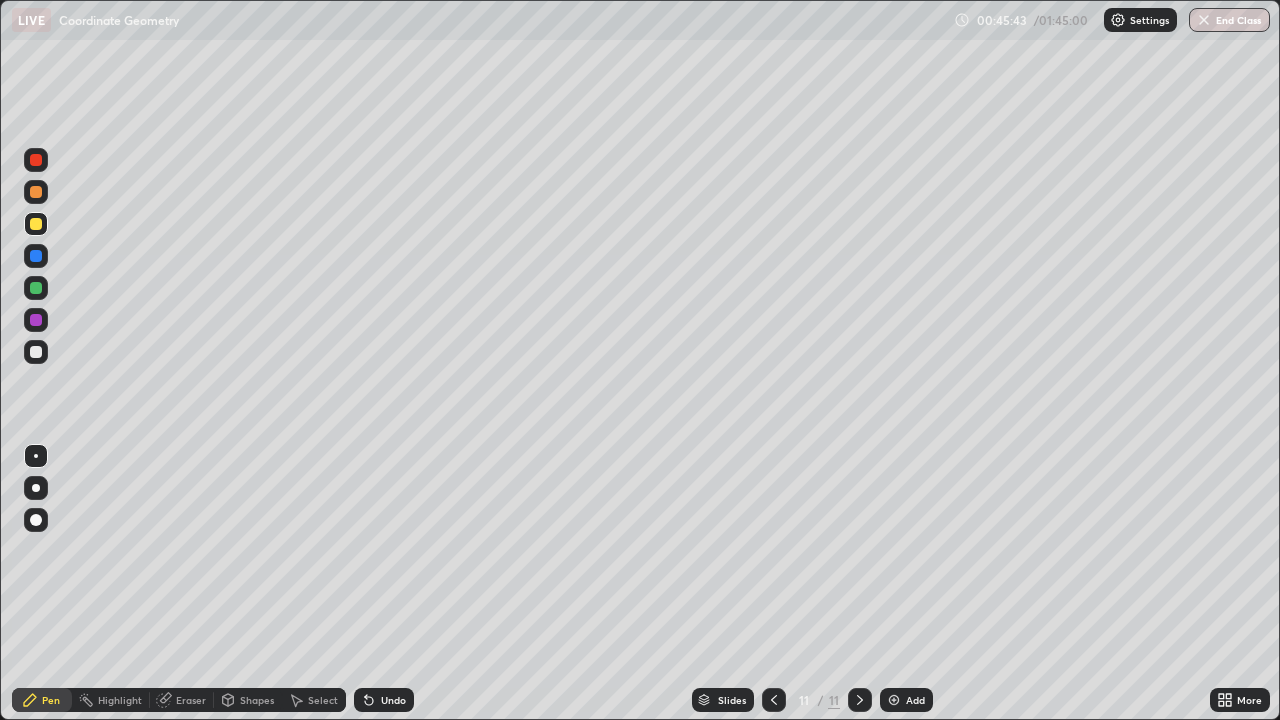 click on "Undo" at bounding box center [384, 700] 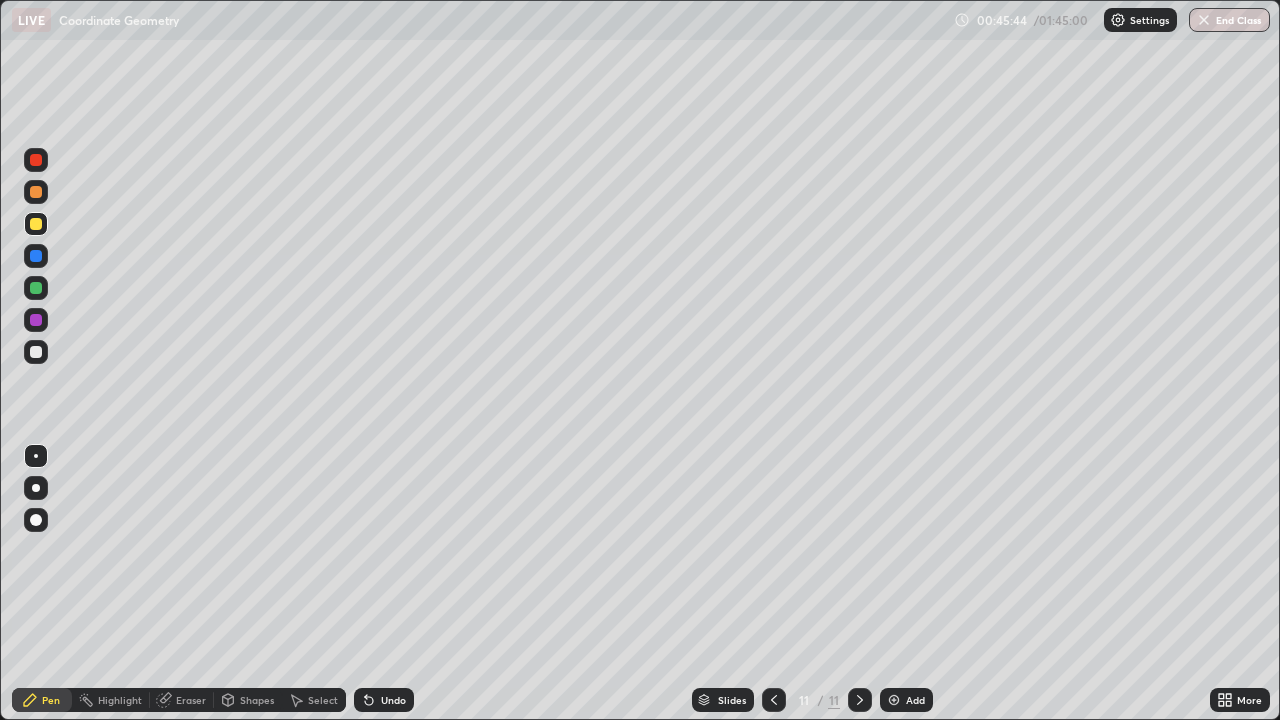 click on "Shapes" at bounding box center (257, 700) 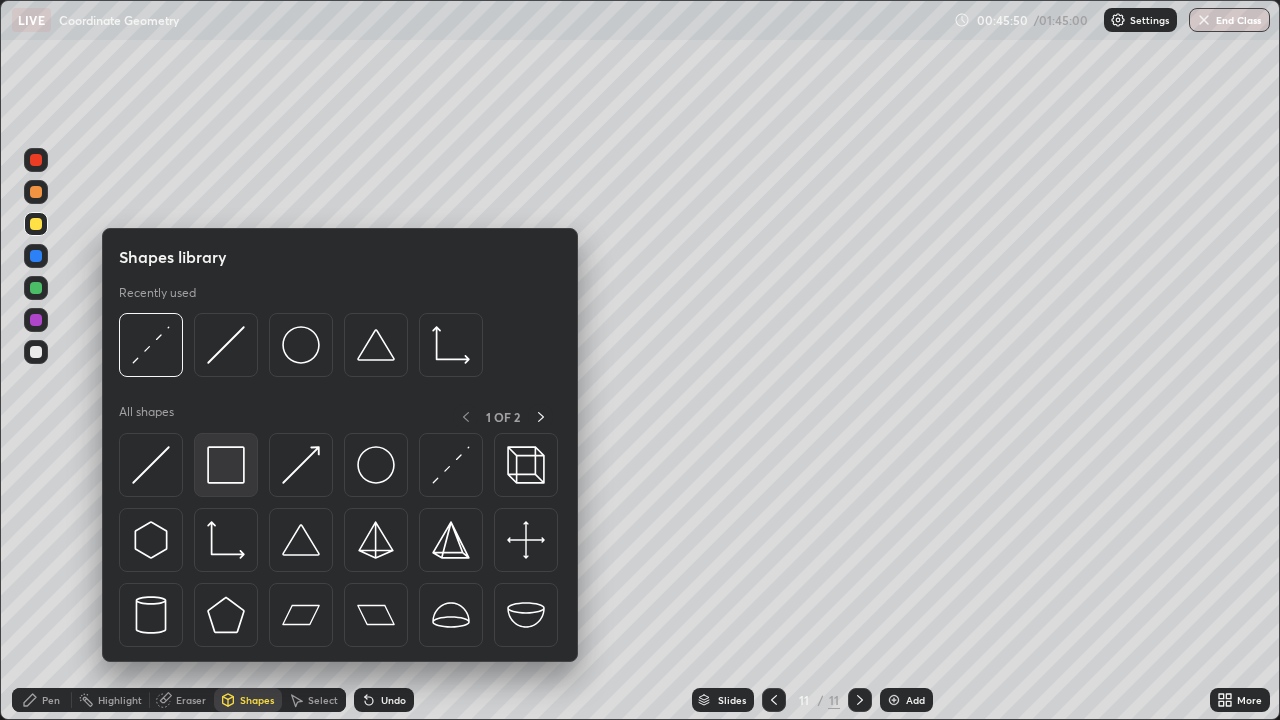 click at bounding box center [226, 465] 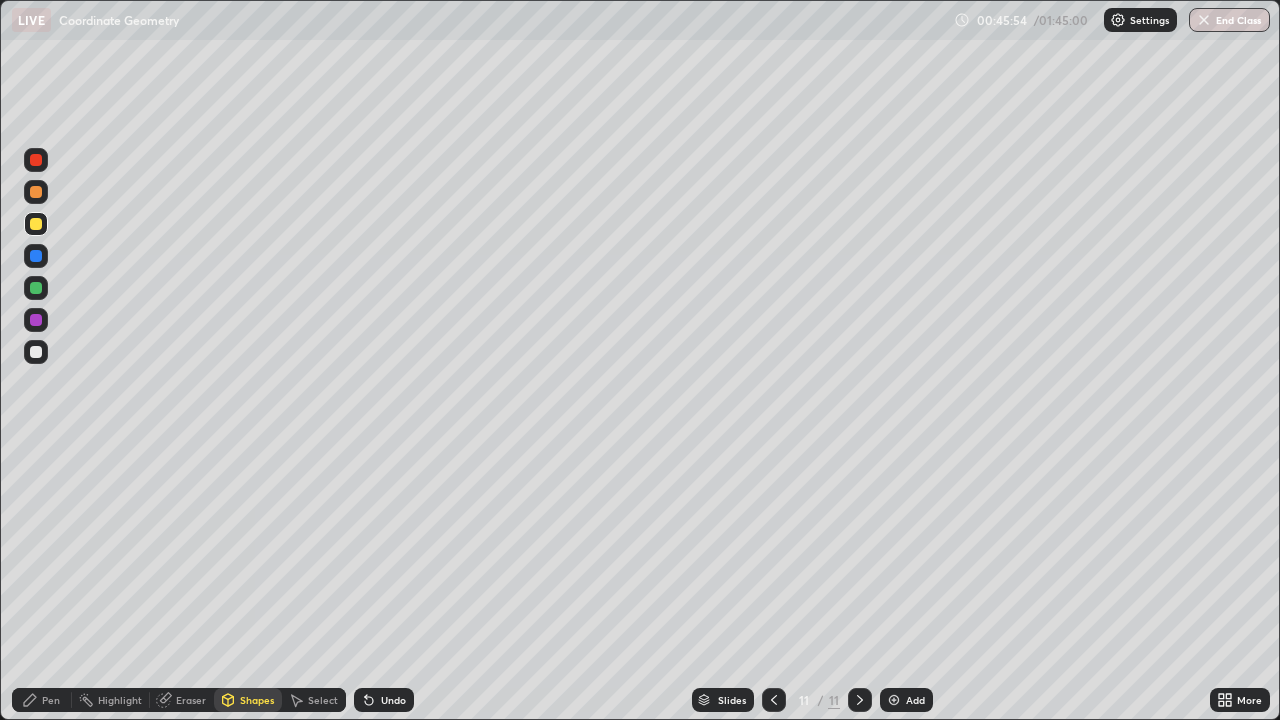 click on "Pen" at bounding box center [51, 700] 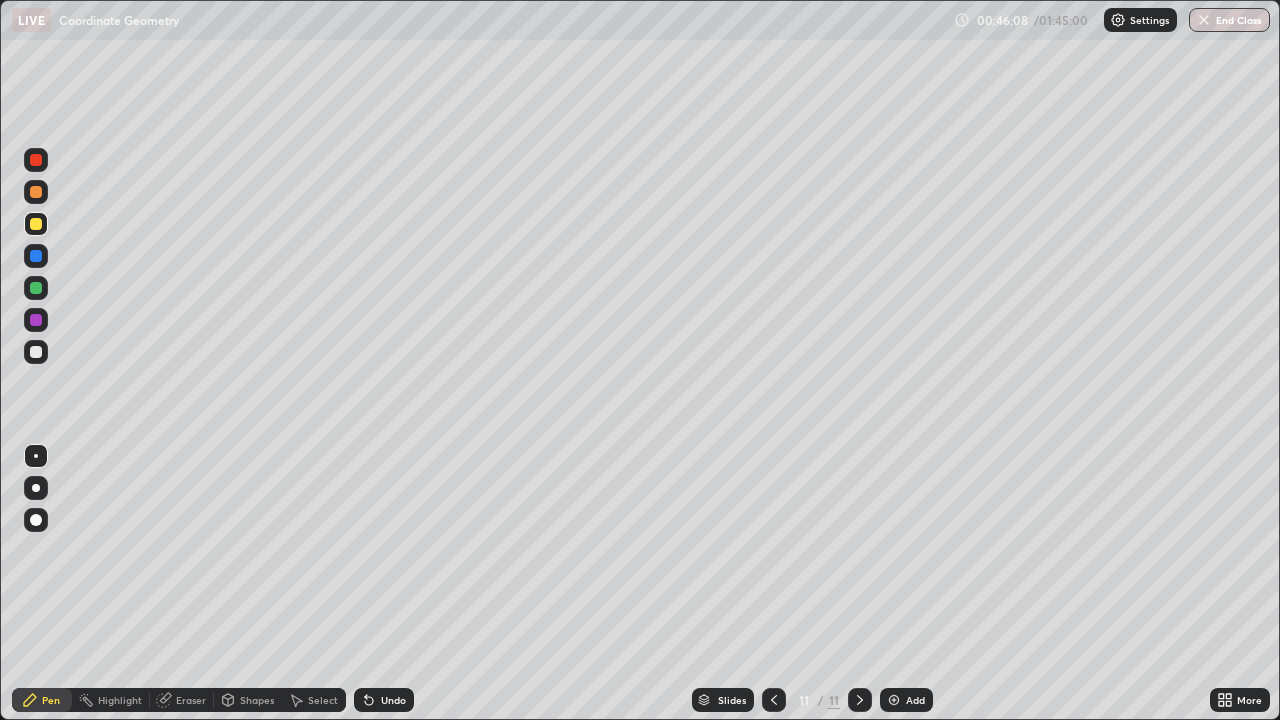click at bounding box center [36, 352] 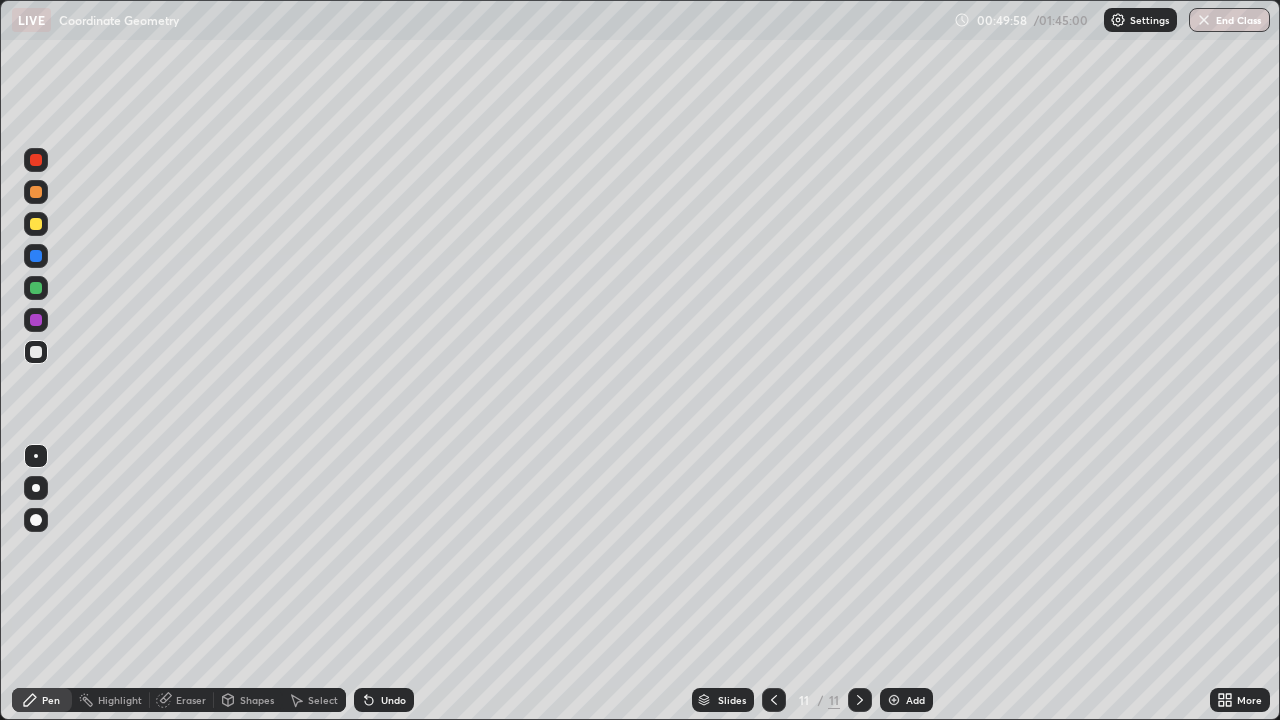 click at bounding box center [894, 700] 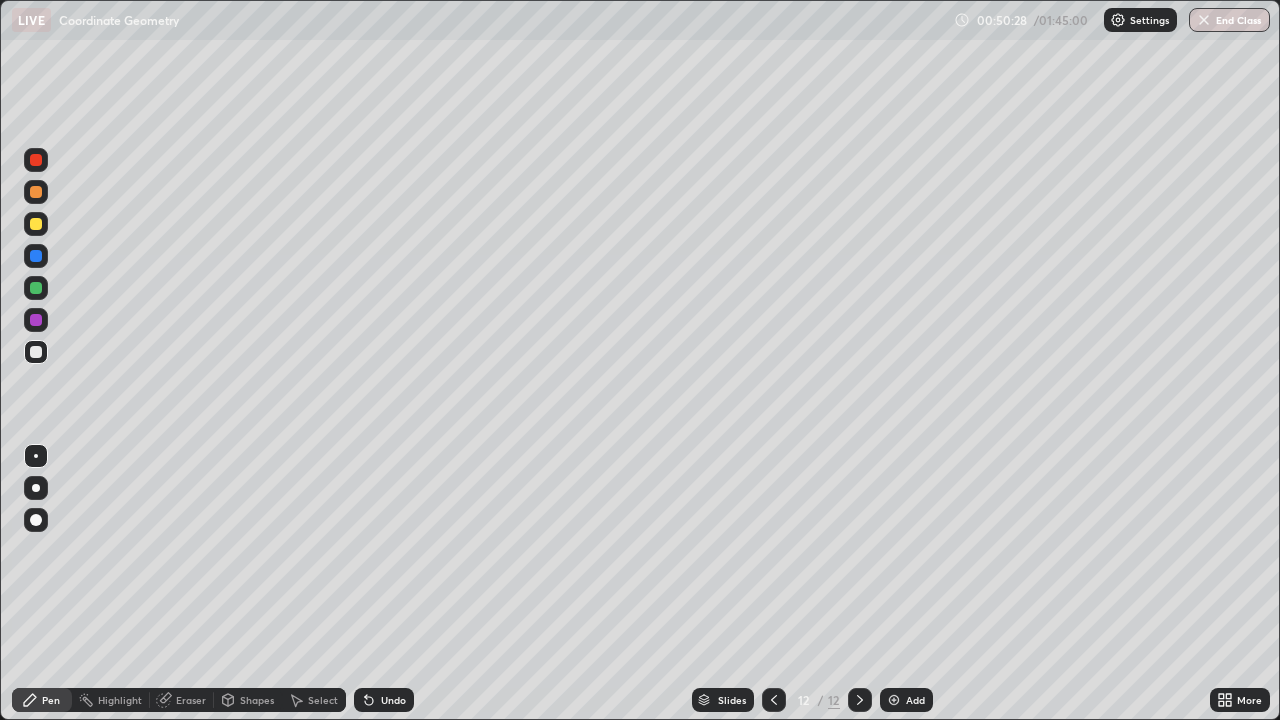 click at bounding box center (774, 700) 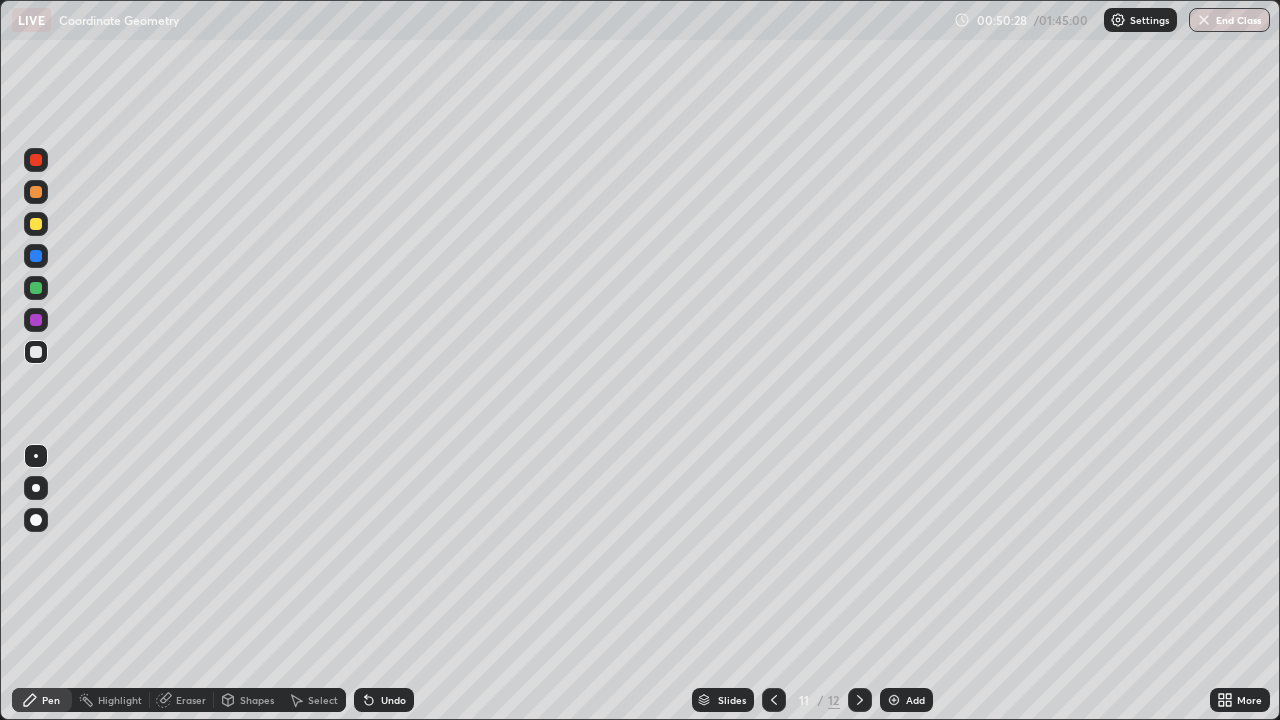 click 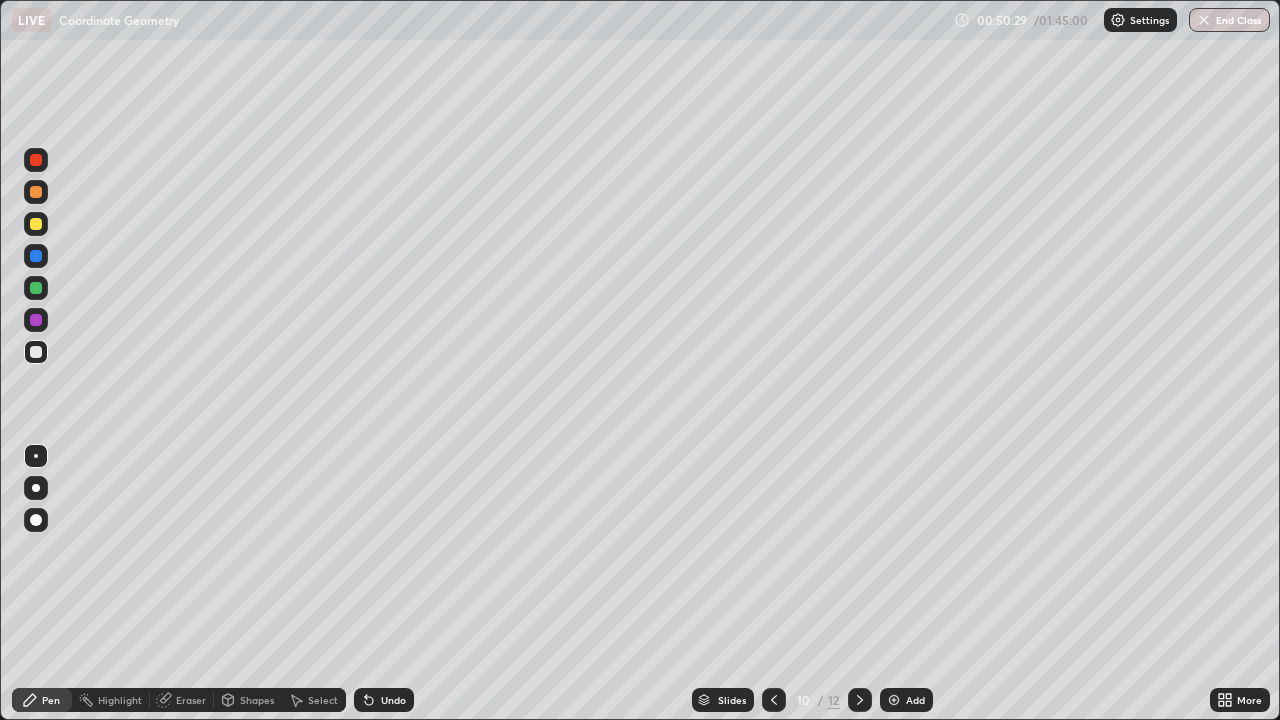 click 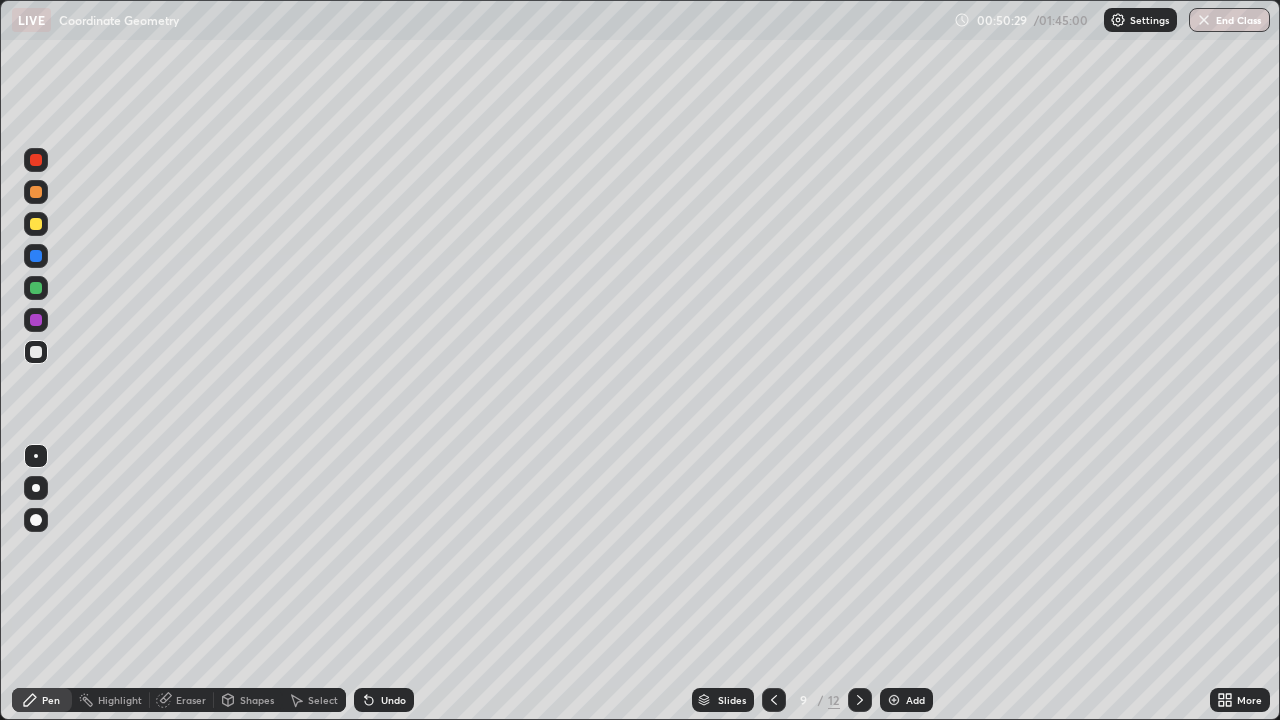 click at bounding box center (774, 700) 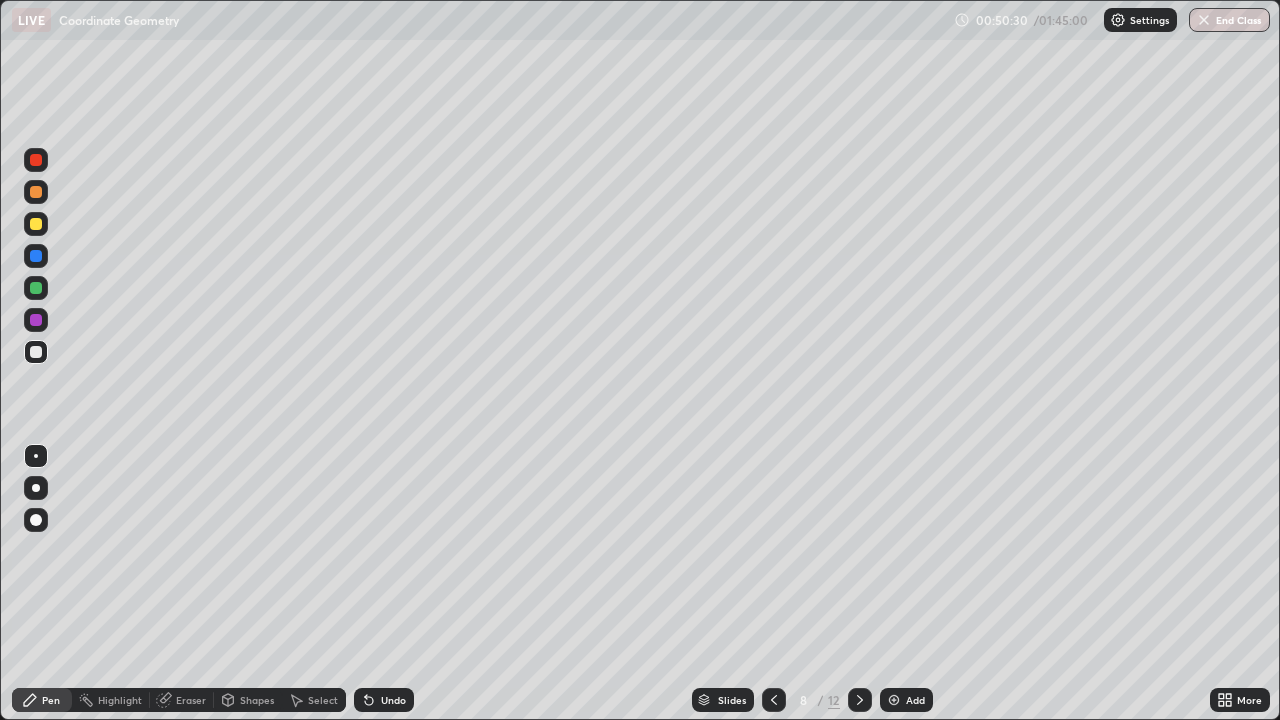 click at bounding box center (774, 700) 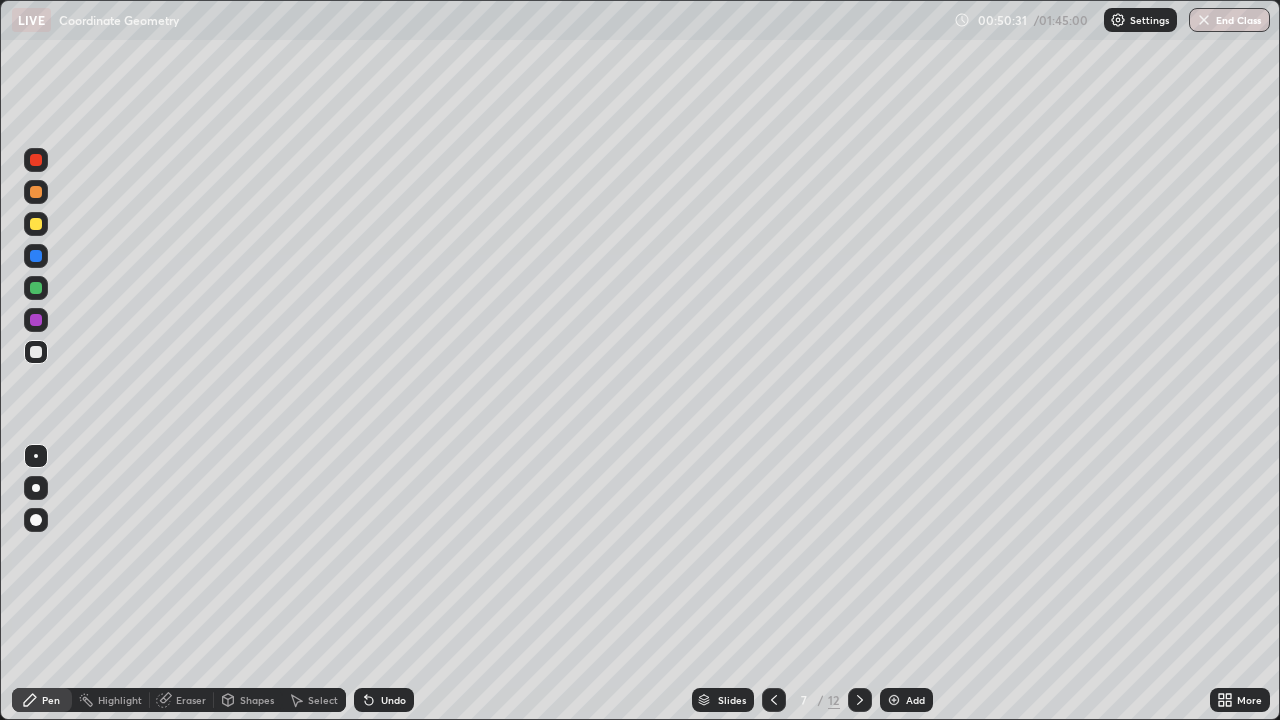 click at bounding box center (774, 700) 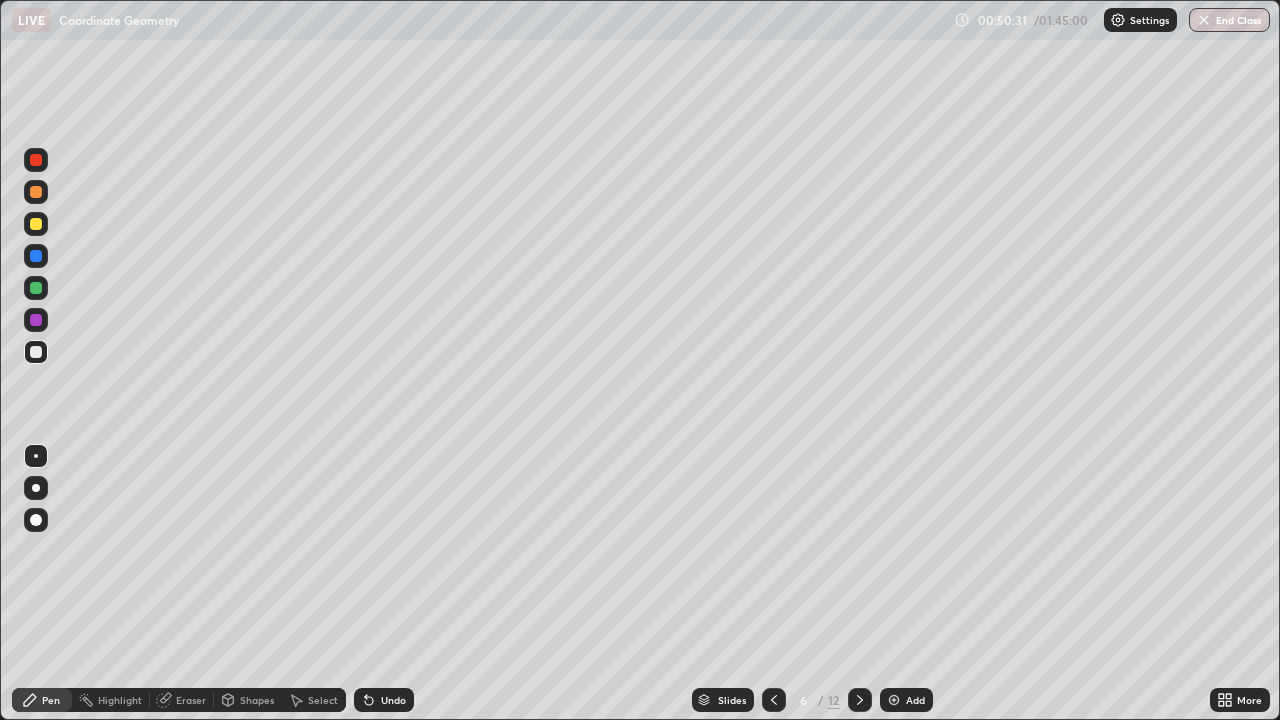 click at bounding box center [774, 700] 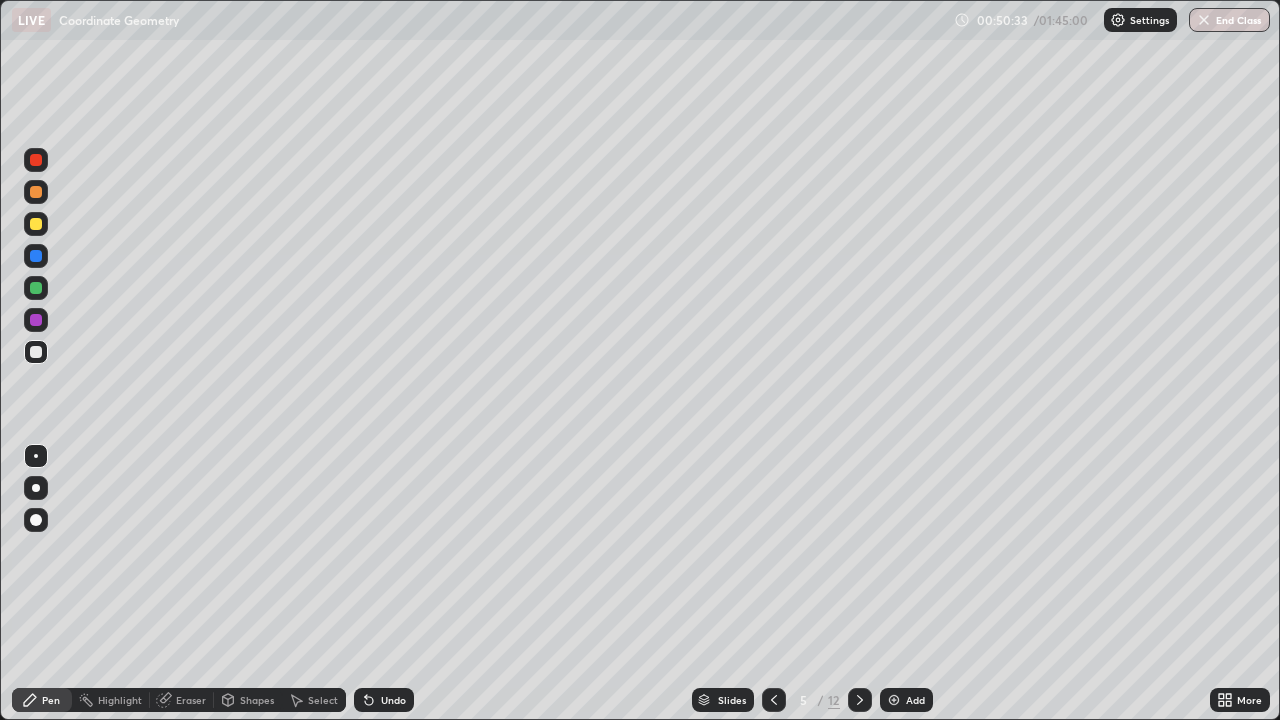 click 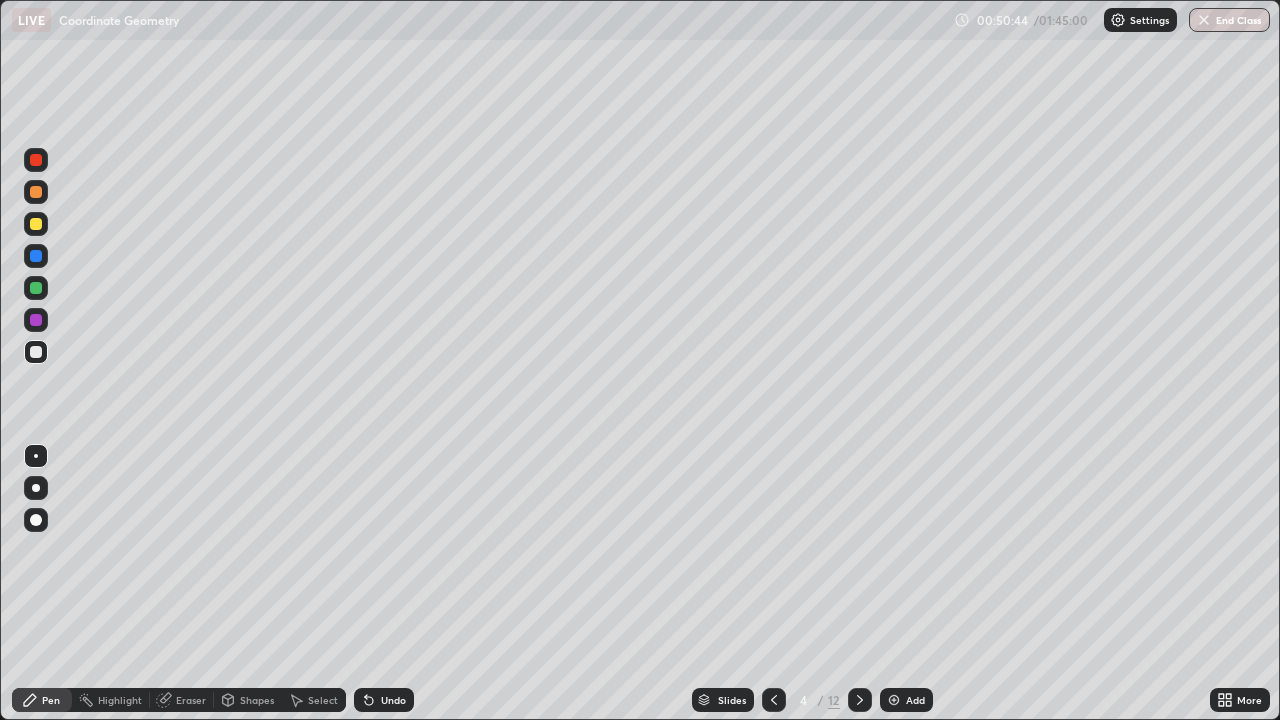 click 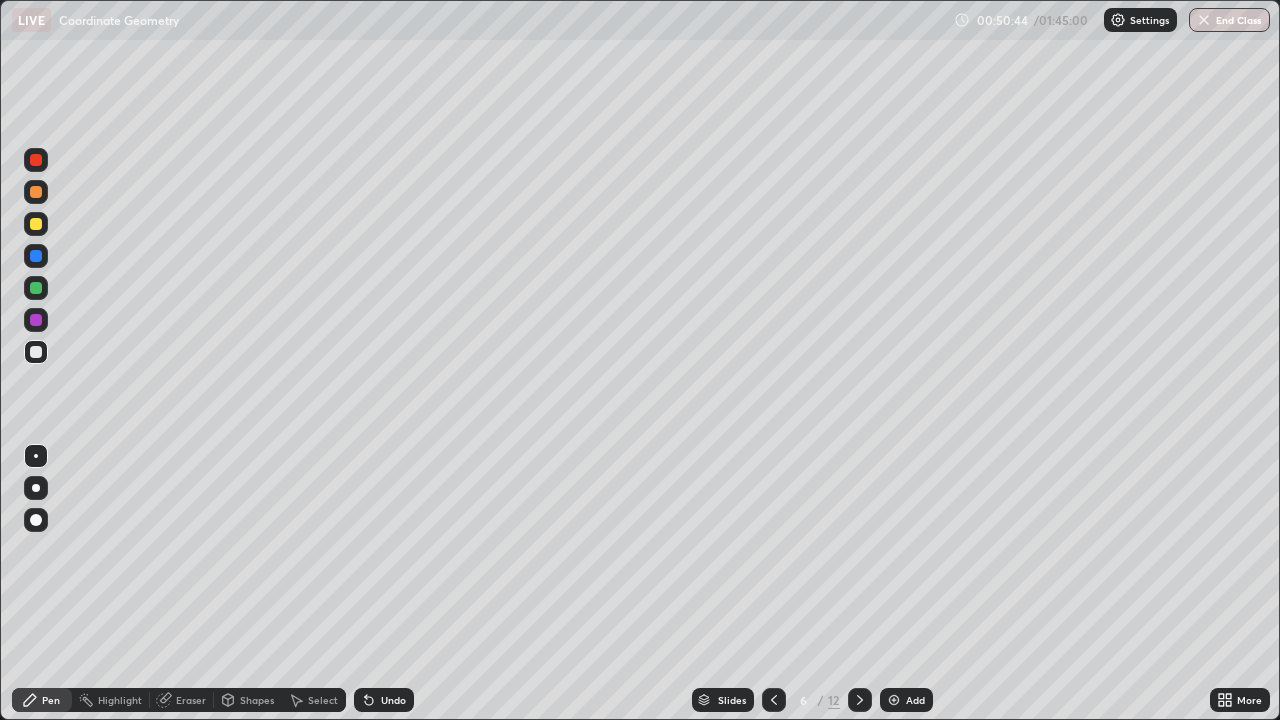 click 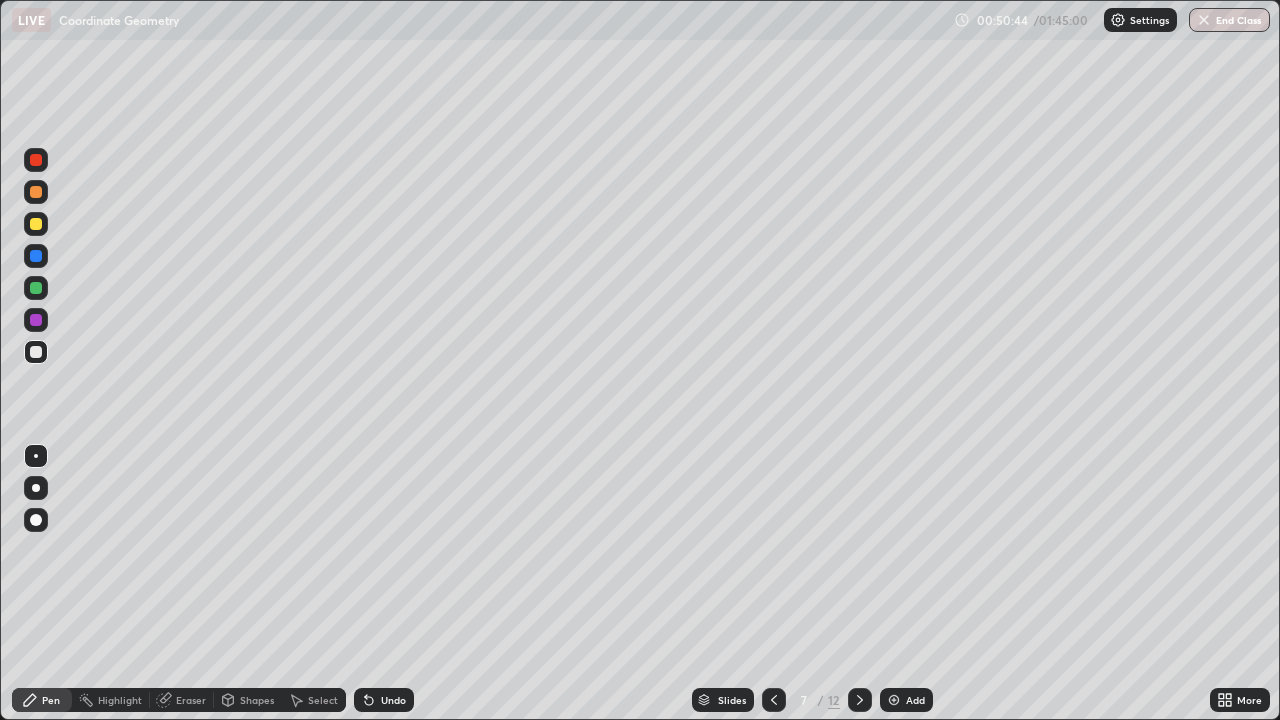 click 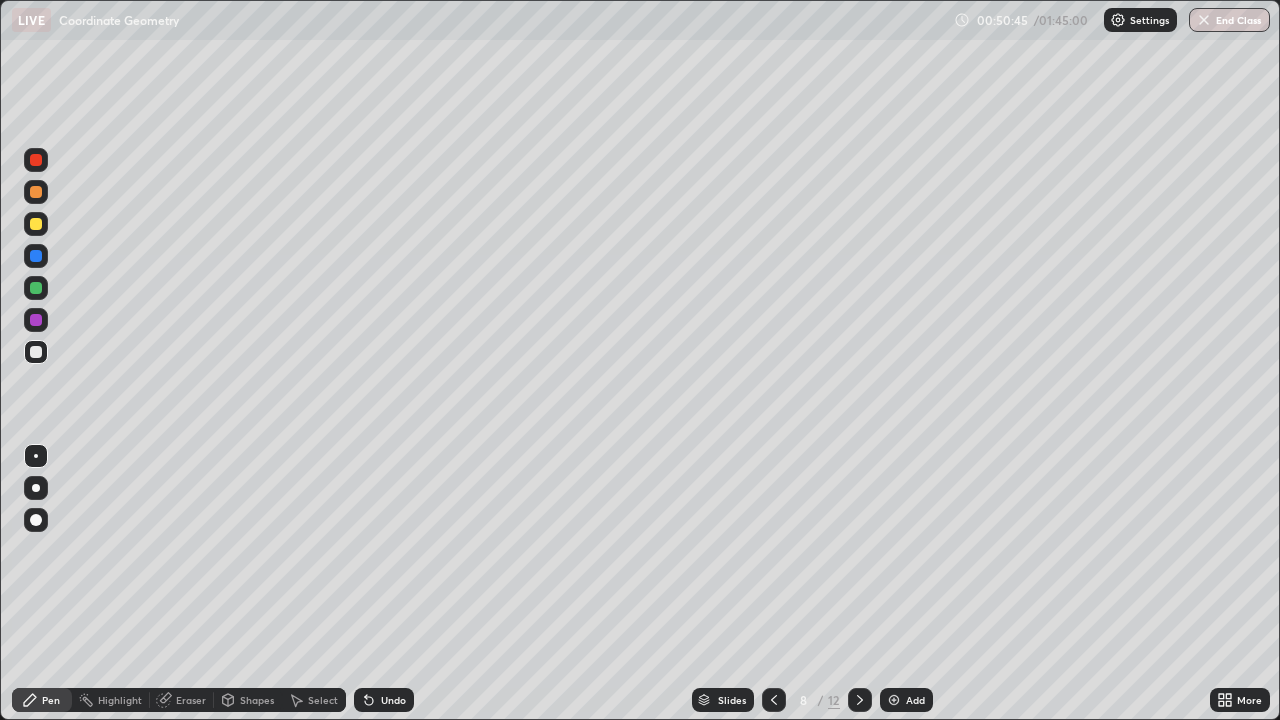 click 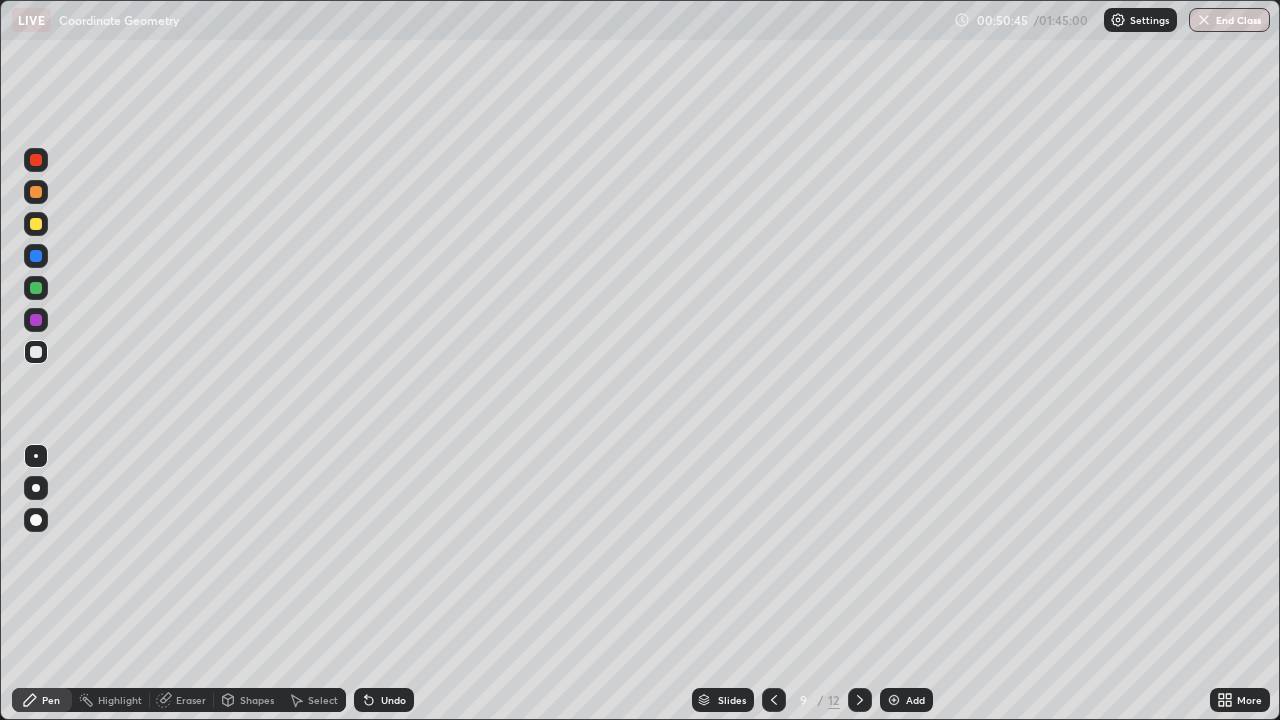 click 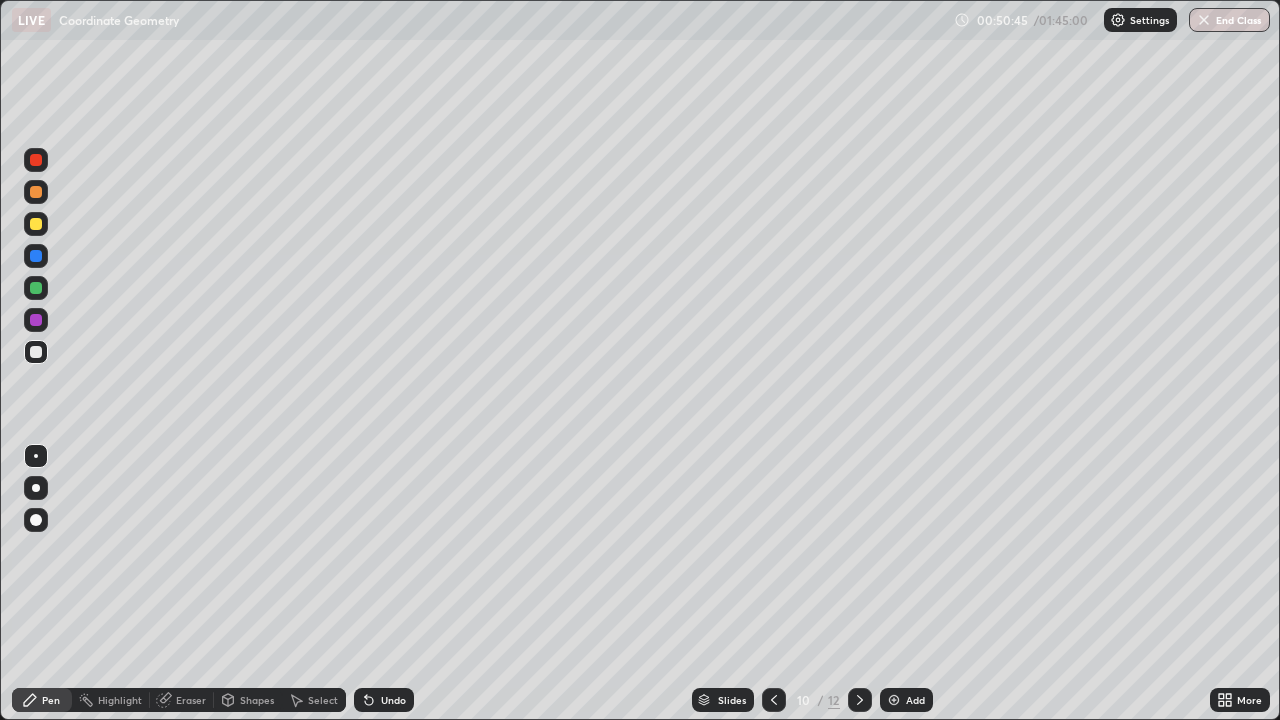 click 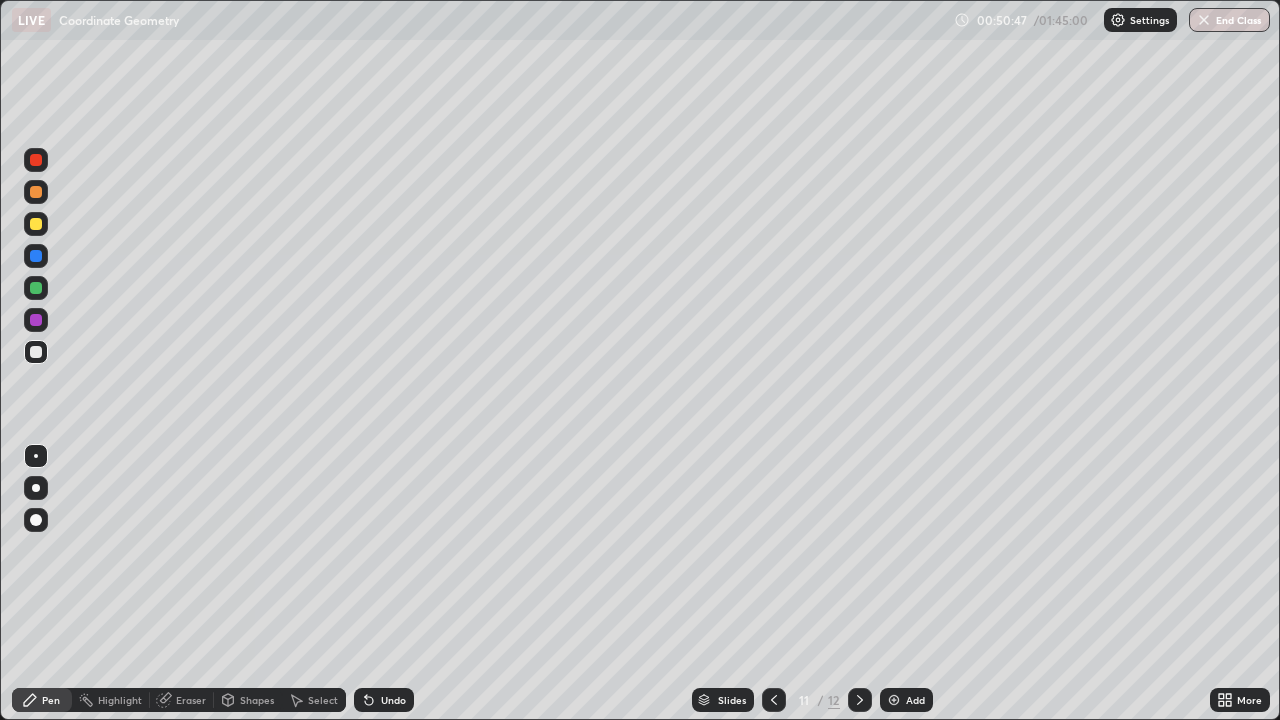 click 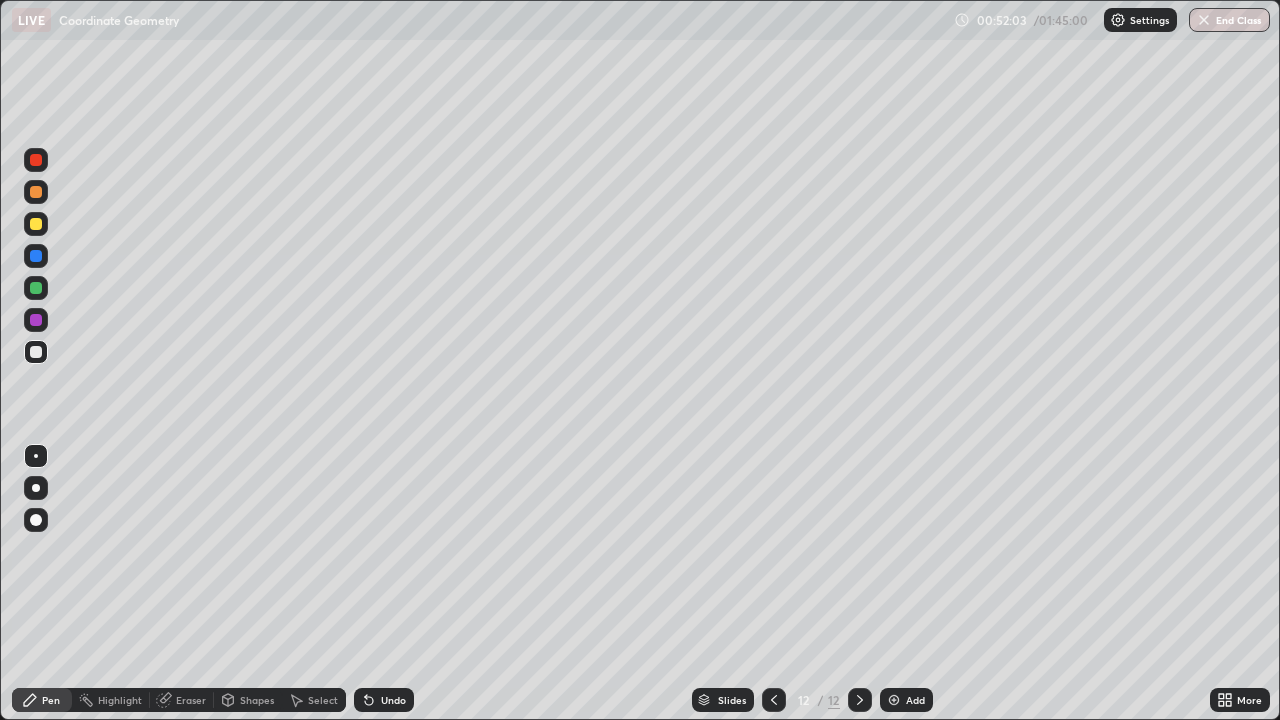 click on "Undo" at bounding box center [393, 700] 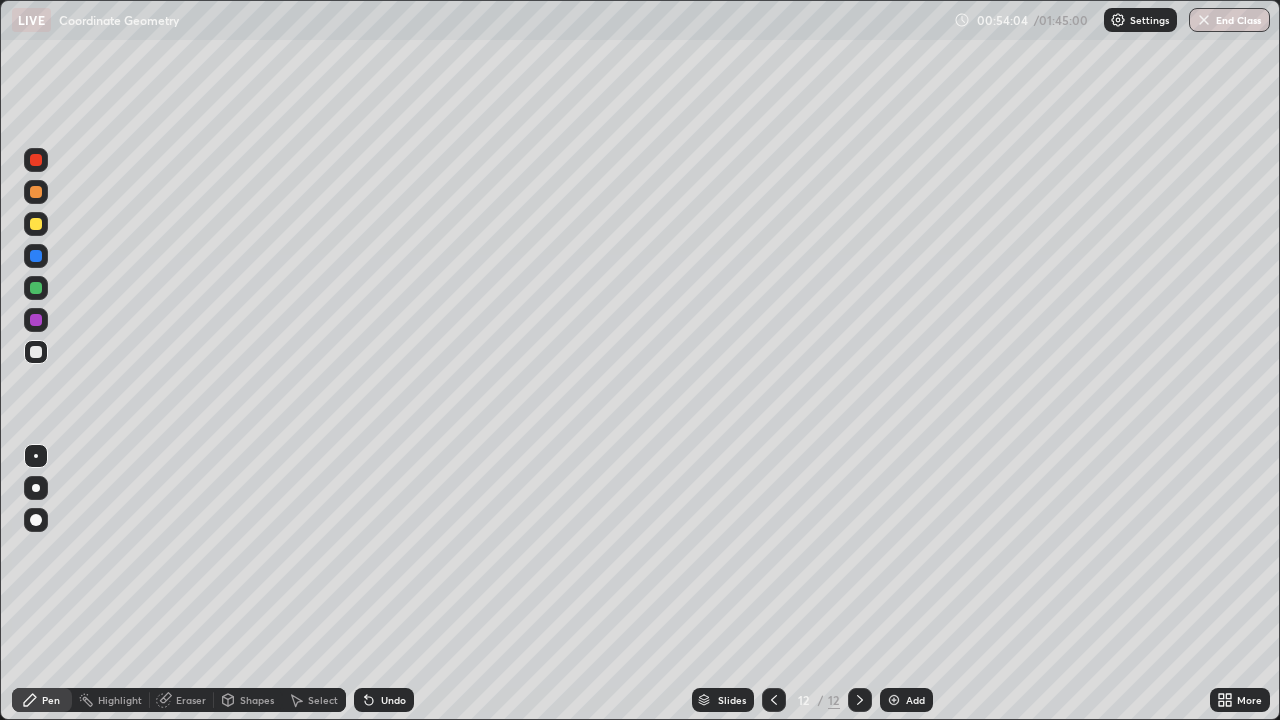 click 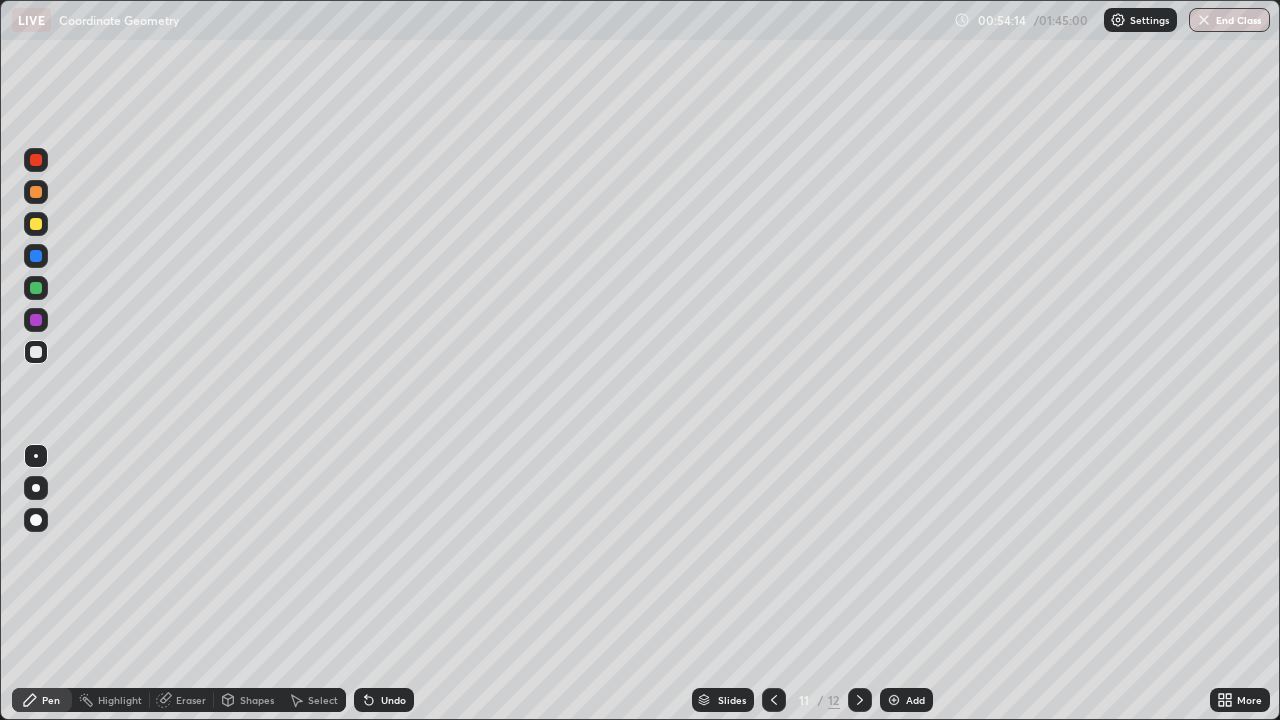 click 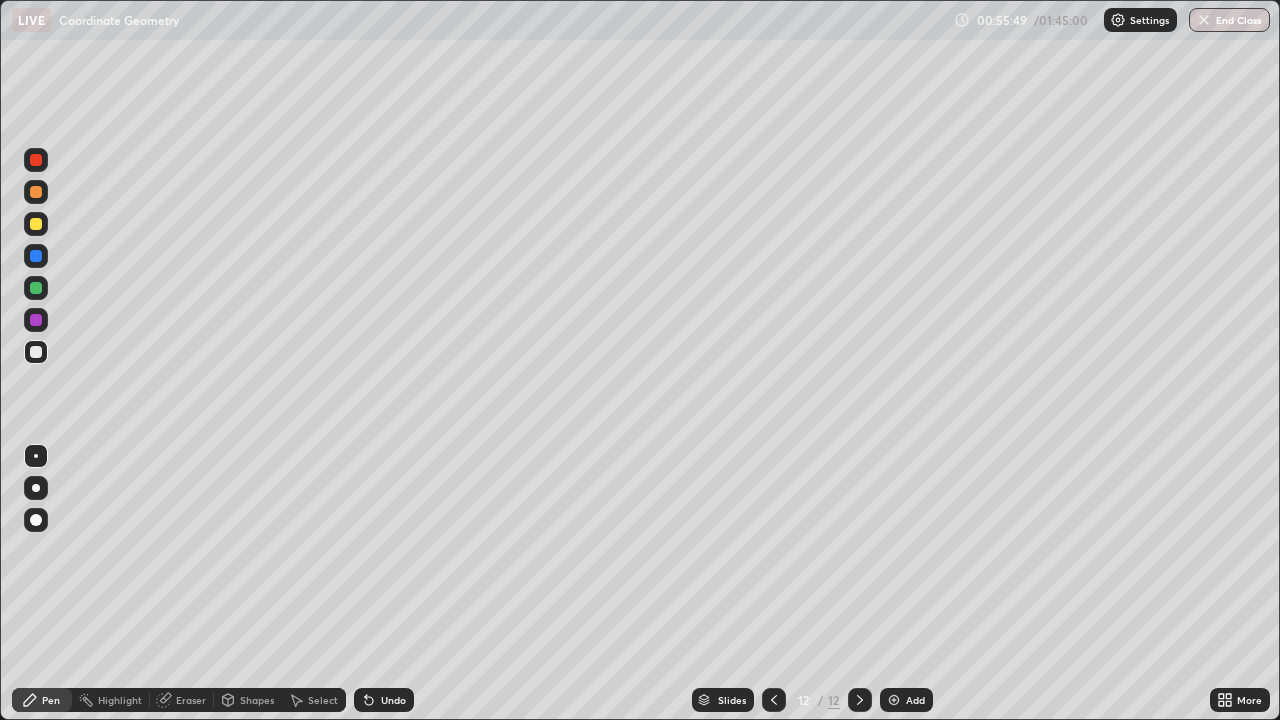 click on "Eraser" at bounding box center (191, 700) 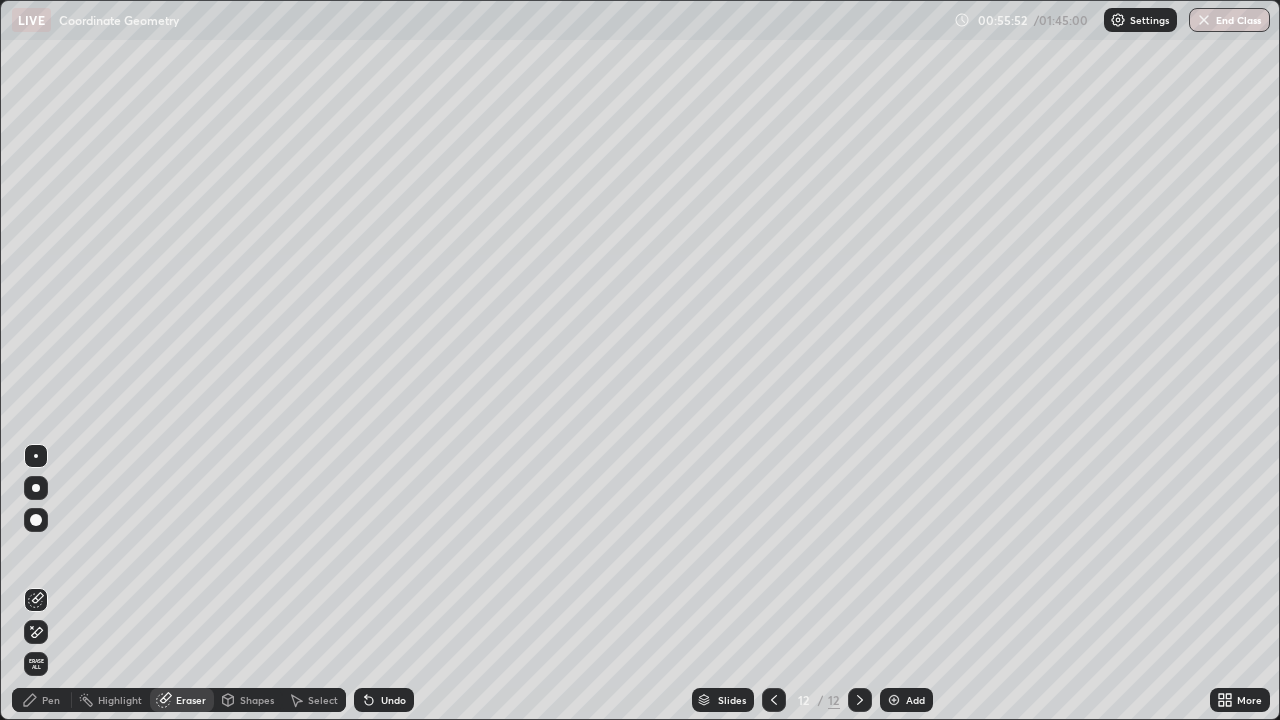 click on "Pen" at bounding box center (42, 700) 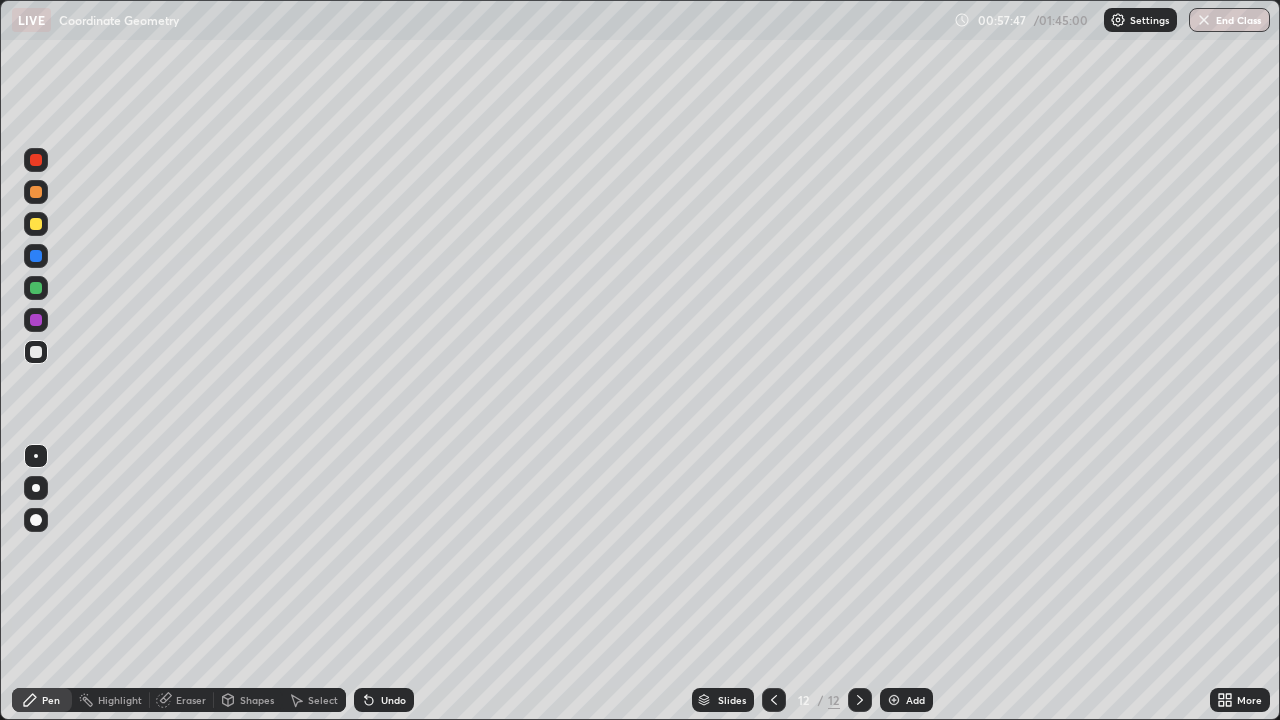 click on "Add" at bounding box center (906, 700) 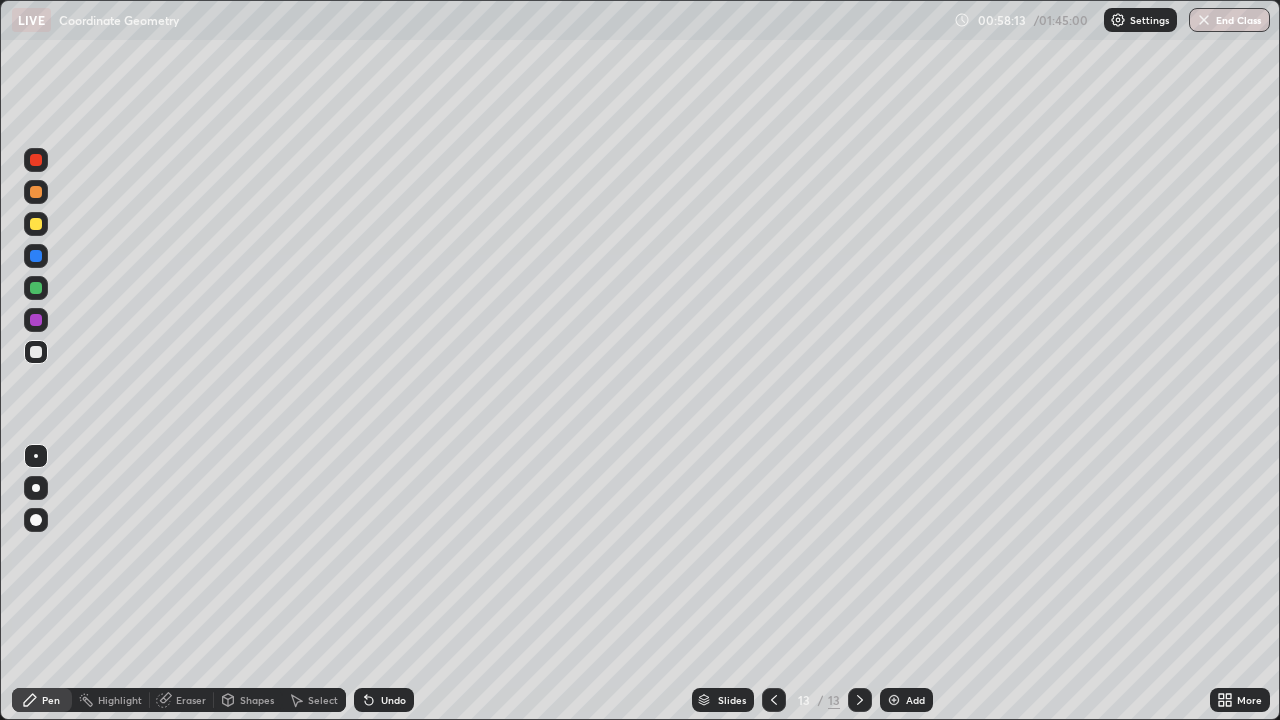 click on "Undo" at bounding box center (393, 700) 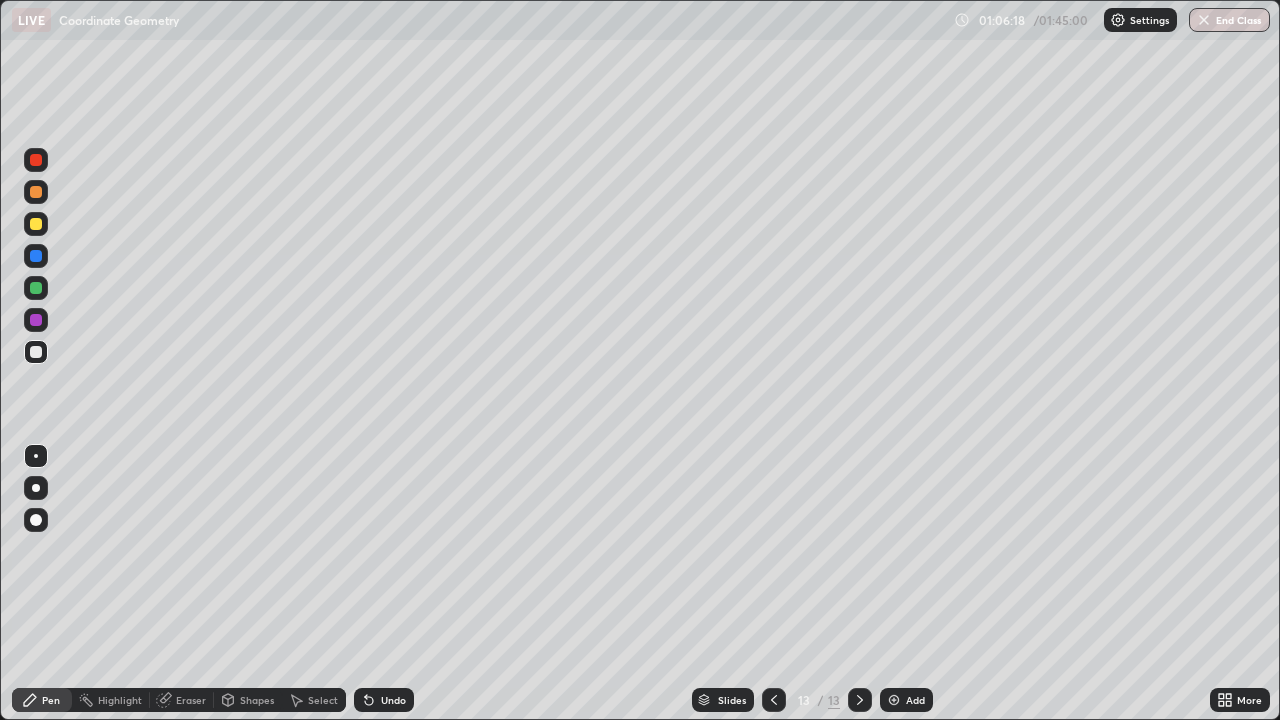 click on "Add" at bounding box center [906, 700] 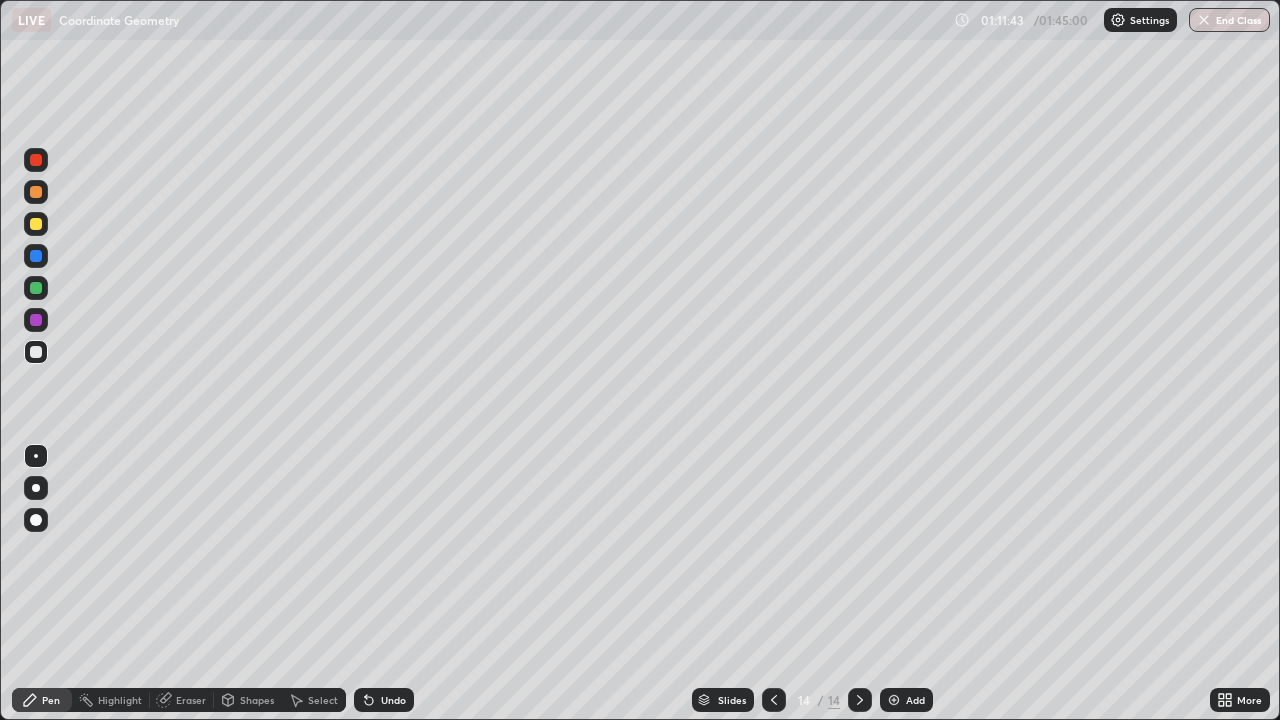 click at bounding box center [894, 700] 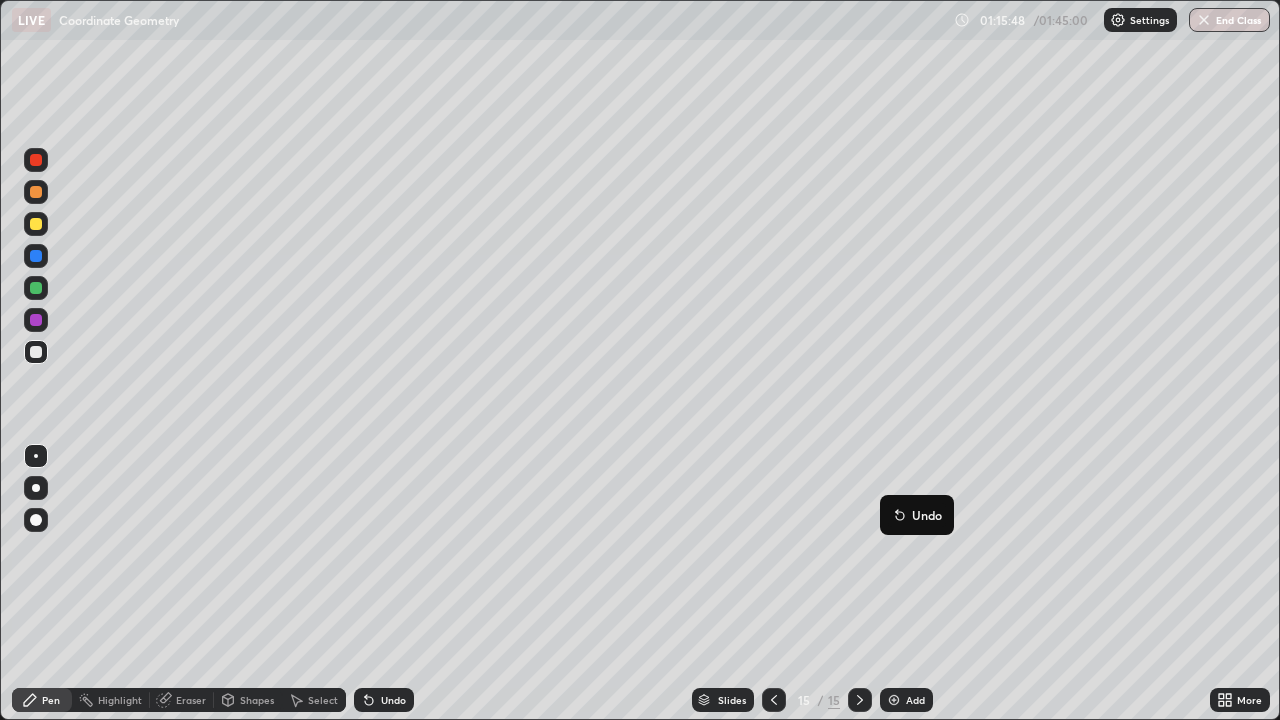 click at bounding box center (894, 700) 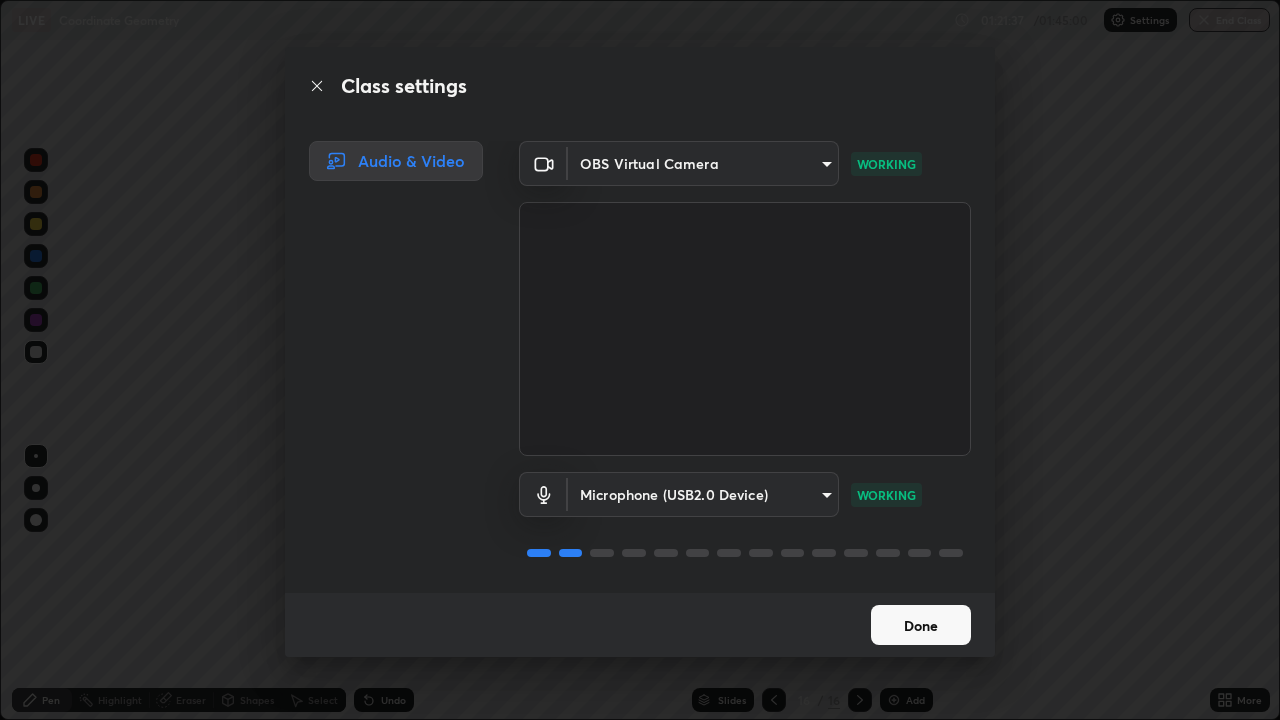 click on "Done" at bounding box center [921, 625] 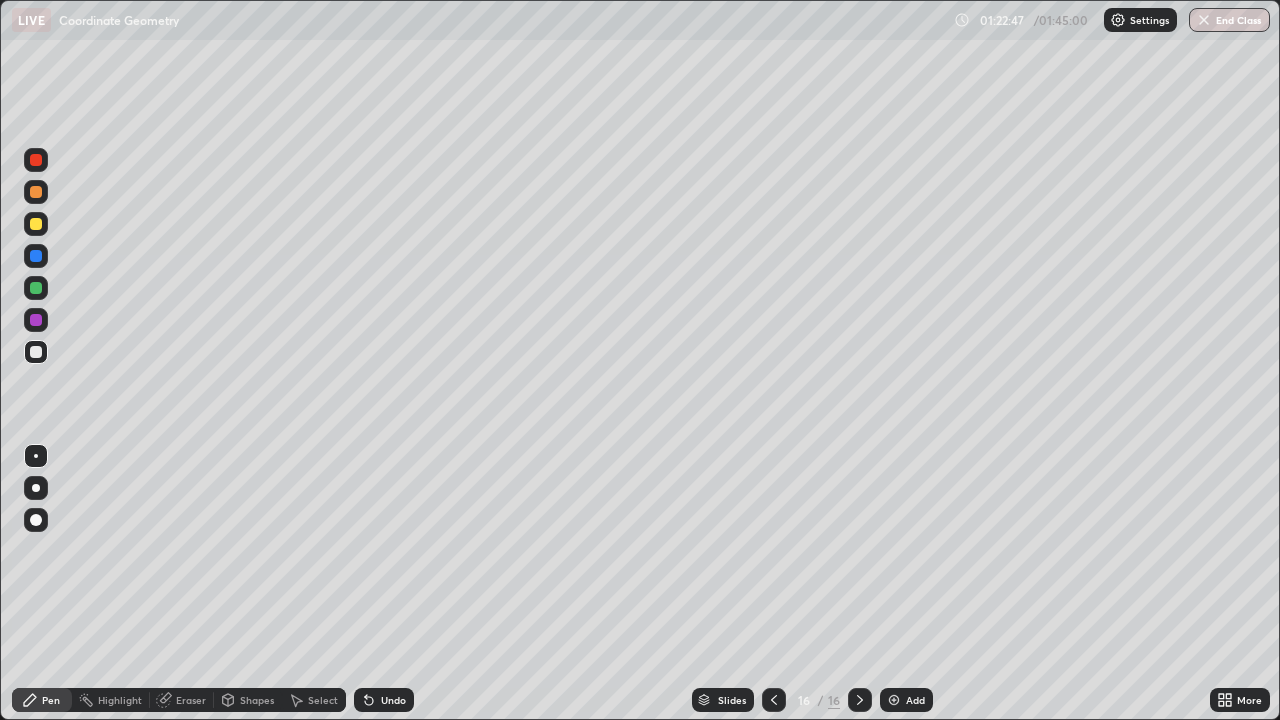 click on "Eraser" at bounding box center (182, 700) 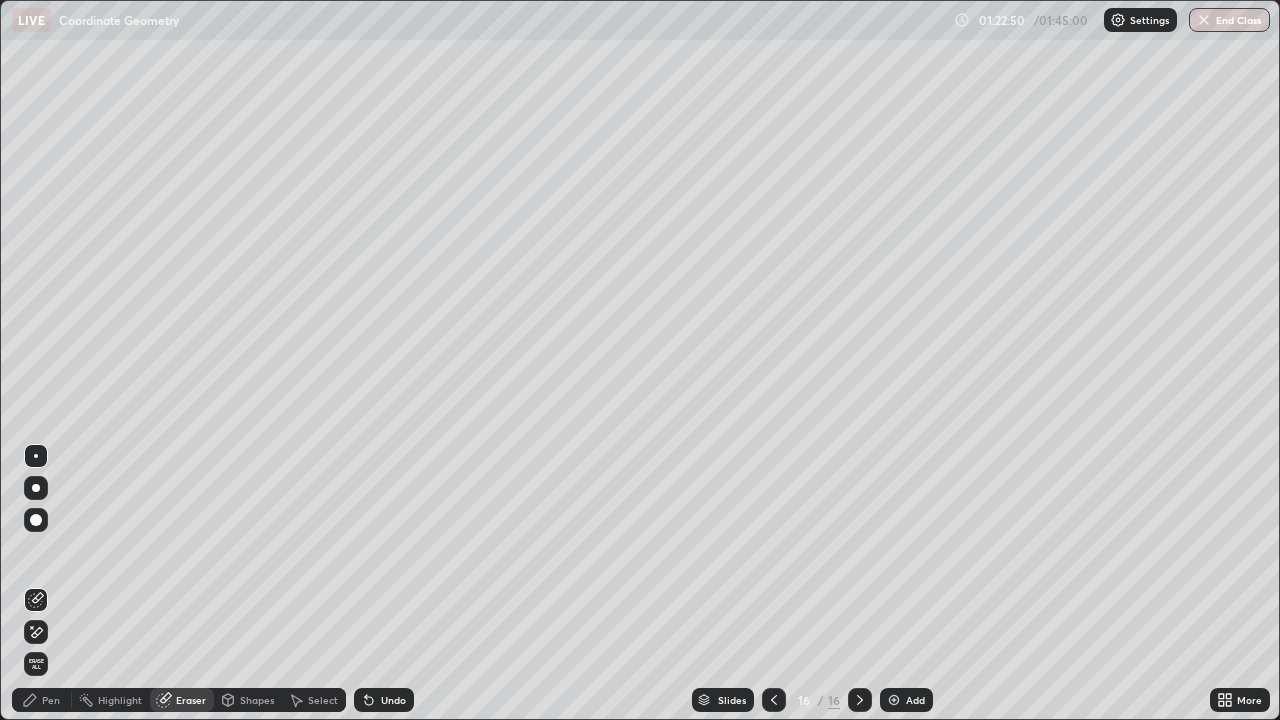 click on "Pen" at bounding box center (51, 700) 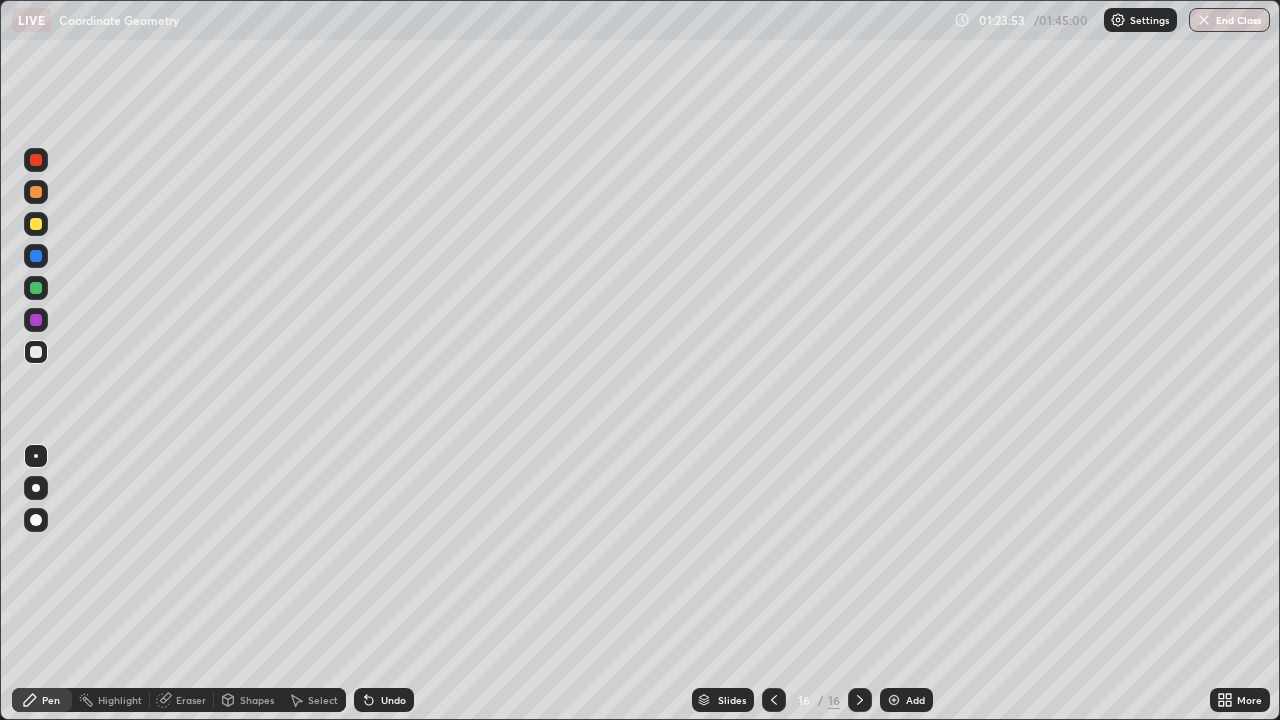 click on "Undo" at bounding box center [393, 700] 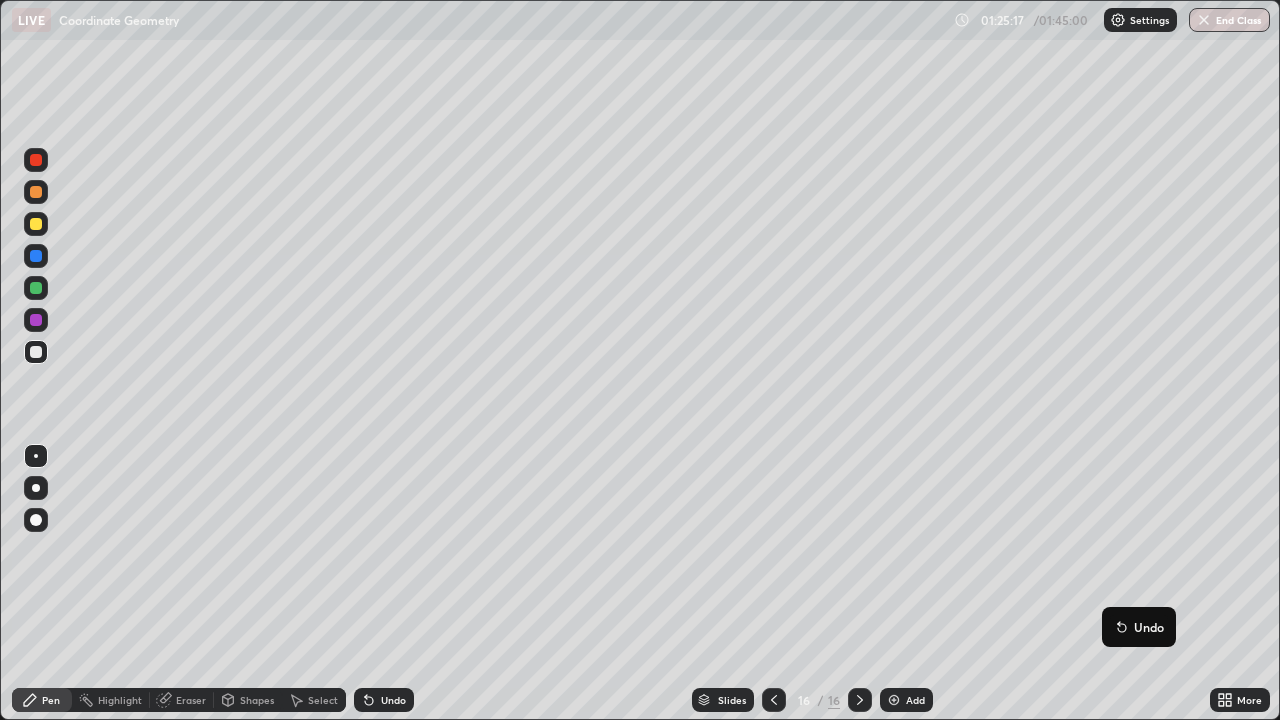 click on "Add" at bounding box center [906, 700] 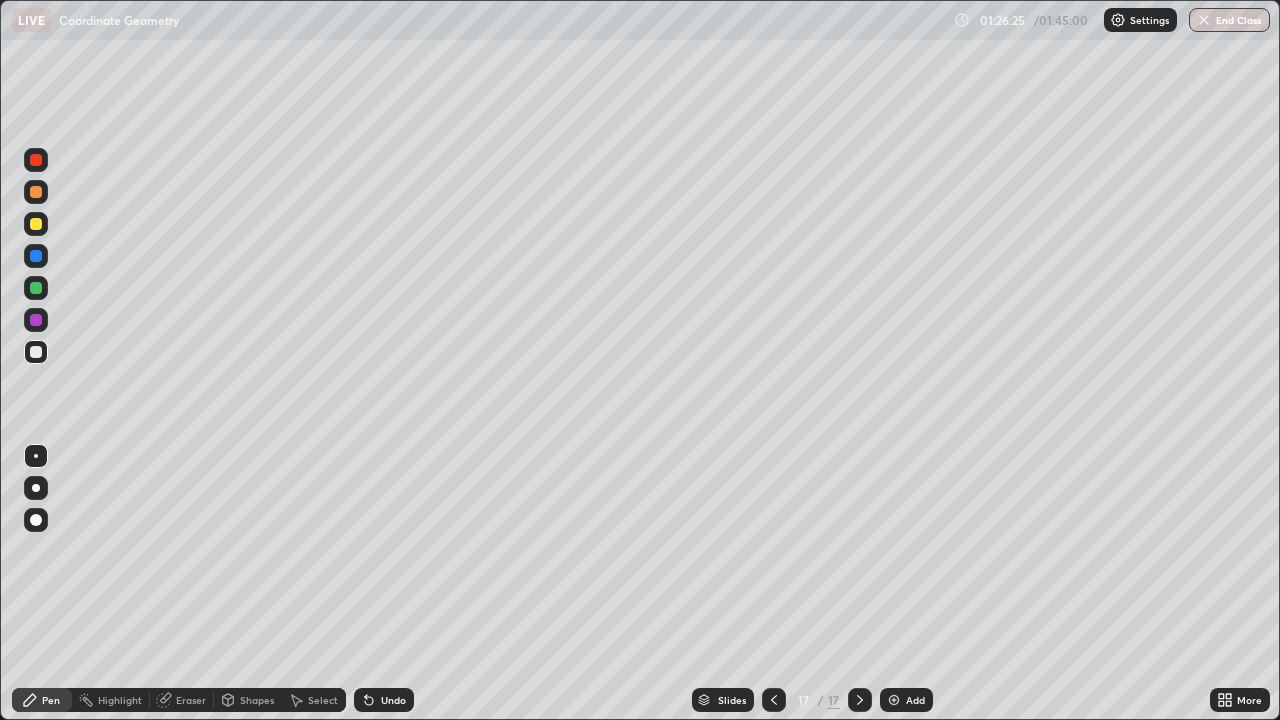 click on "Undo" at bounding box center (384, 700) 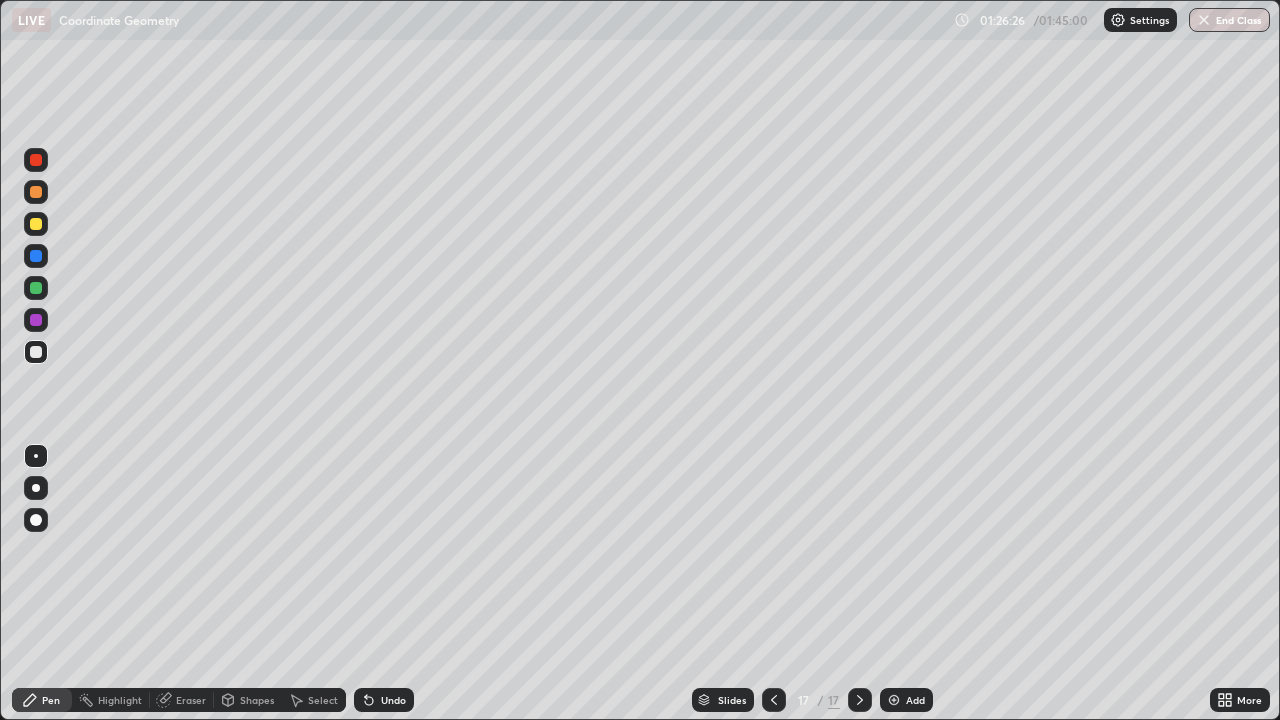 click on "Eraser" at bounding box center [182, 700] 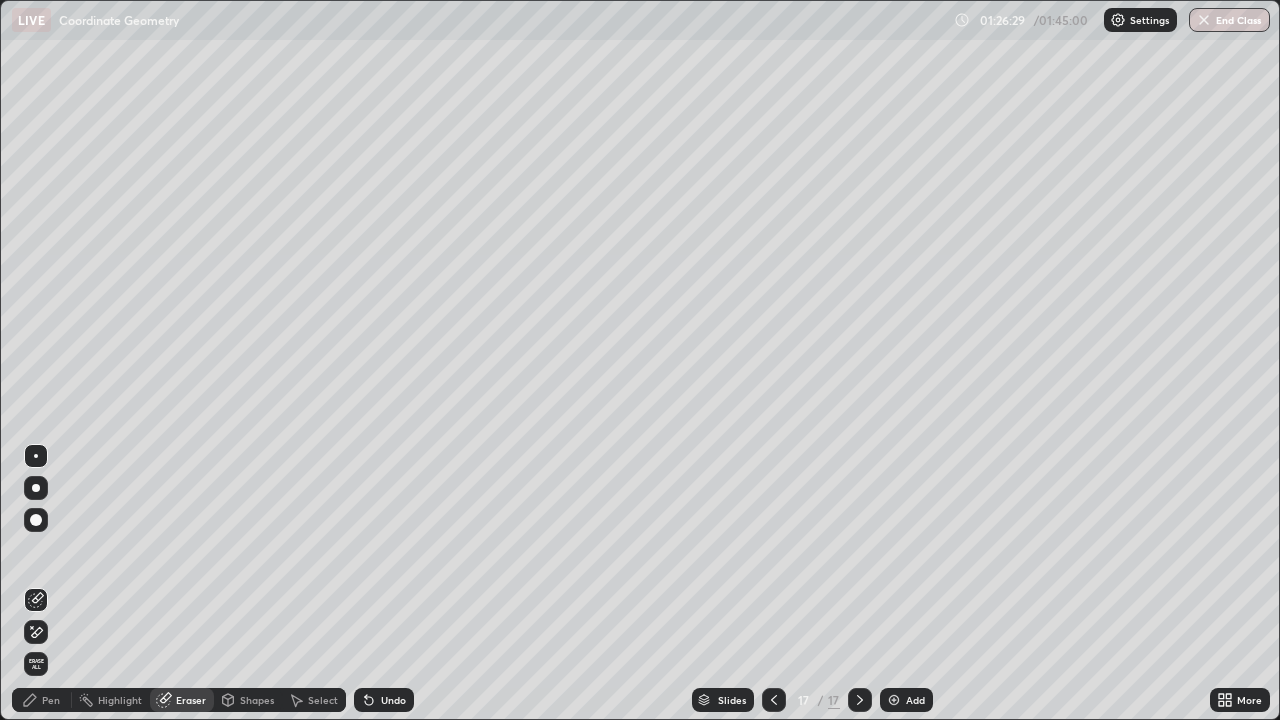 click on "Pen" at bounding box center (51, 700) 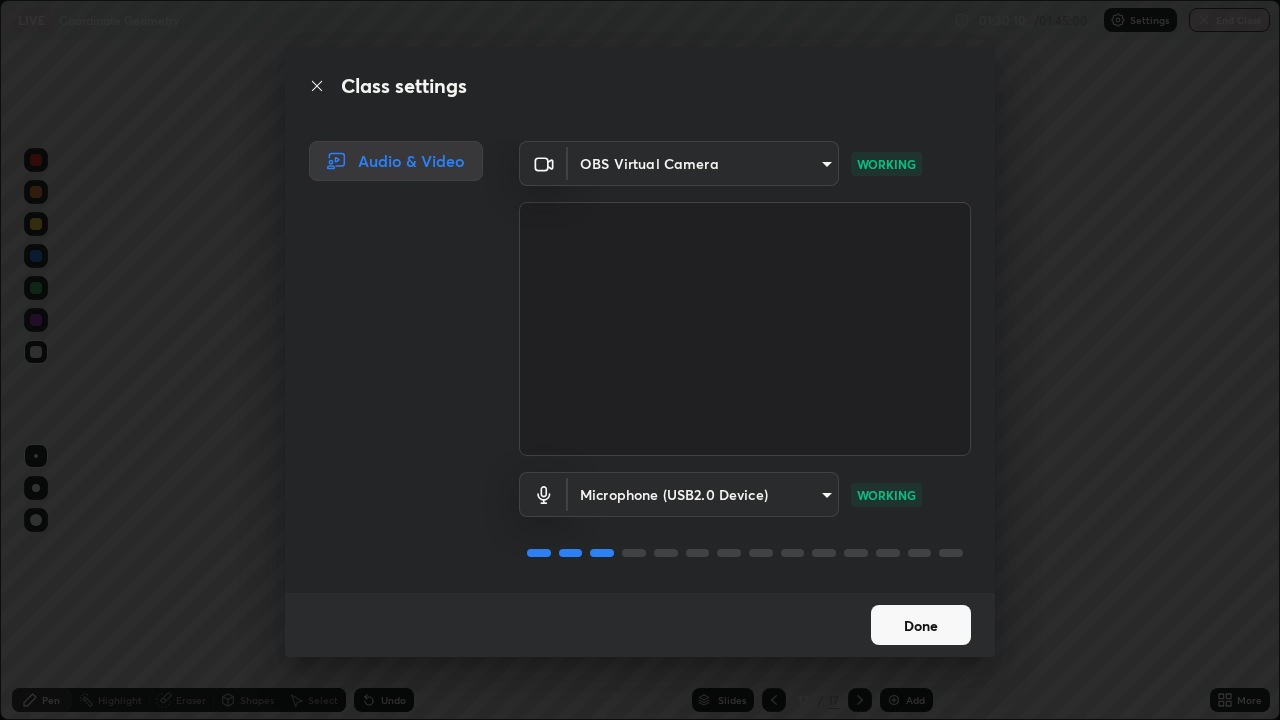 click on "Done" at bounding box center (921, 625) 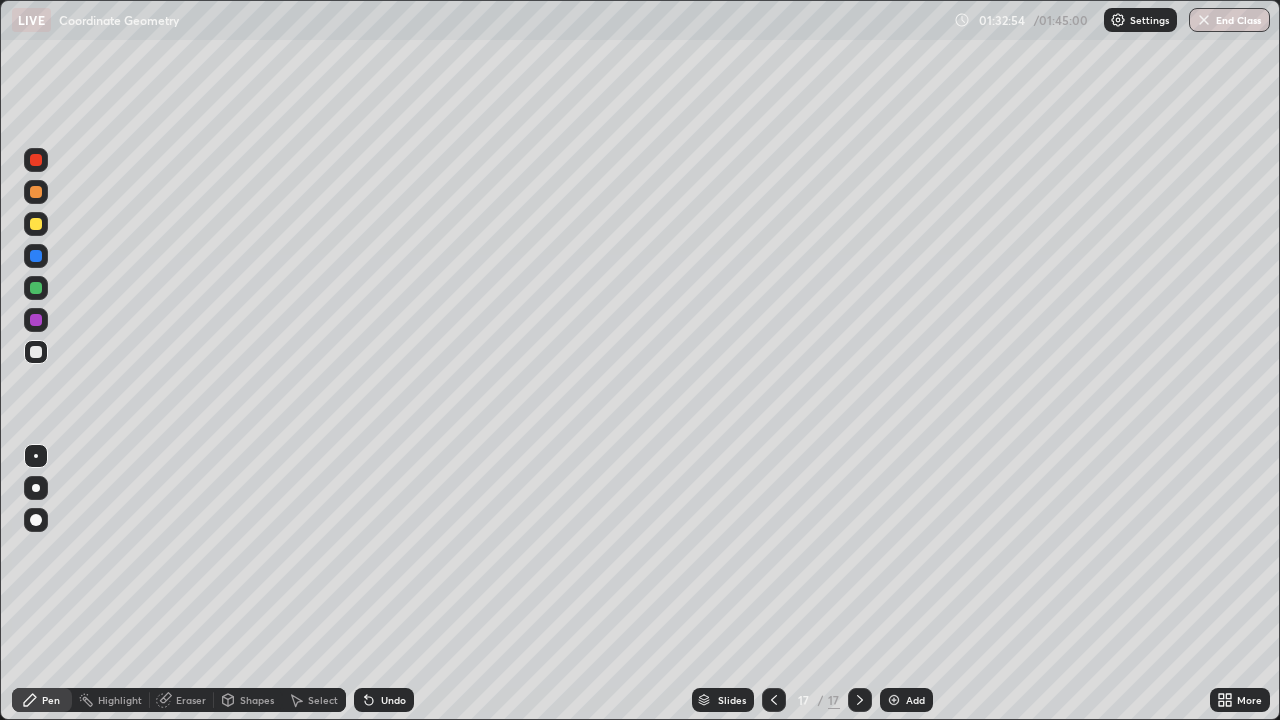 click at bounding box center [36, 320] 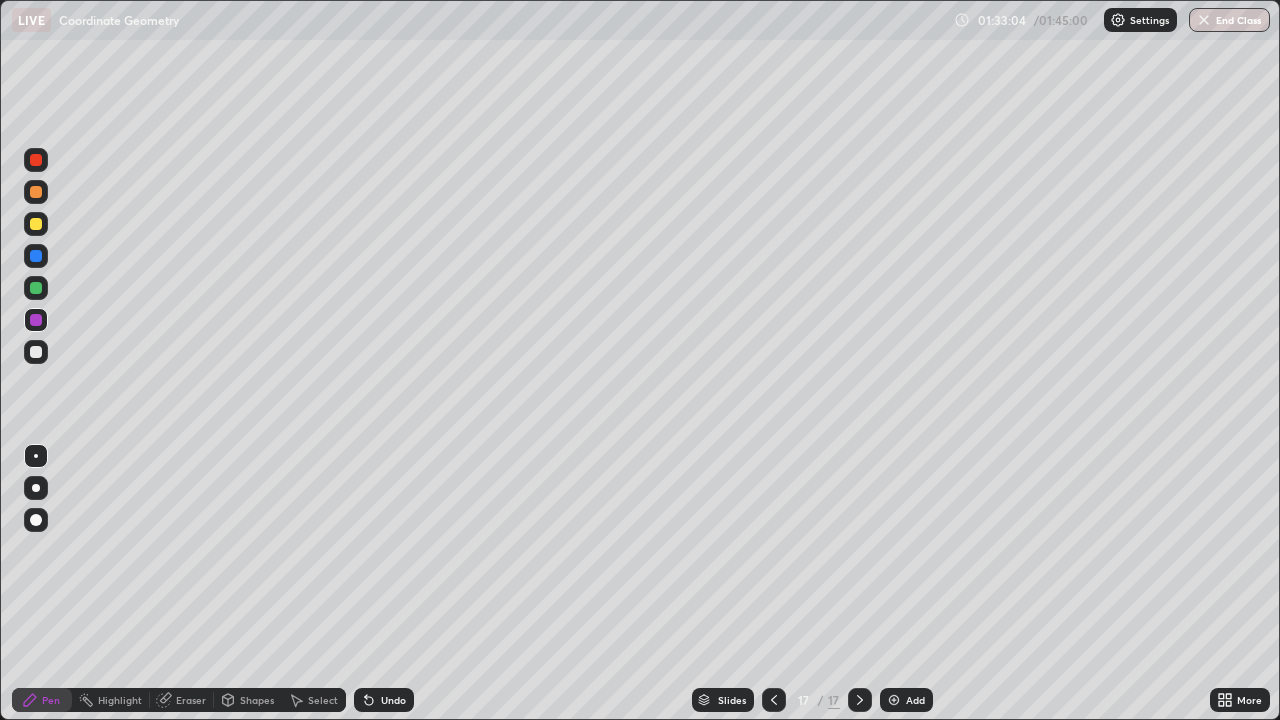 click on "Select" at bounding box center (323, 700) 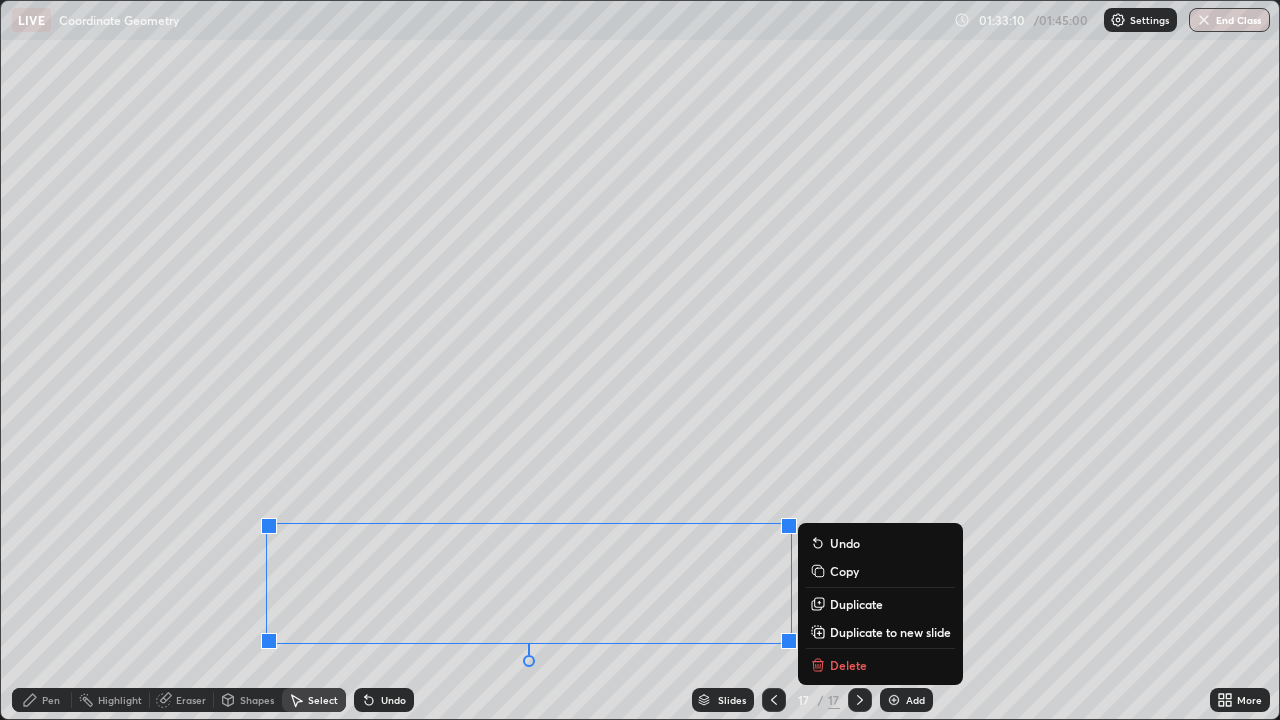 click on "Duplicate to new slide" at bounding box center [890, 632] 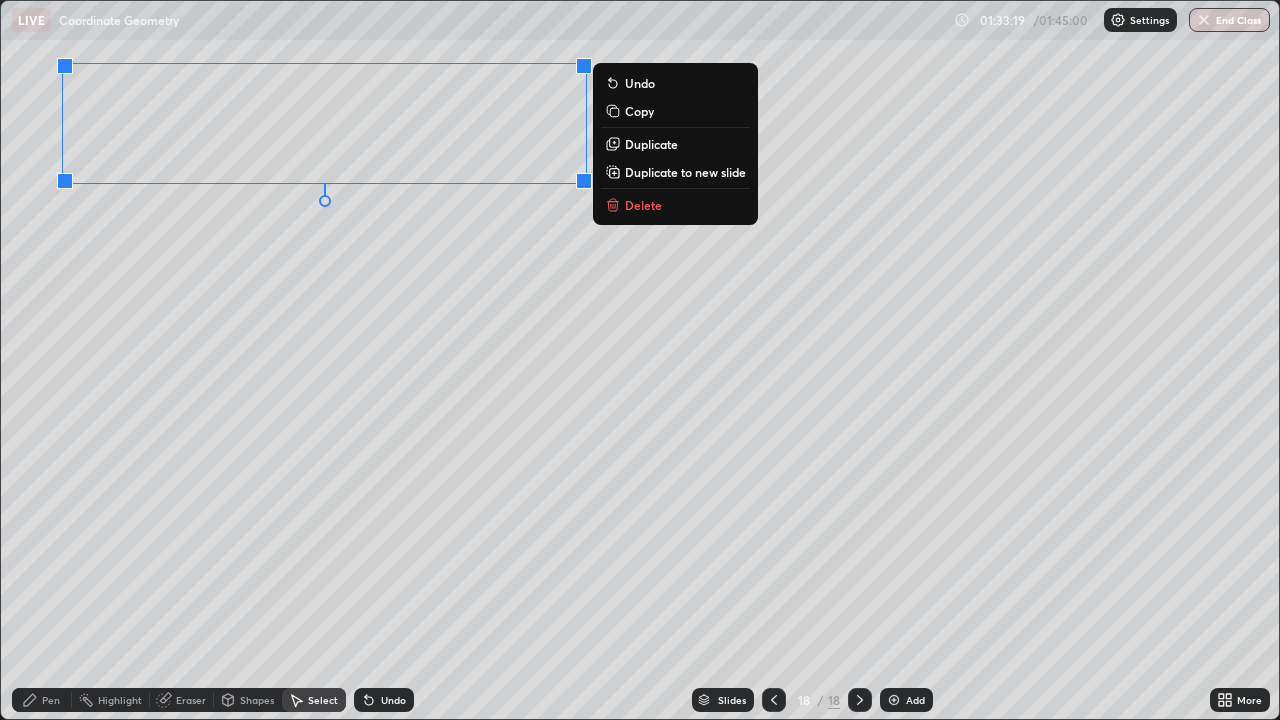 click on "0 ° Undo Copy Duplicate Duplicate to new slide Delete" at bounding box center (640, 360) 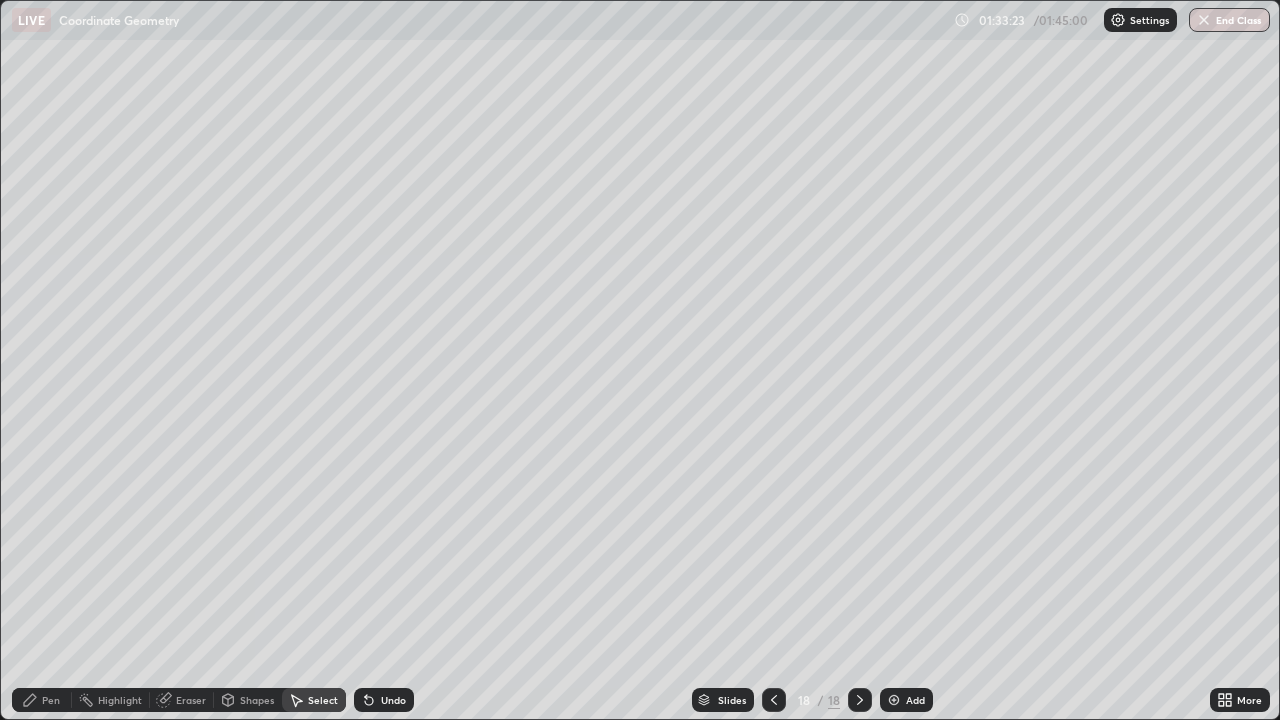 click on "Pen" at bounding box center [42, 700] 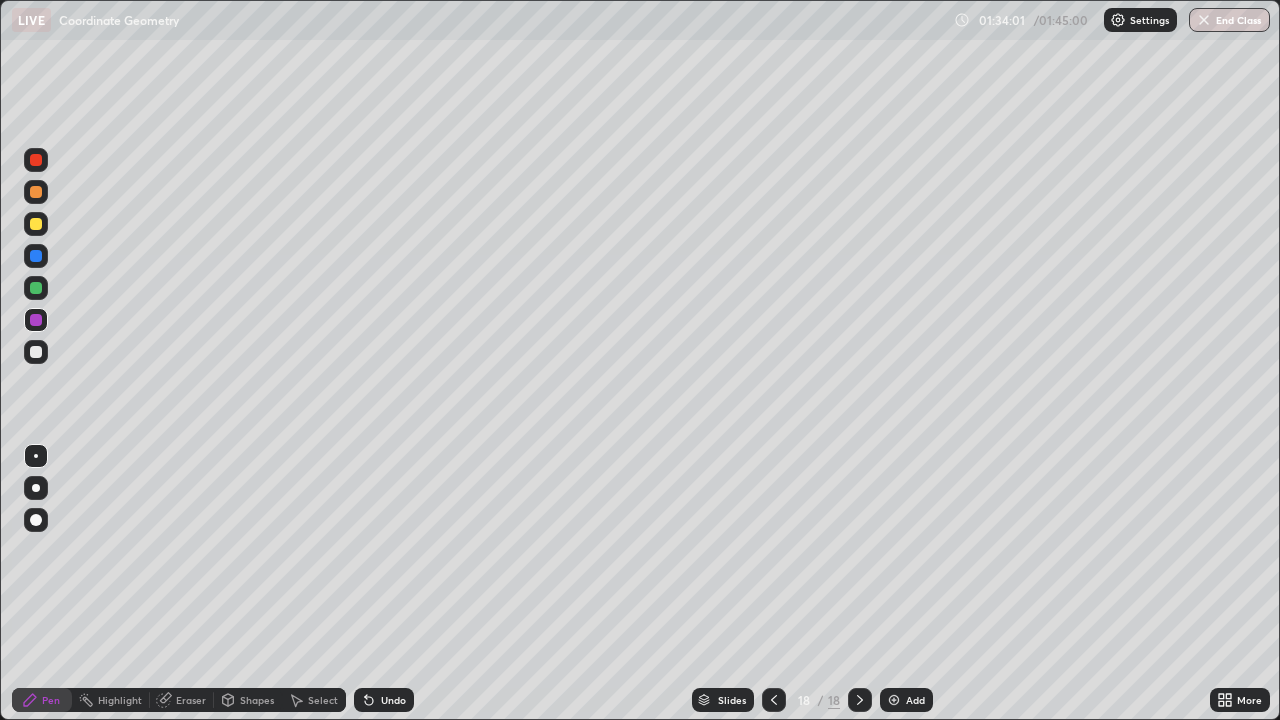 click 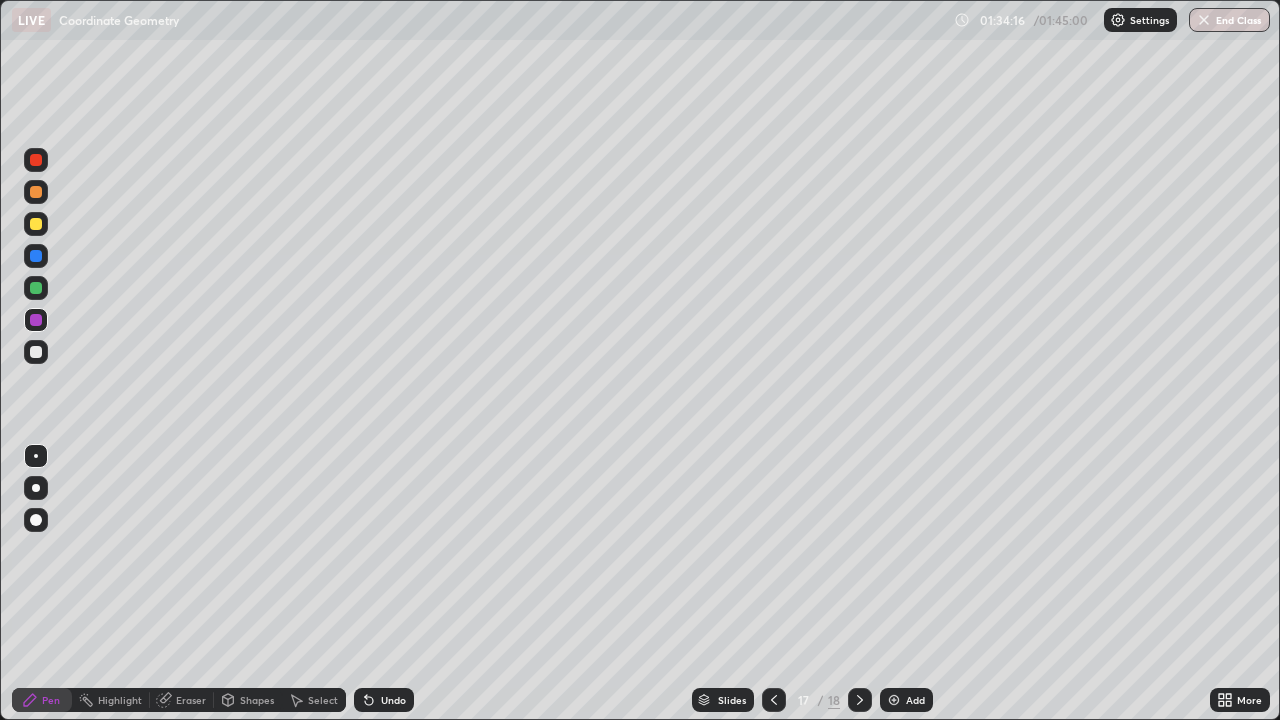 click on "Add" at bounding box center [915, 700] 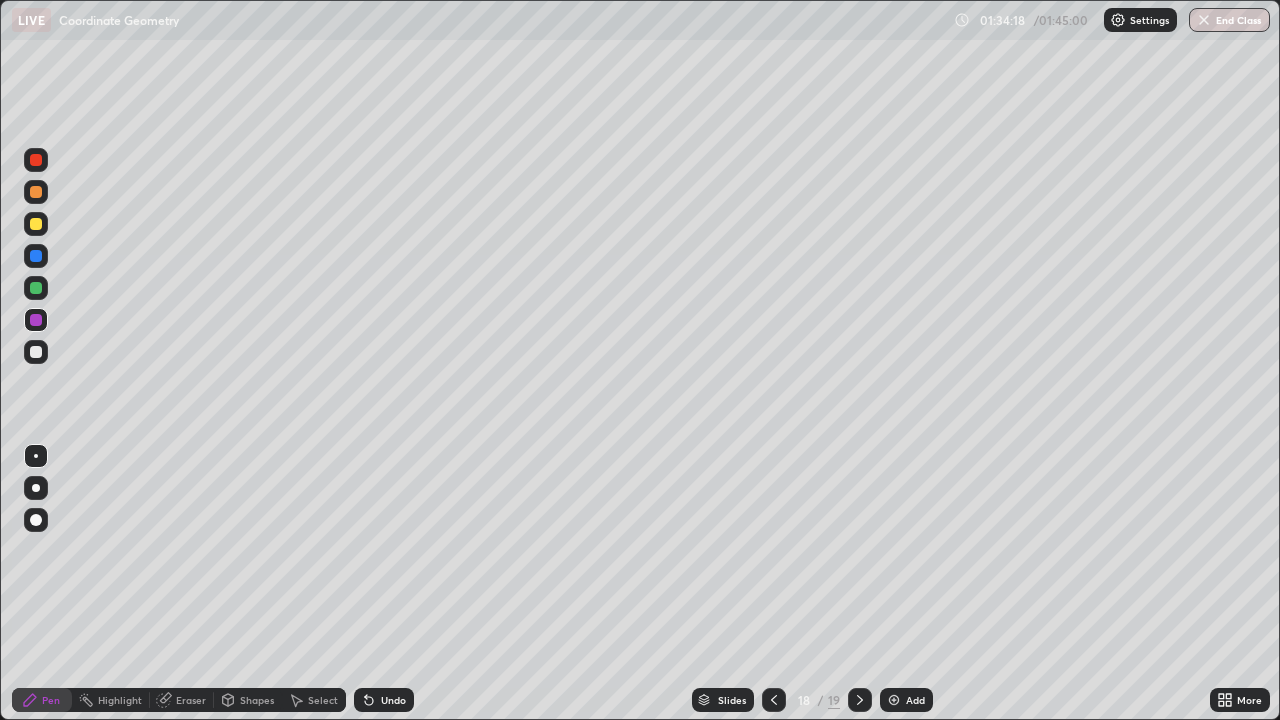 click 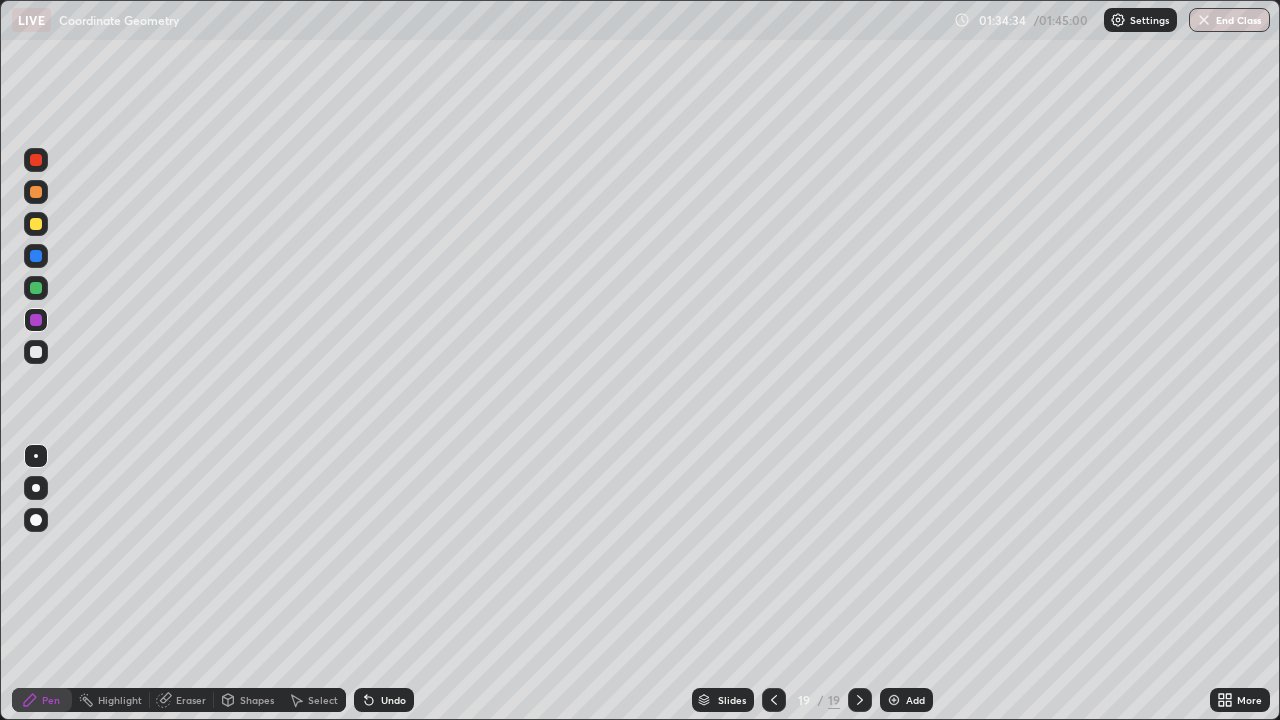 click 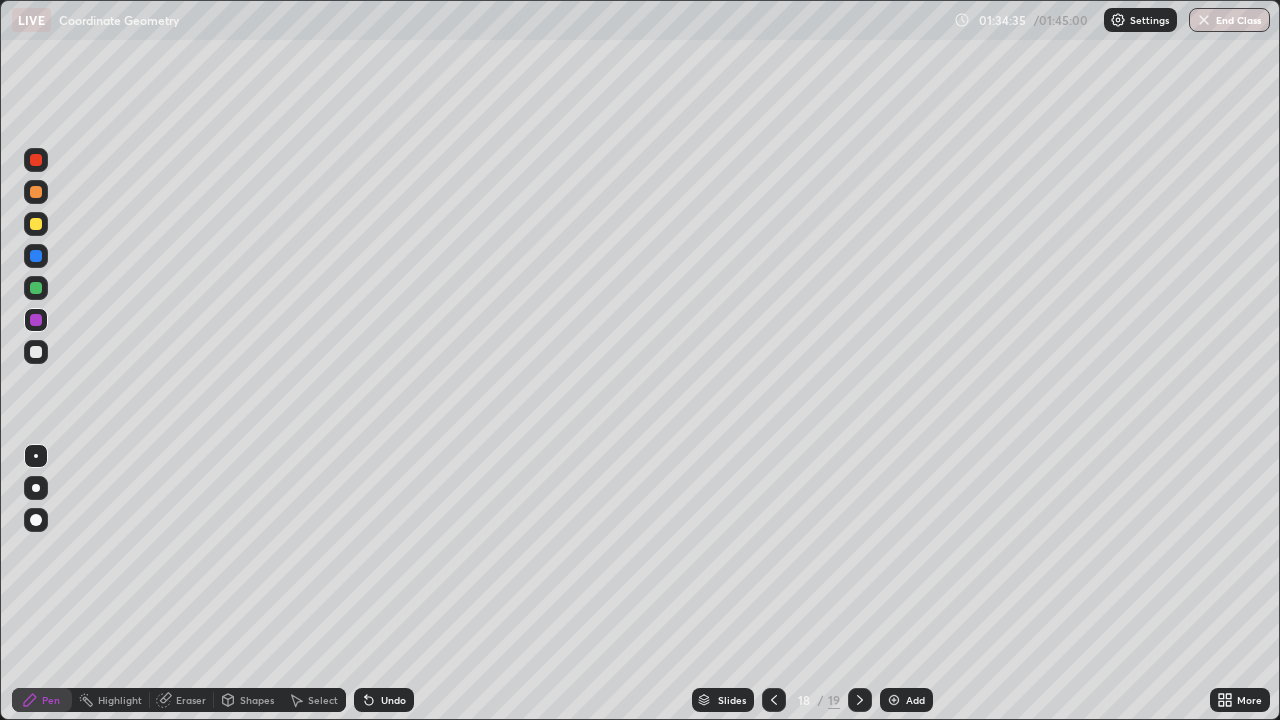 click 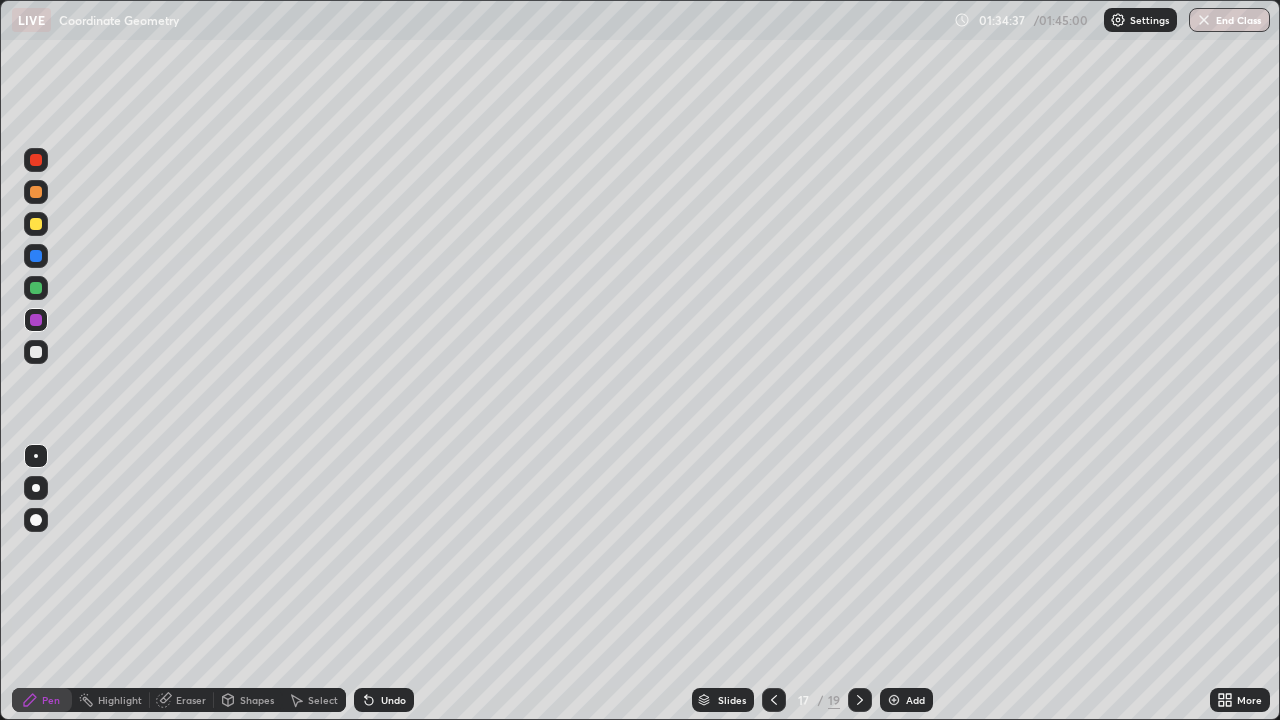 click 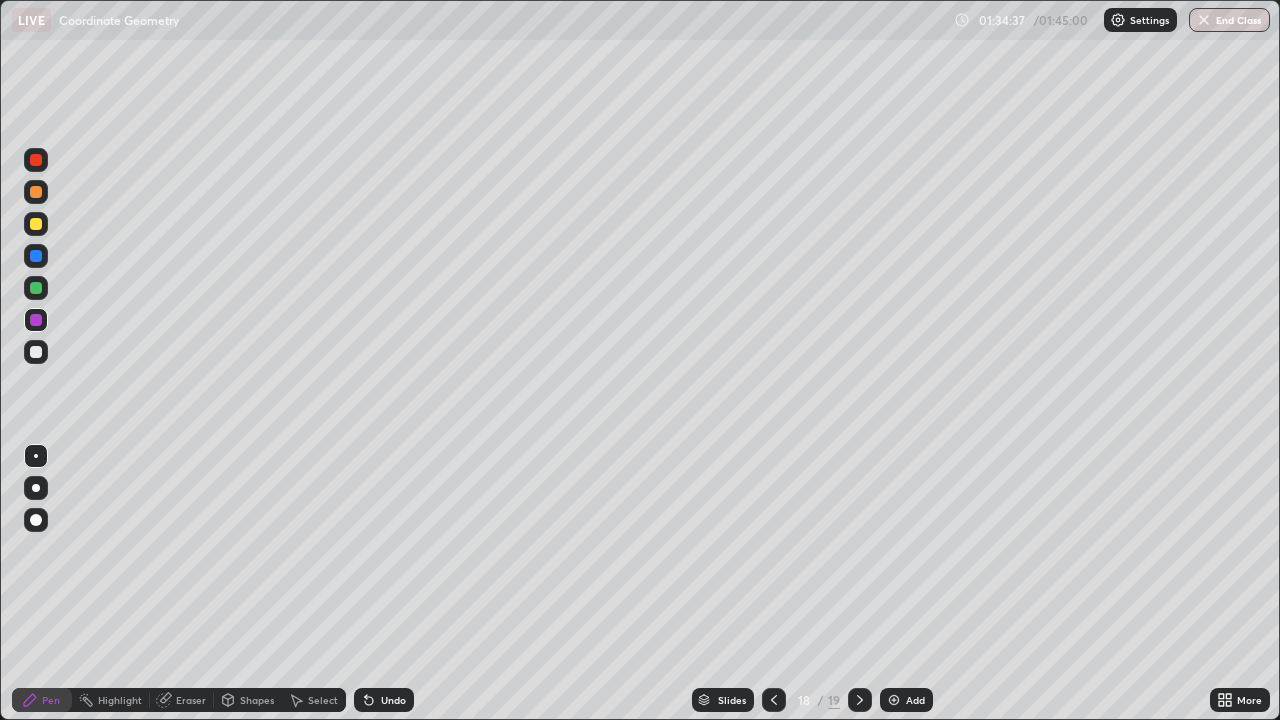 click 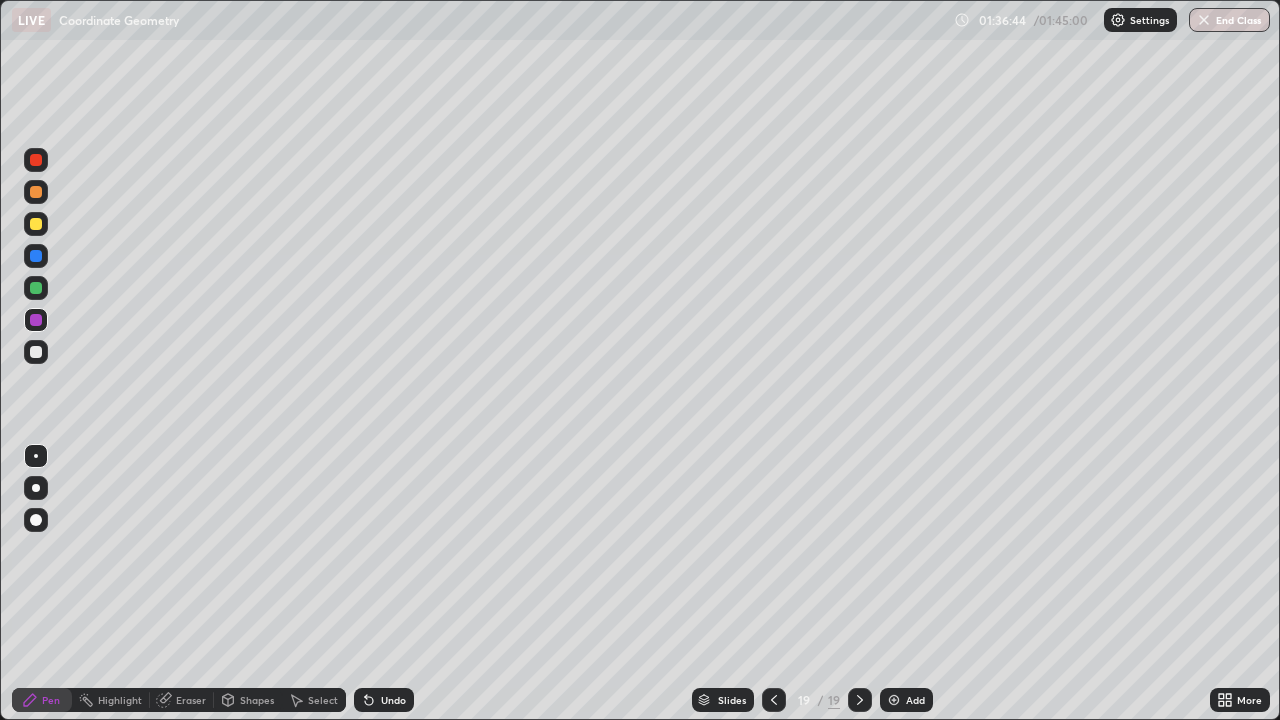 click on "Undo" at bounding box center (384, 700) 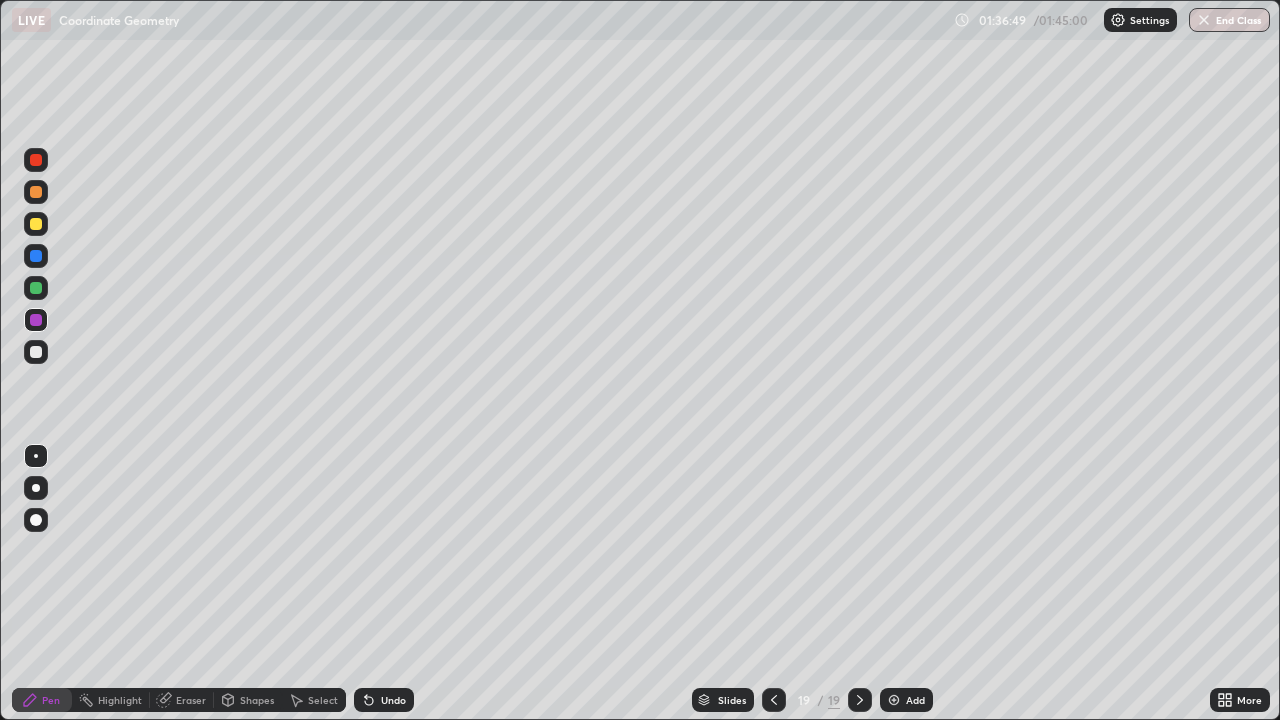 click 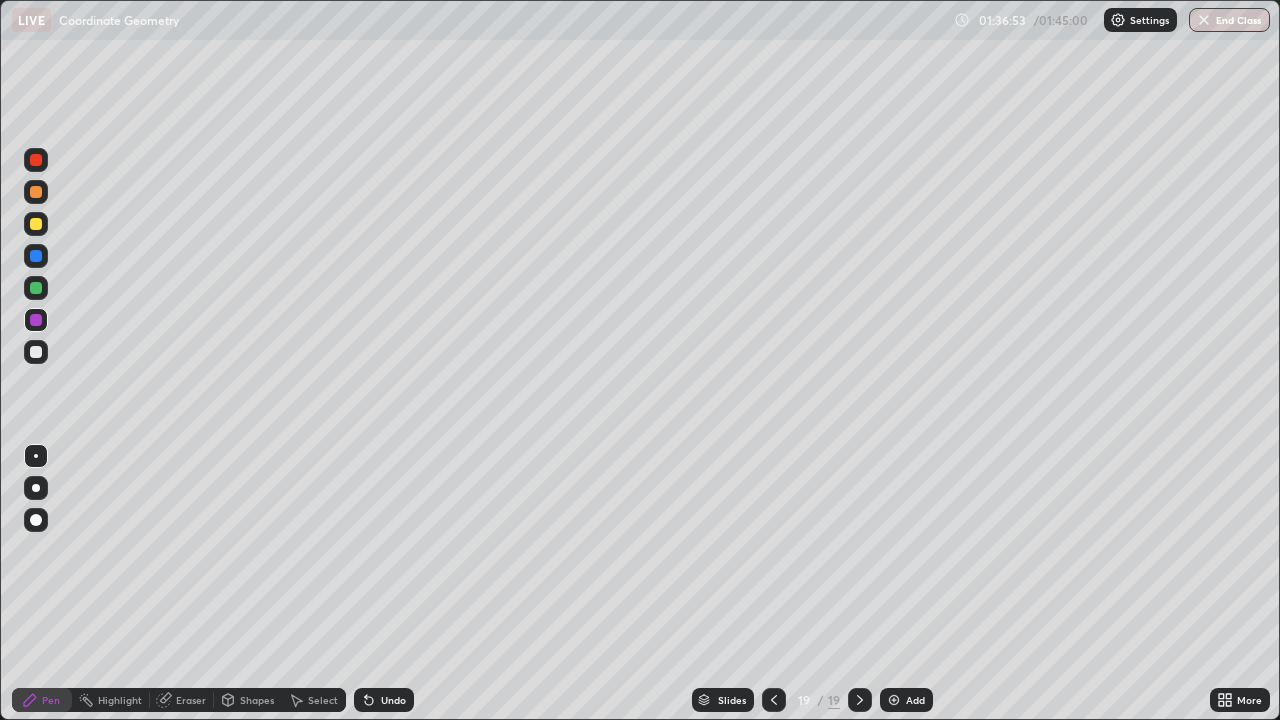 click at bounding box center (894, 700) 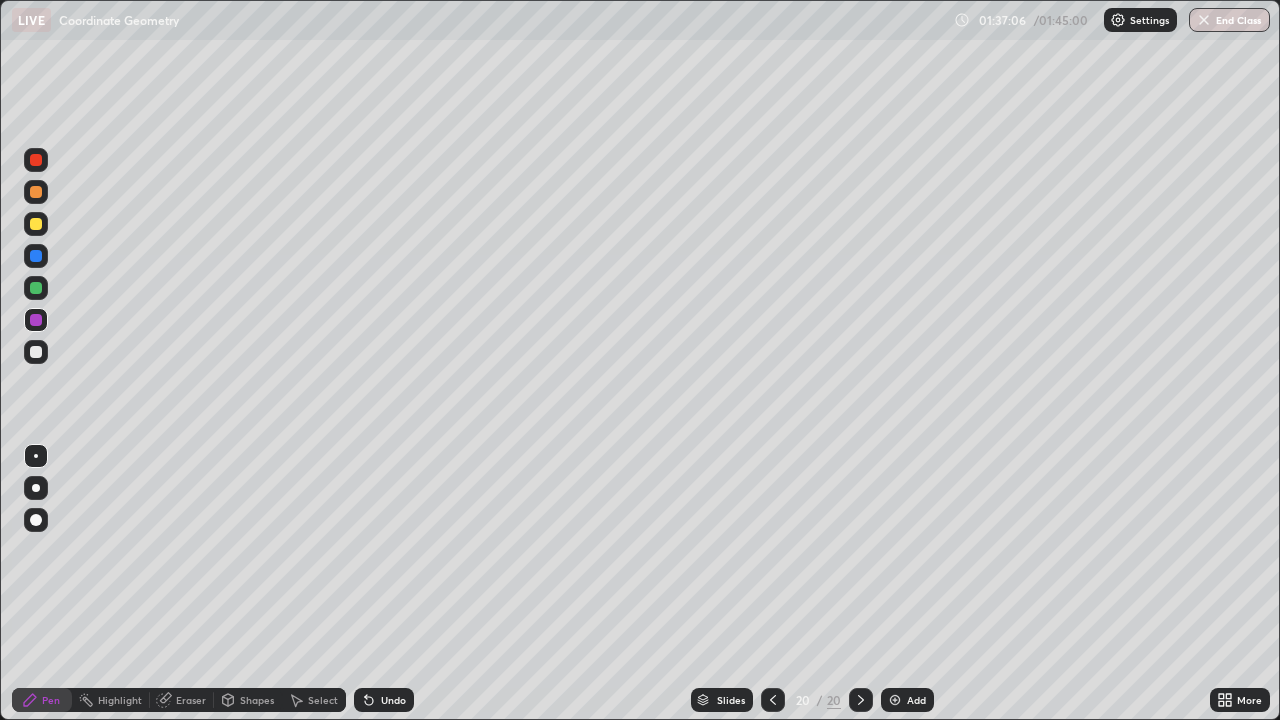 click 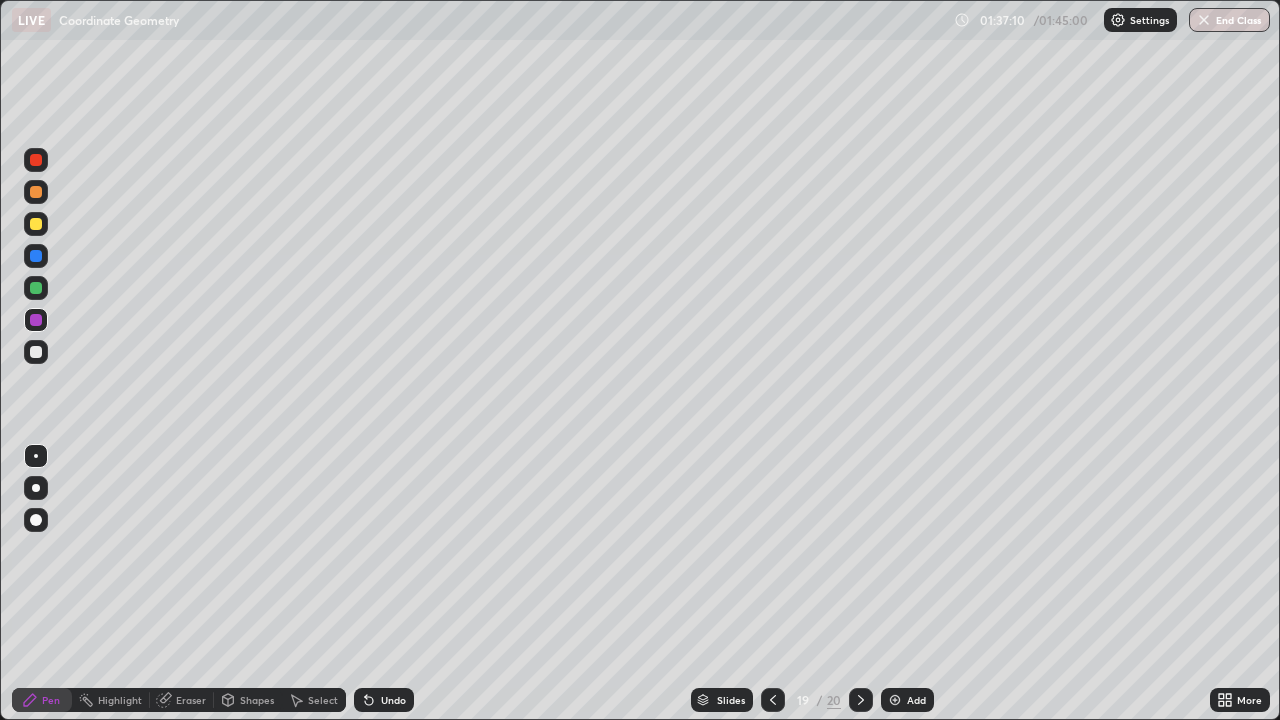 click 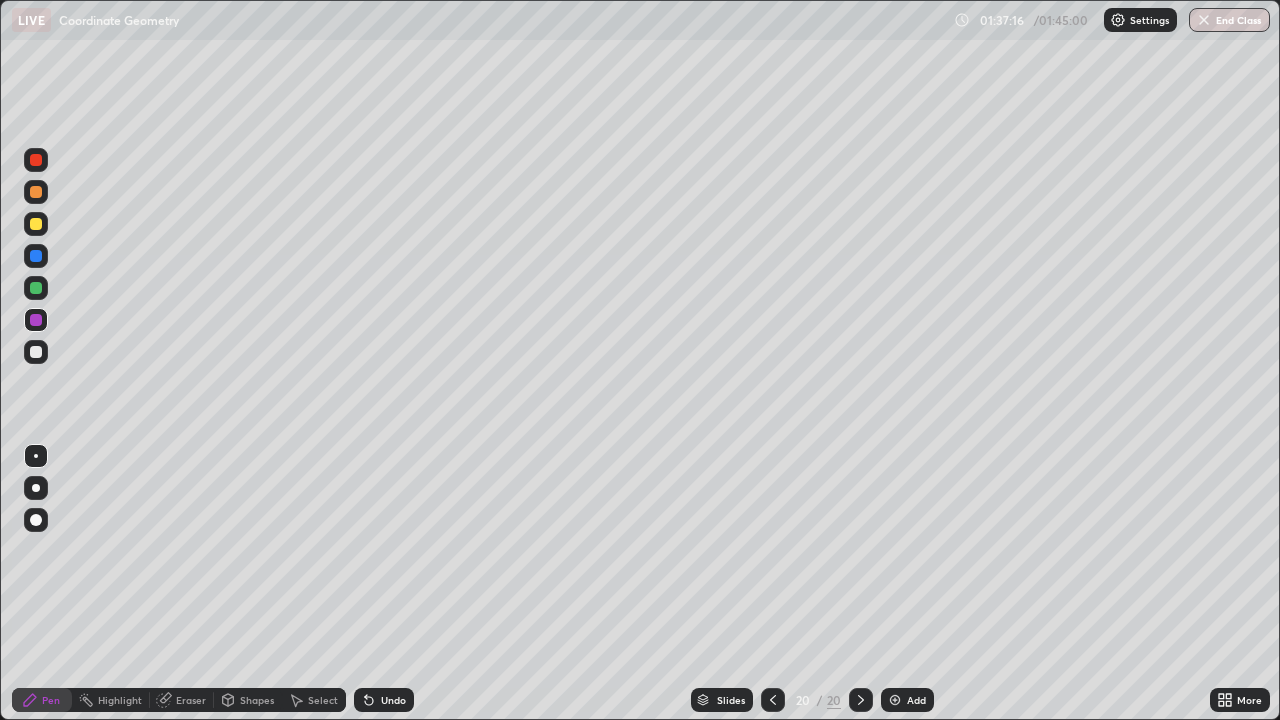 click 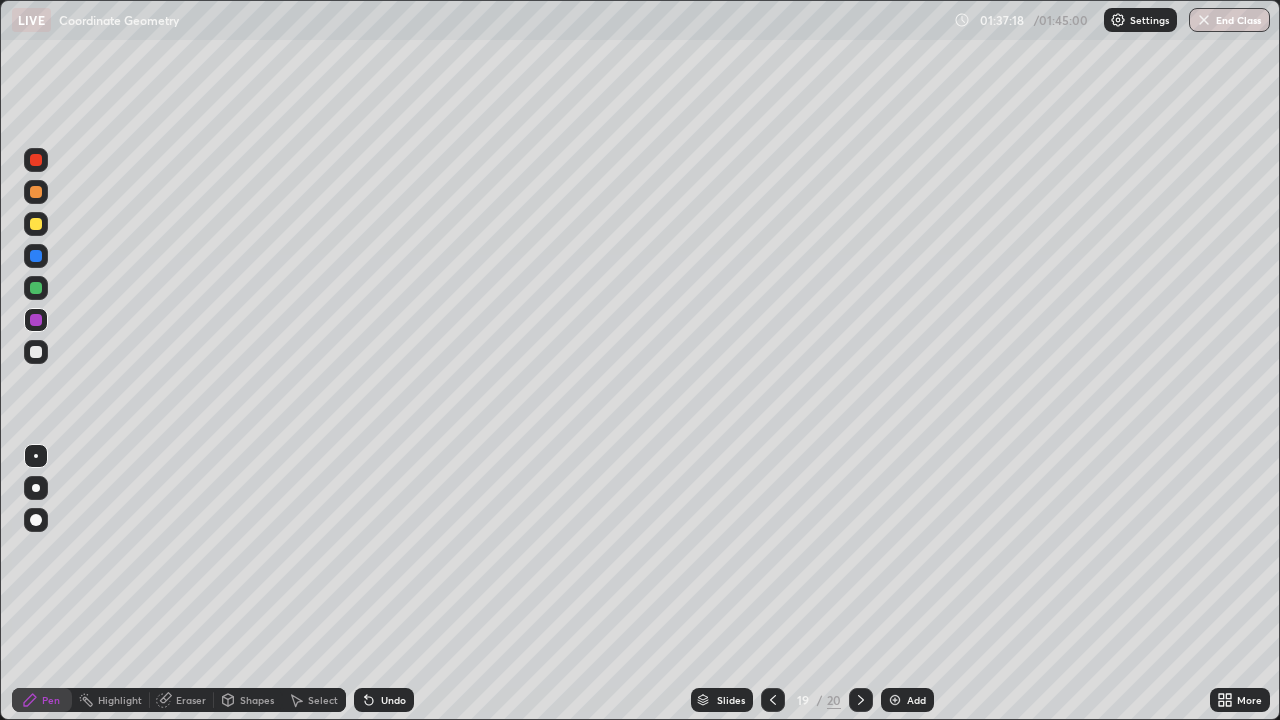 click 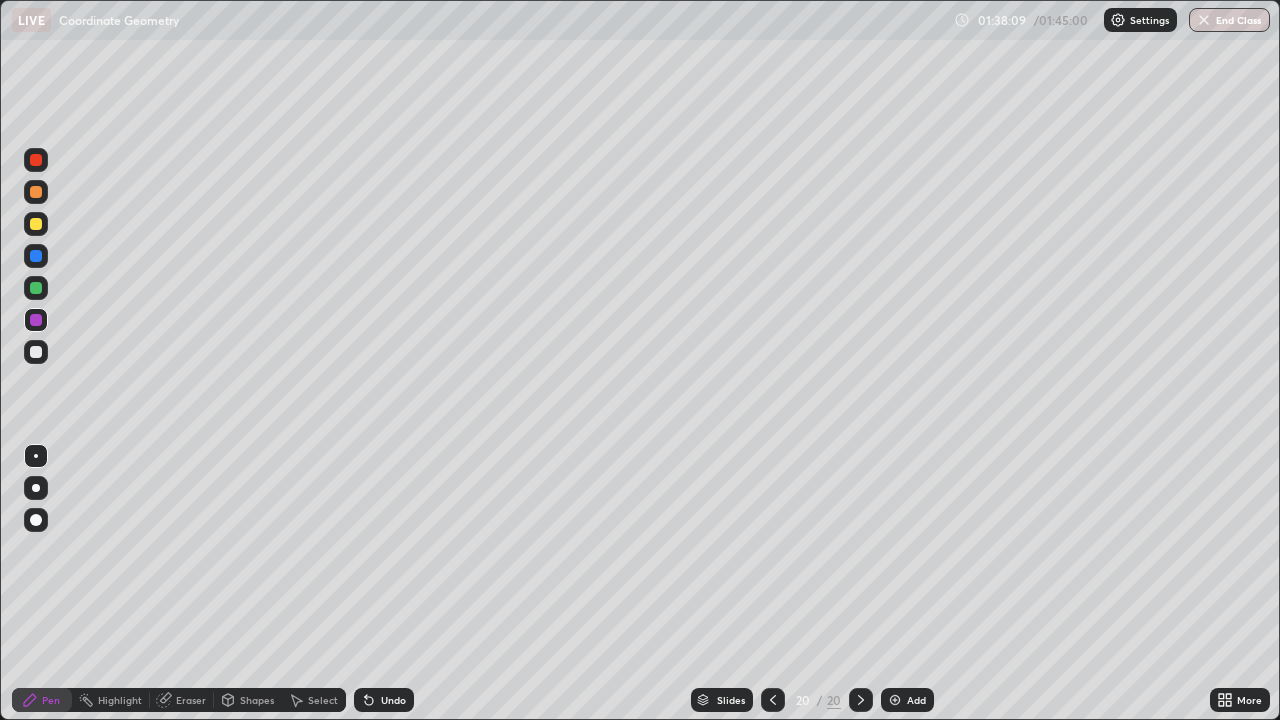 click 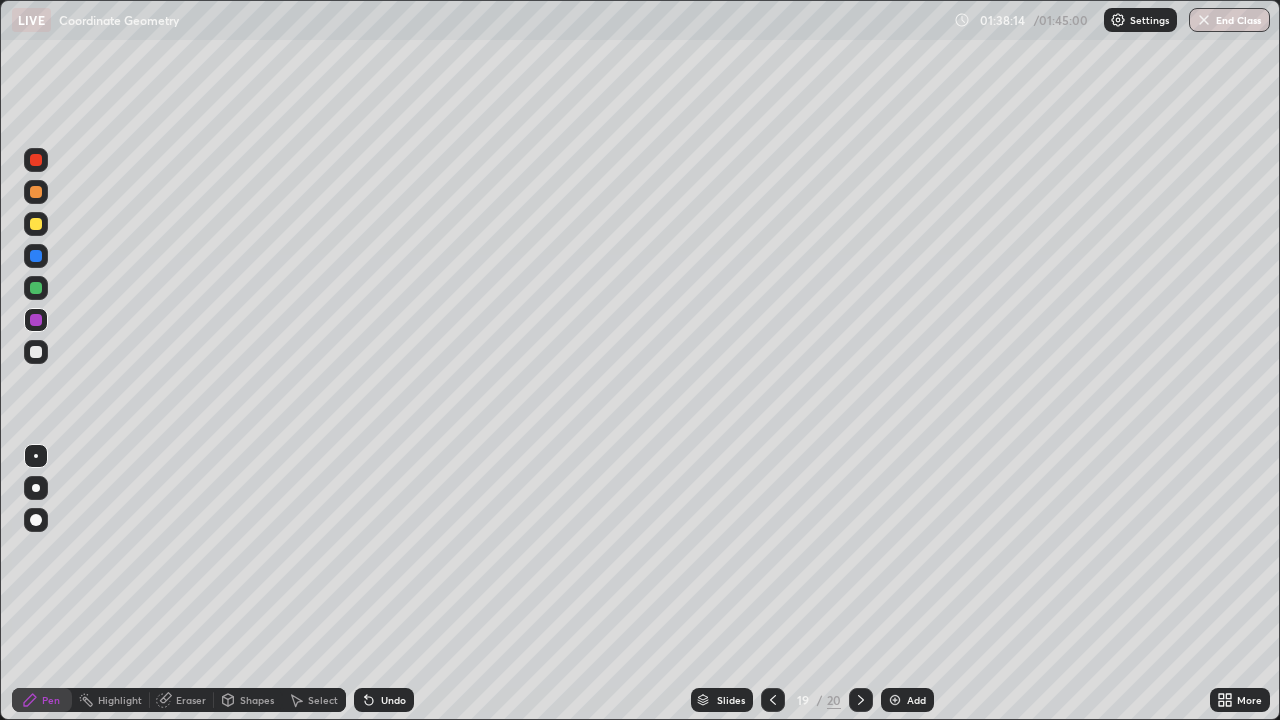click 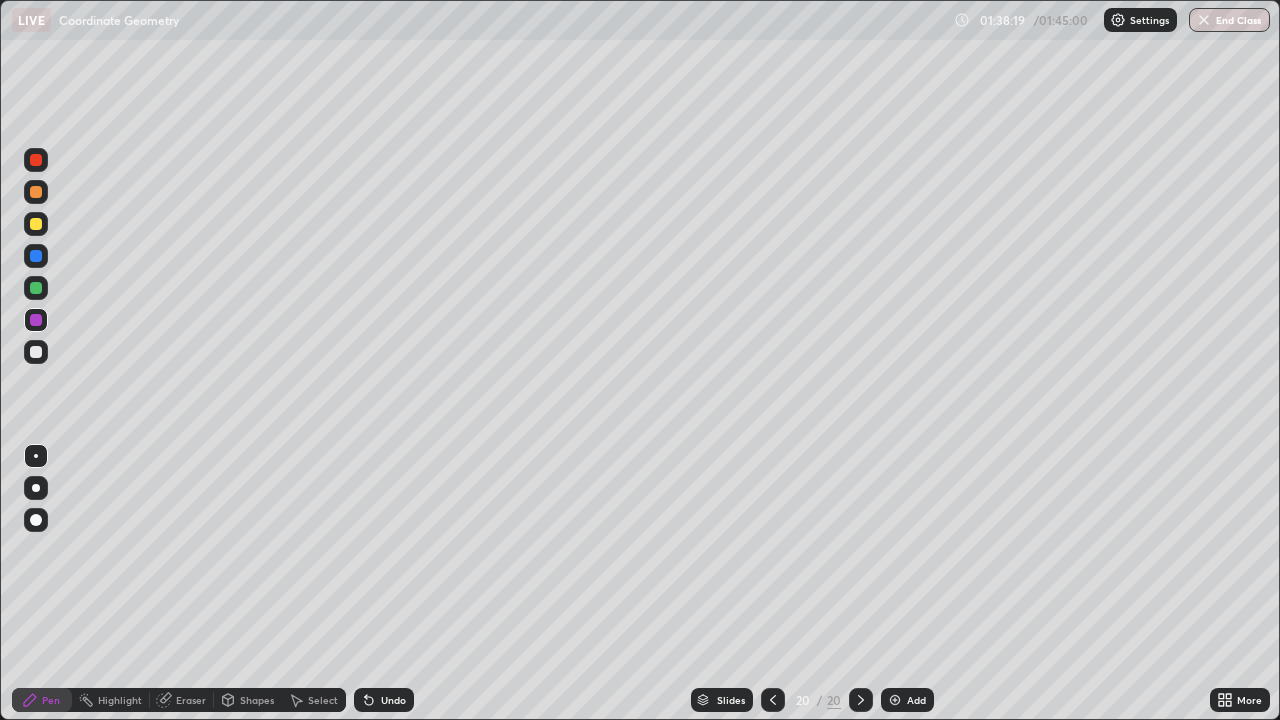 click 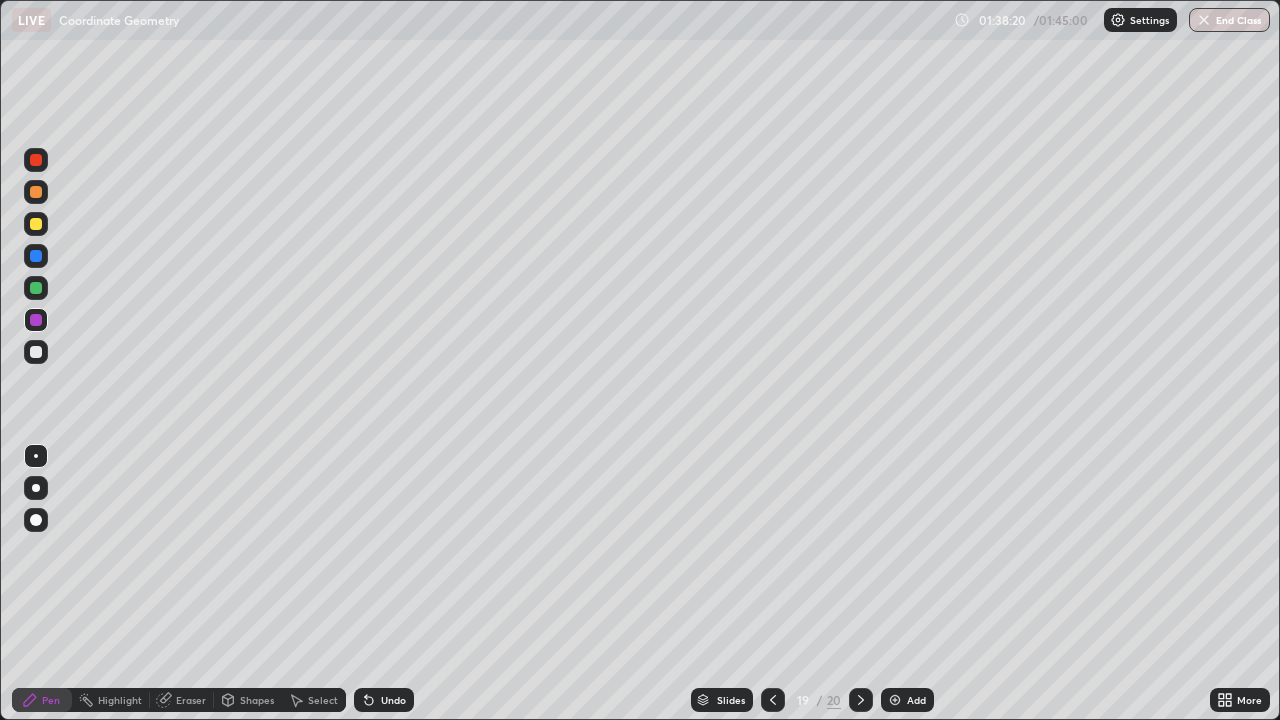 click 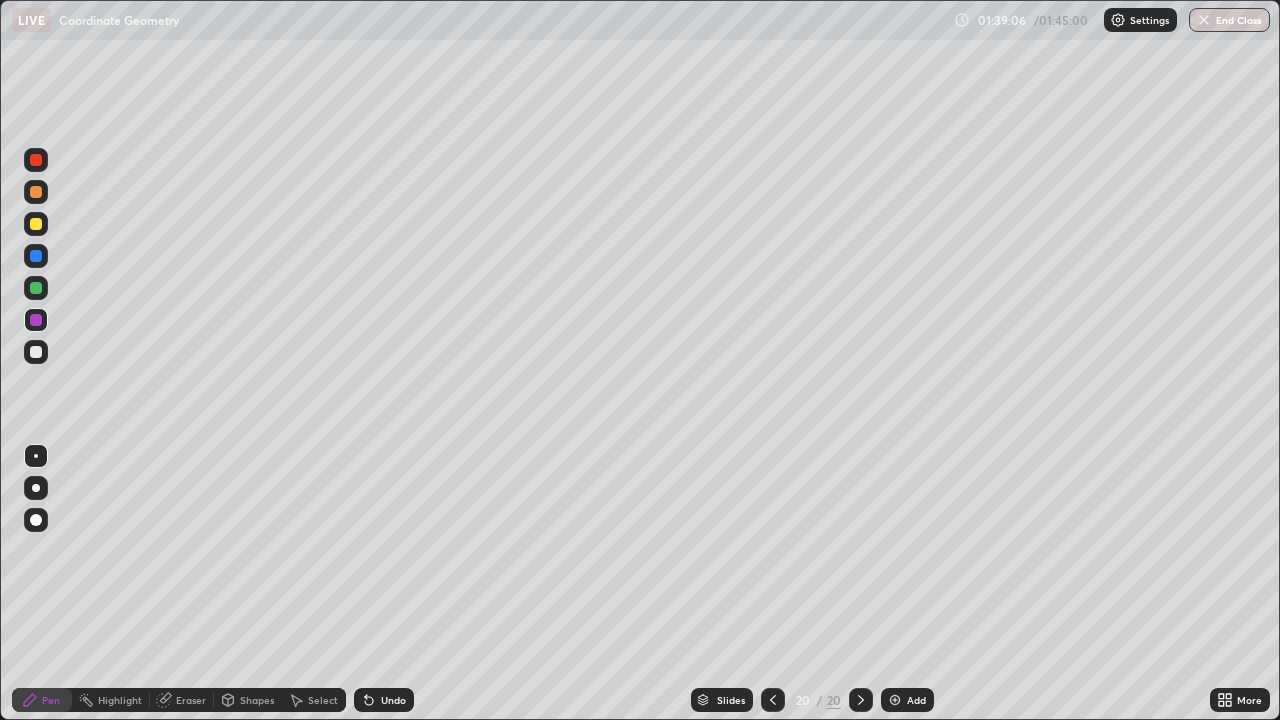 click 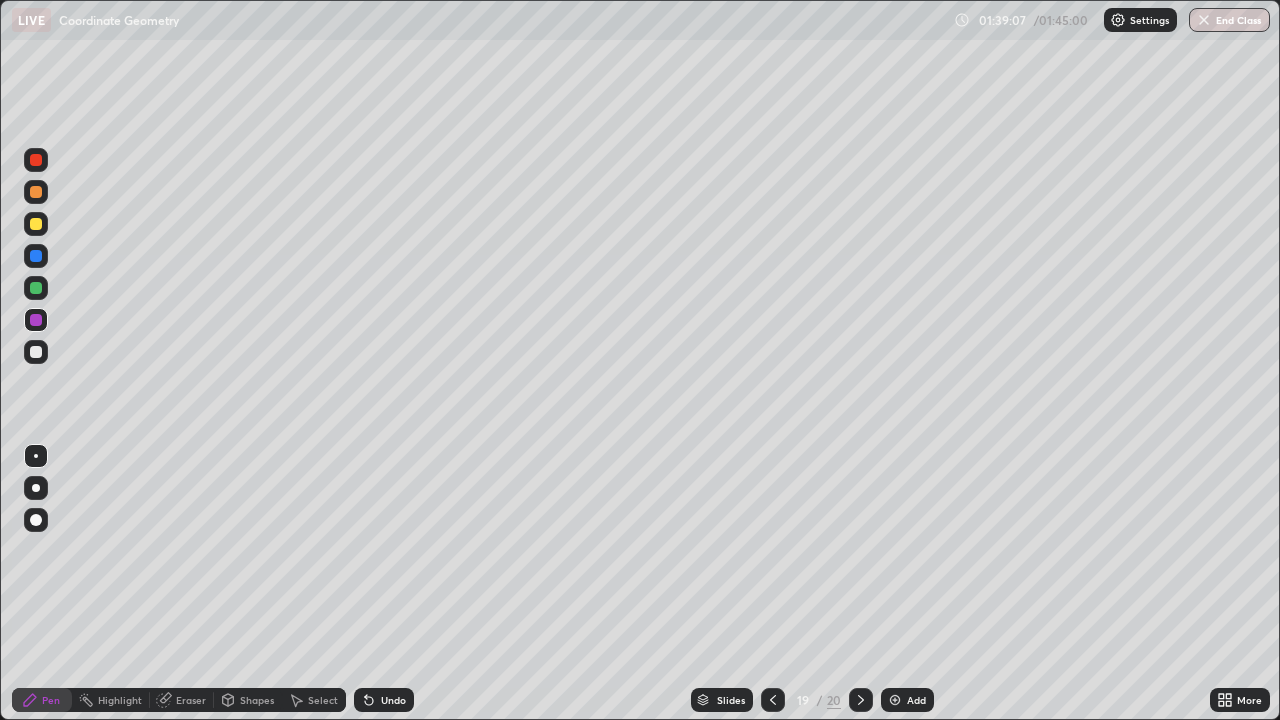 click 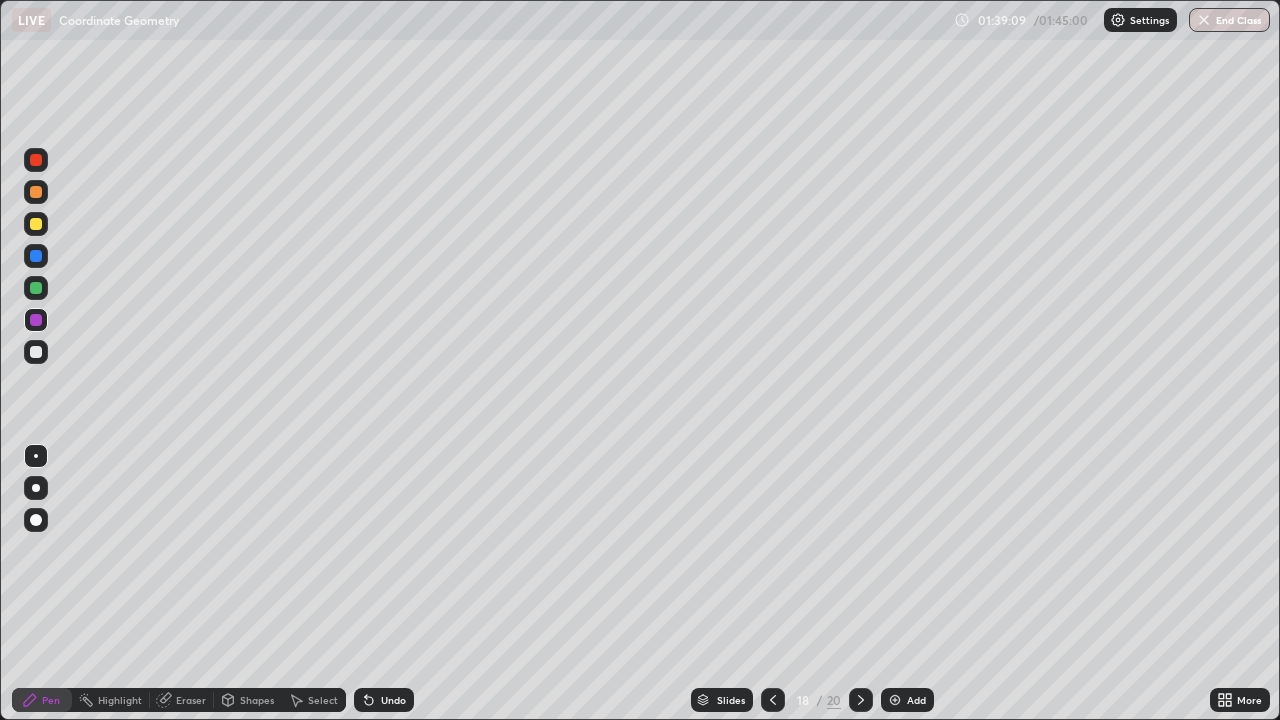 click 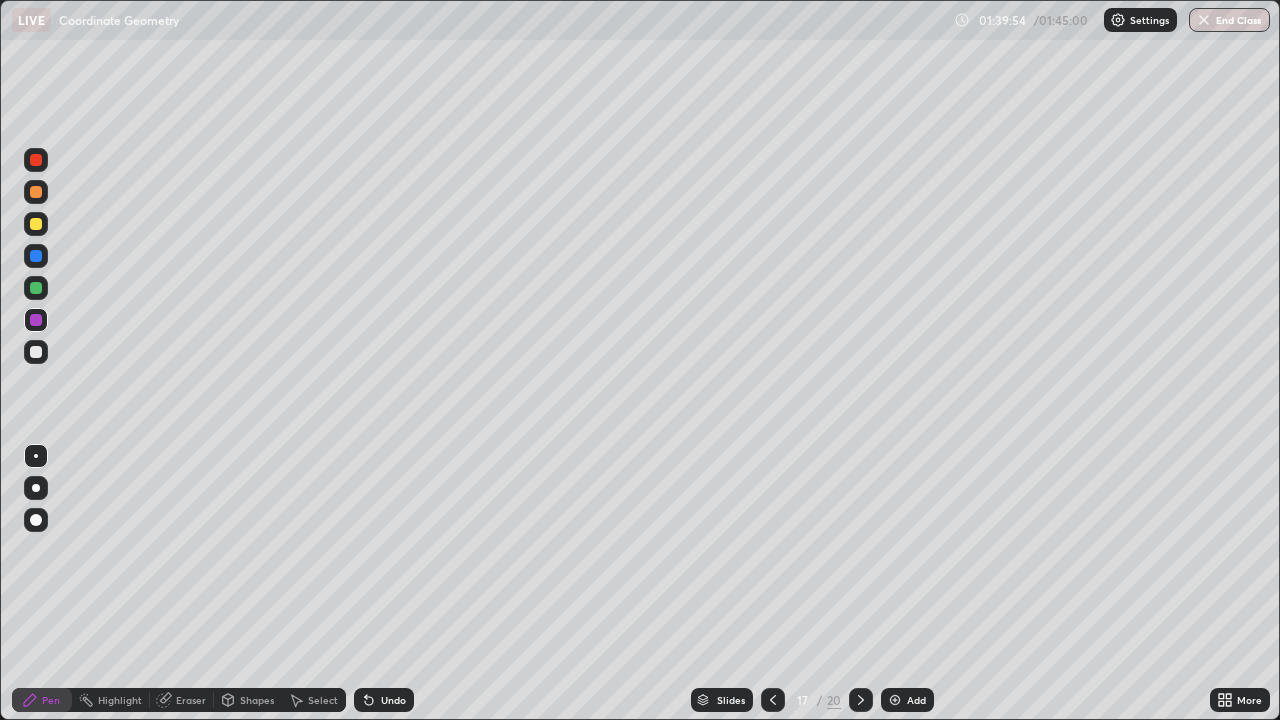 click on "Eraser" at bounding box center (191, 700) 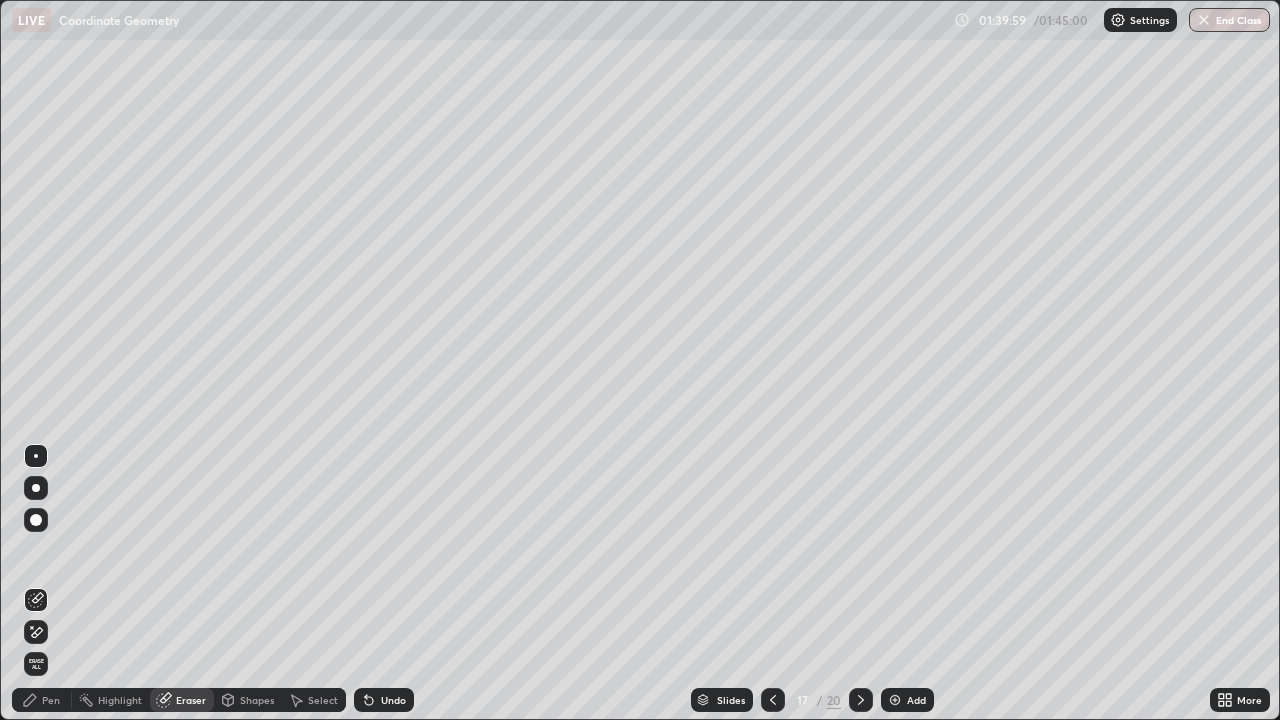 click on "Pen" at bounding box center (51, 700) 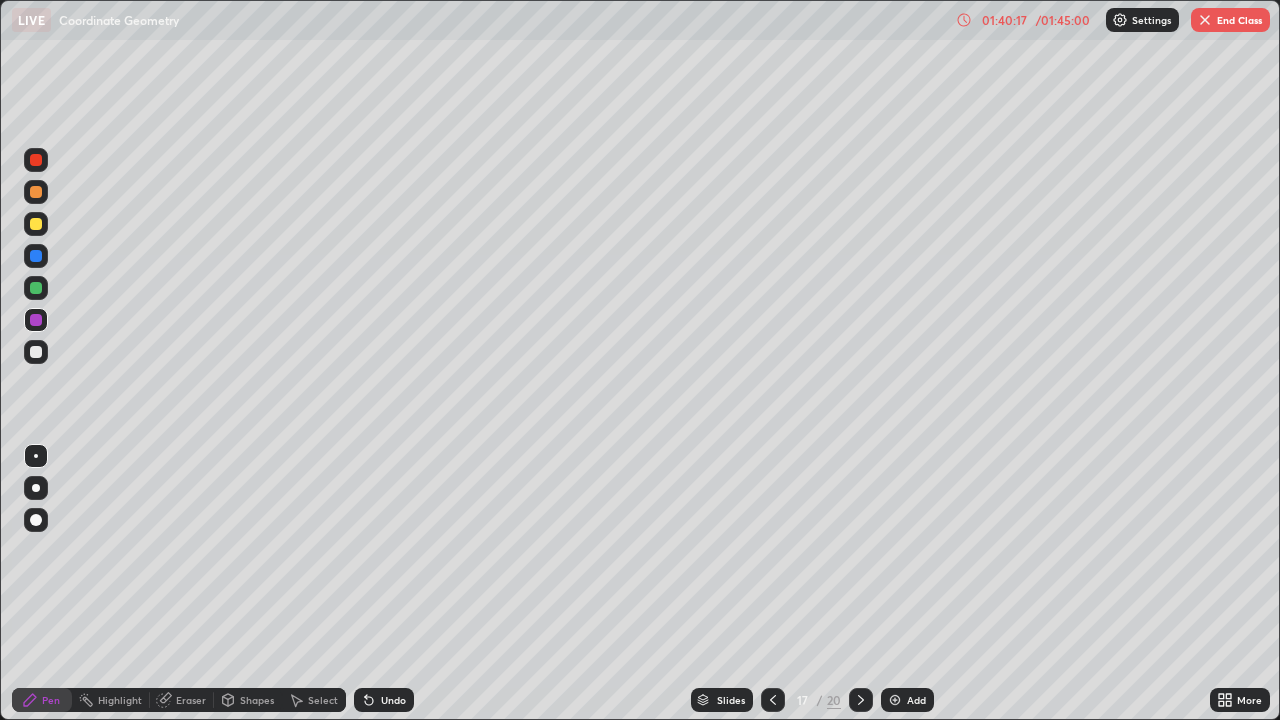 click 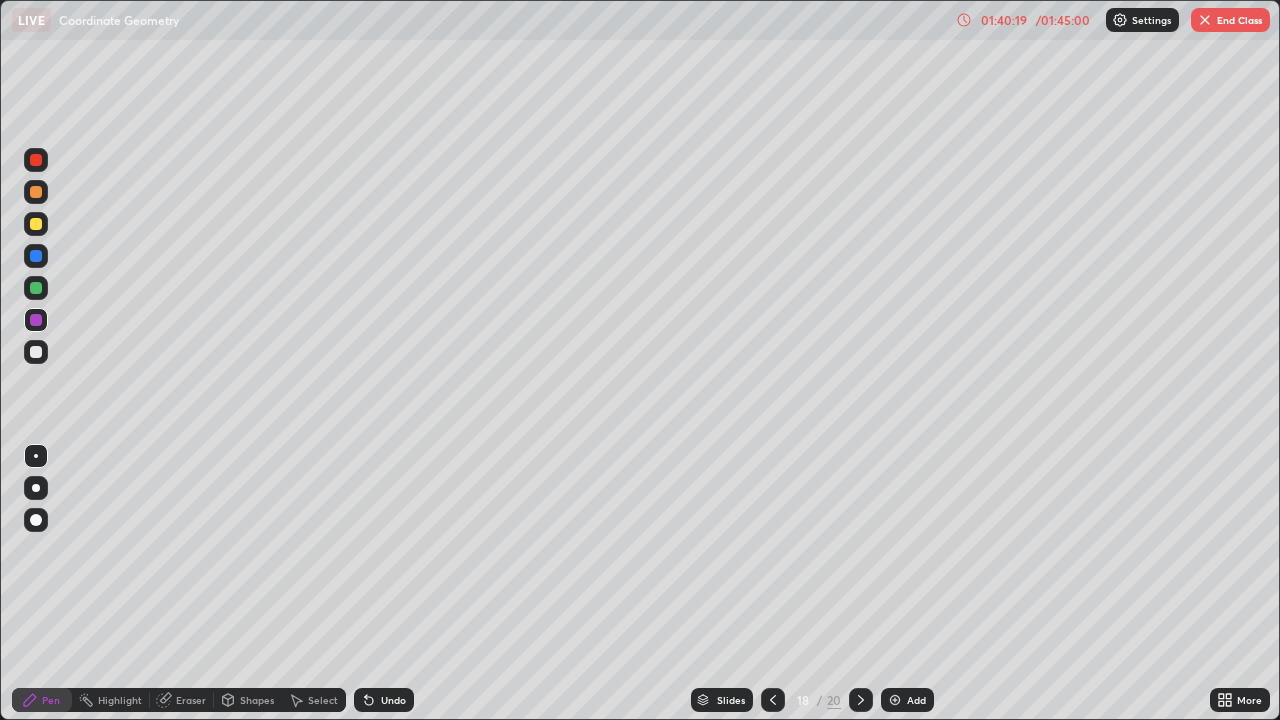 click 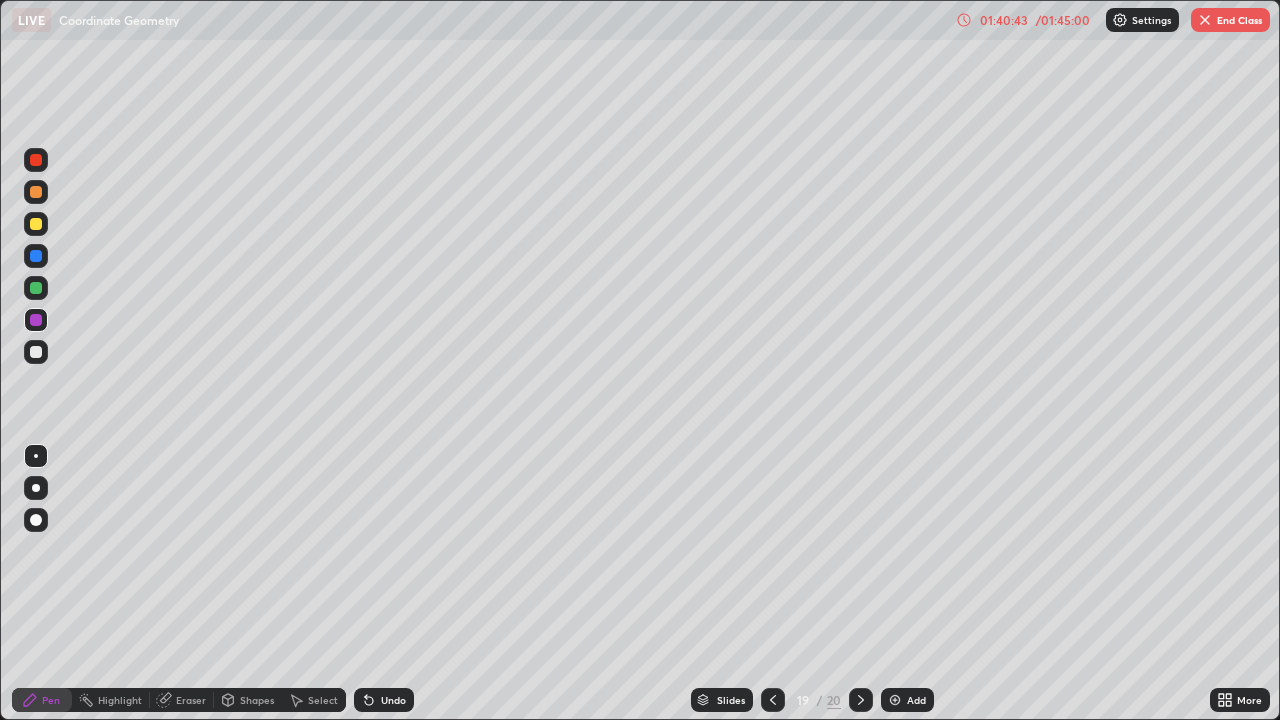 click 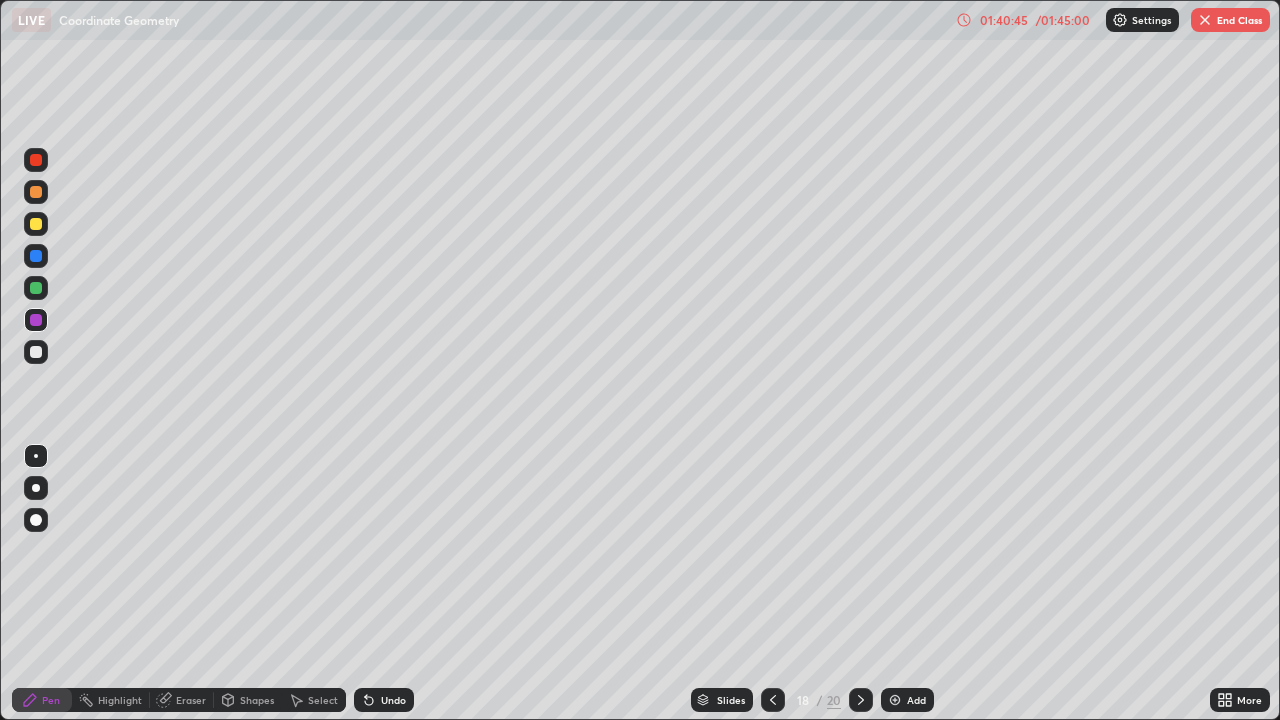 click at bounding box center (773, 700) 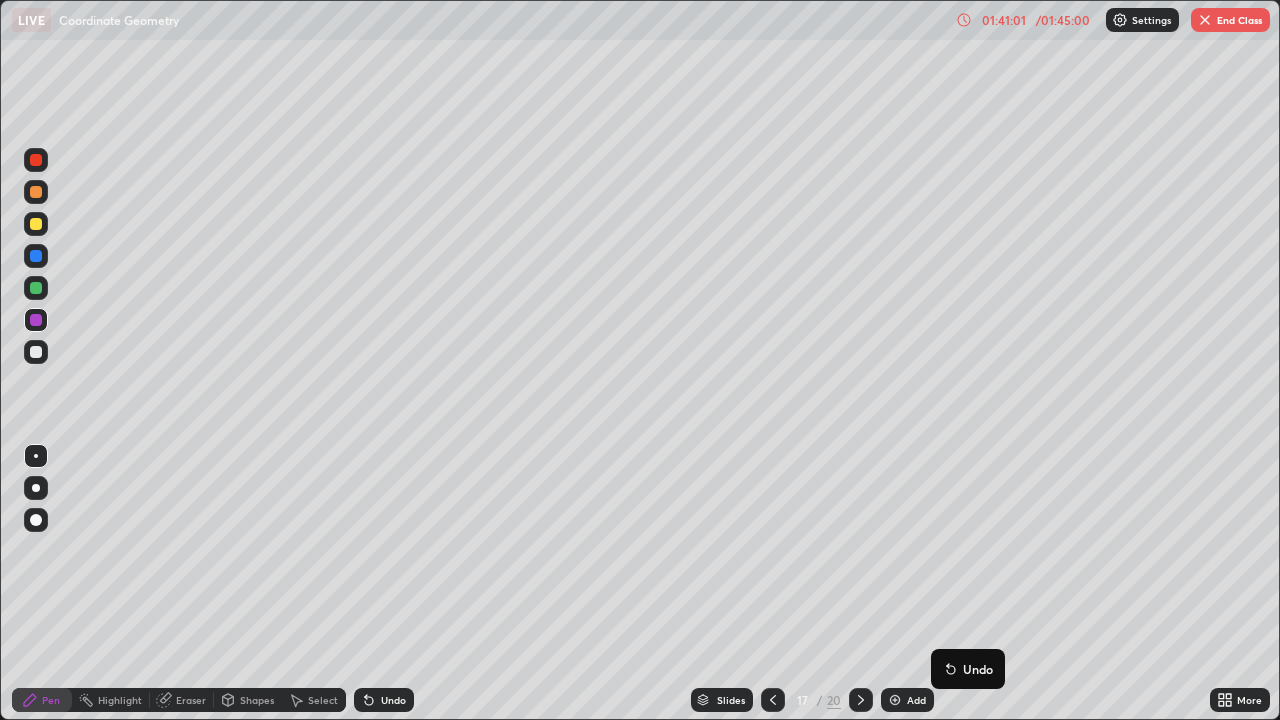 click at bounding box center [861, 700] 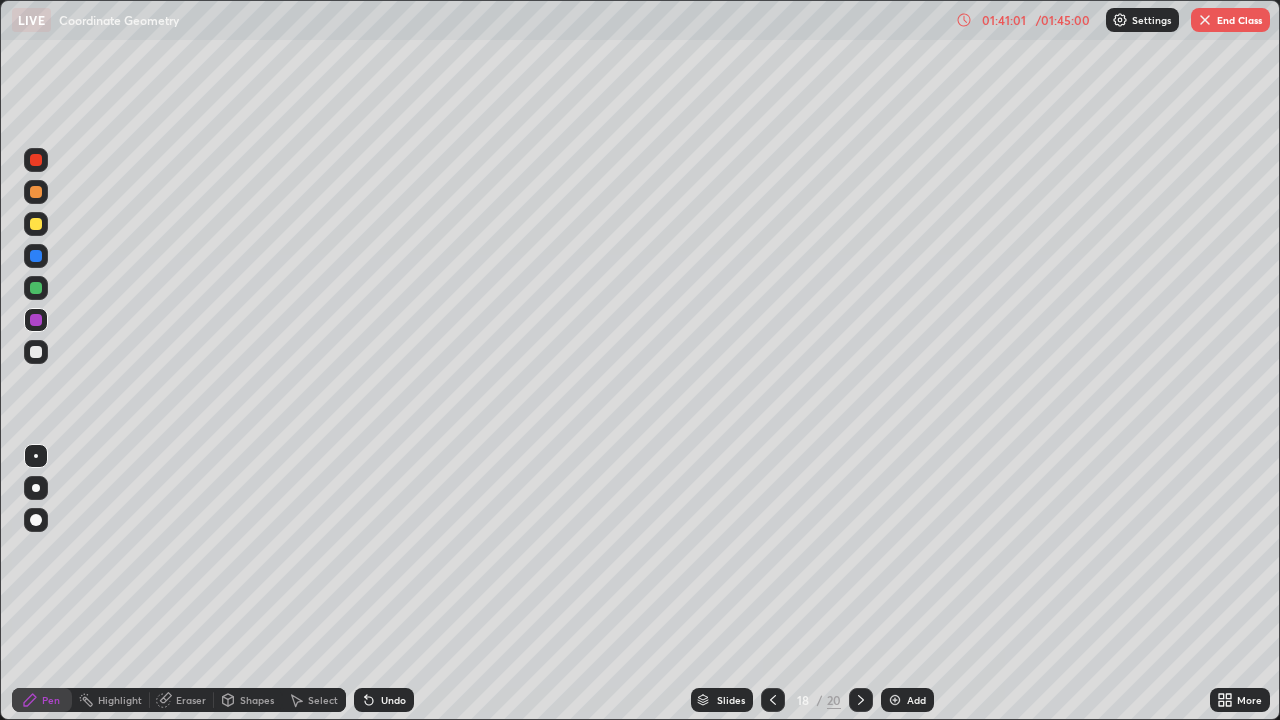 click 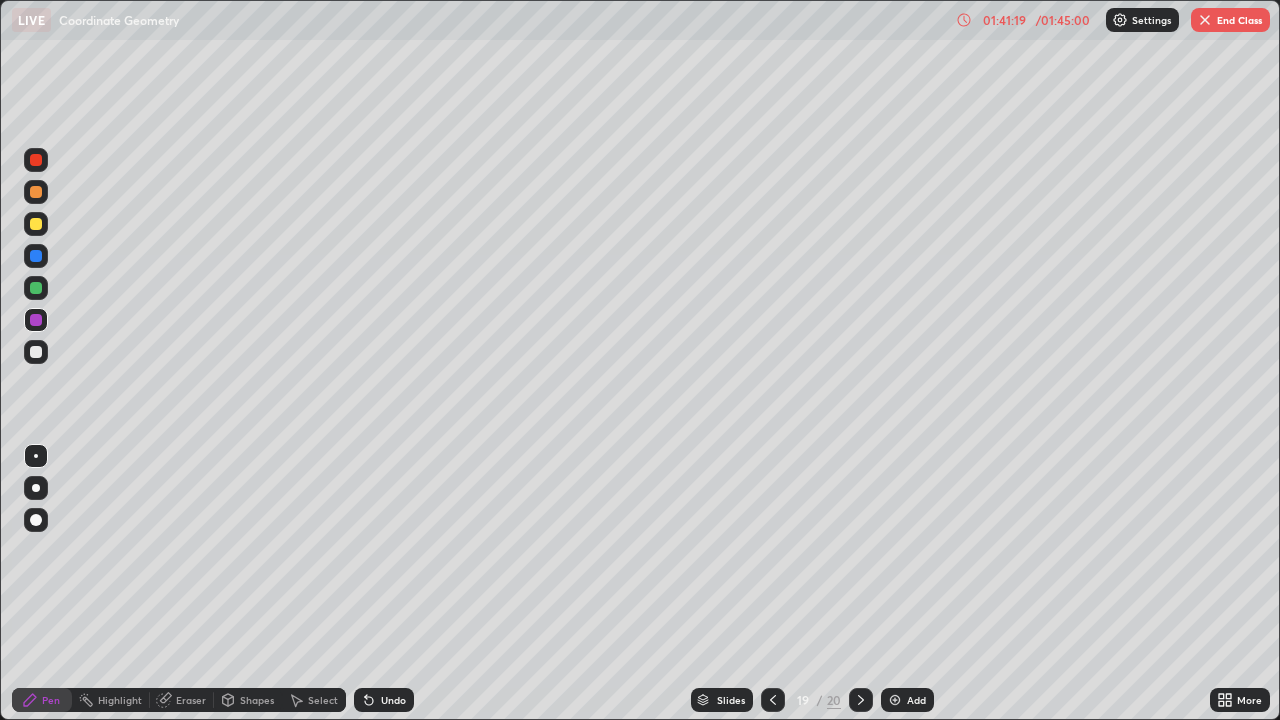 click 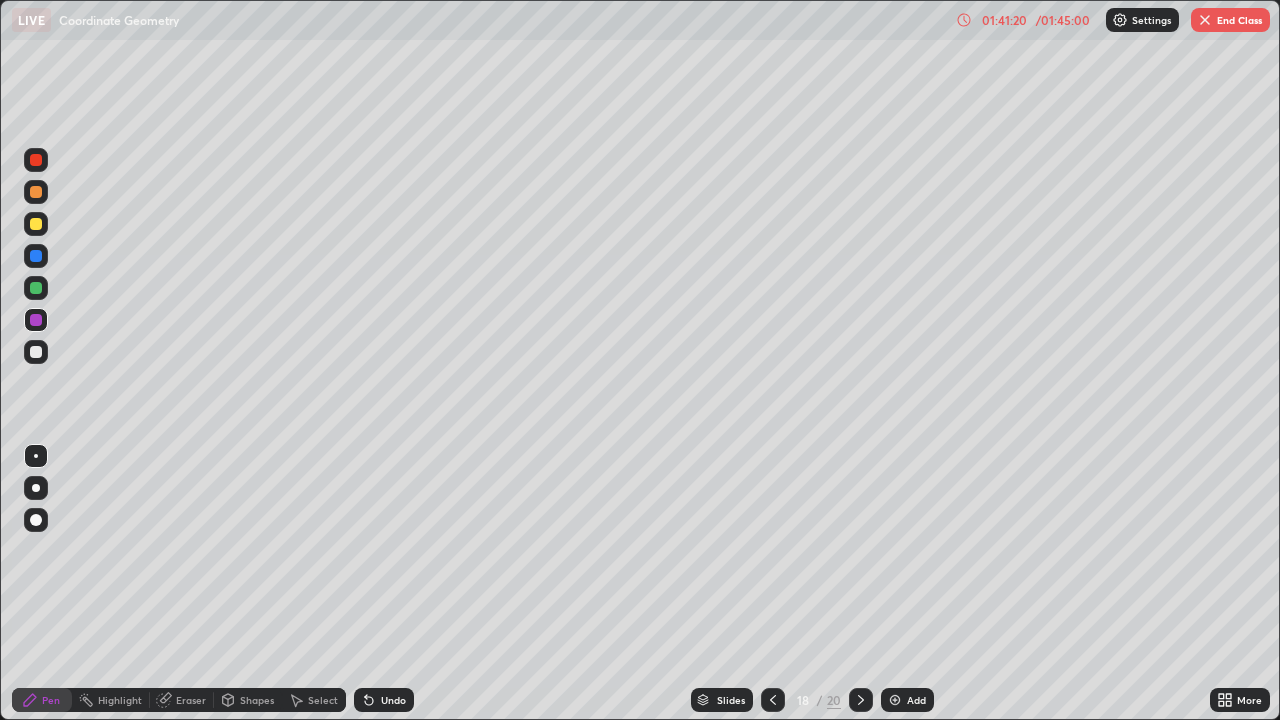 click 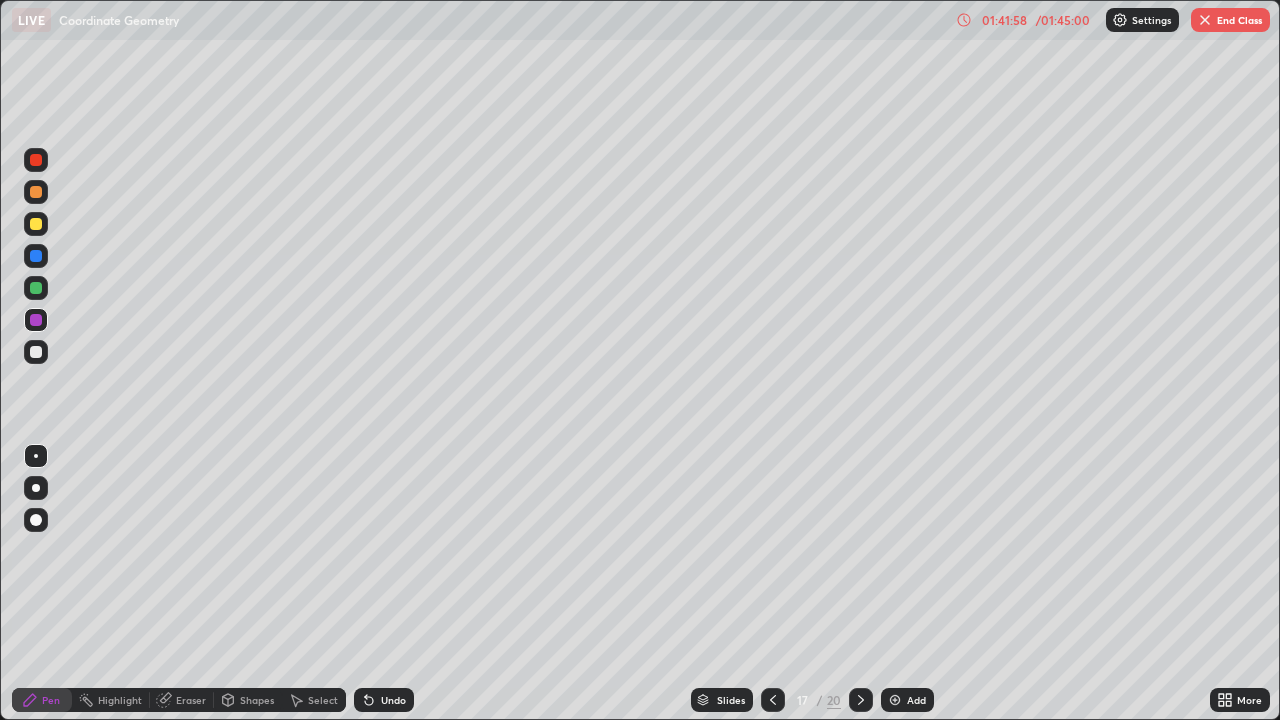 click 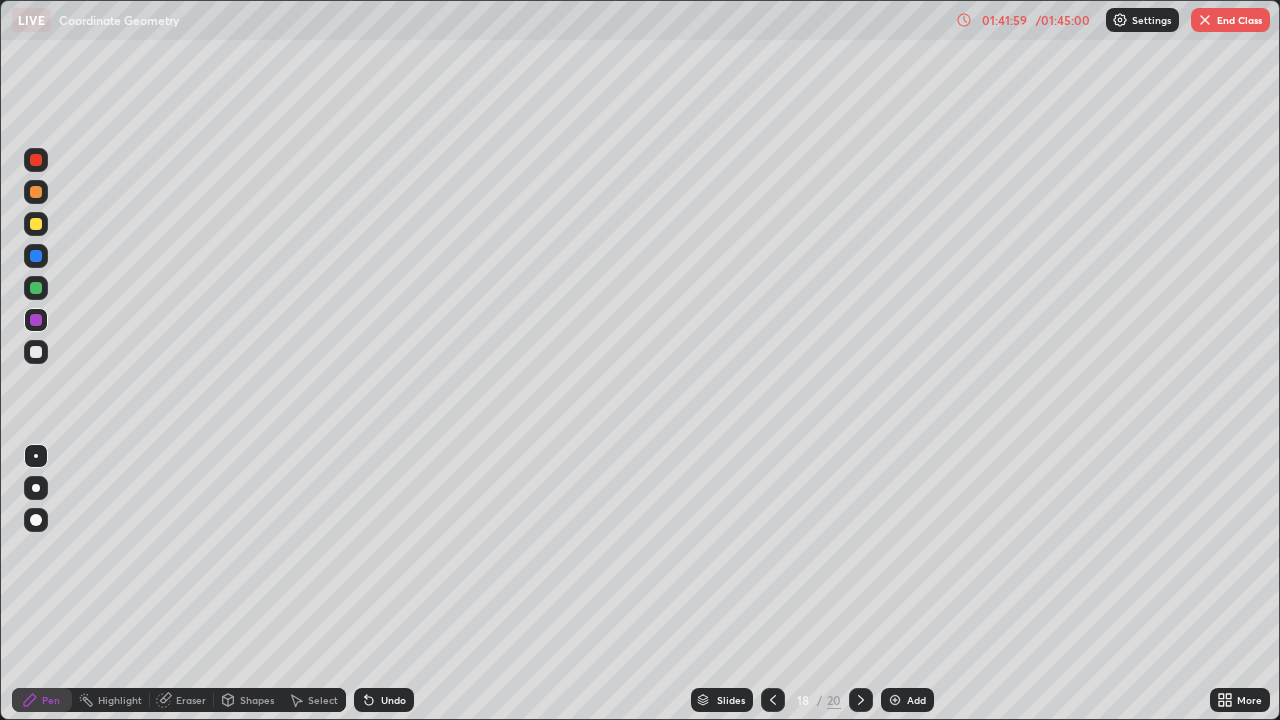 click 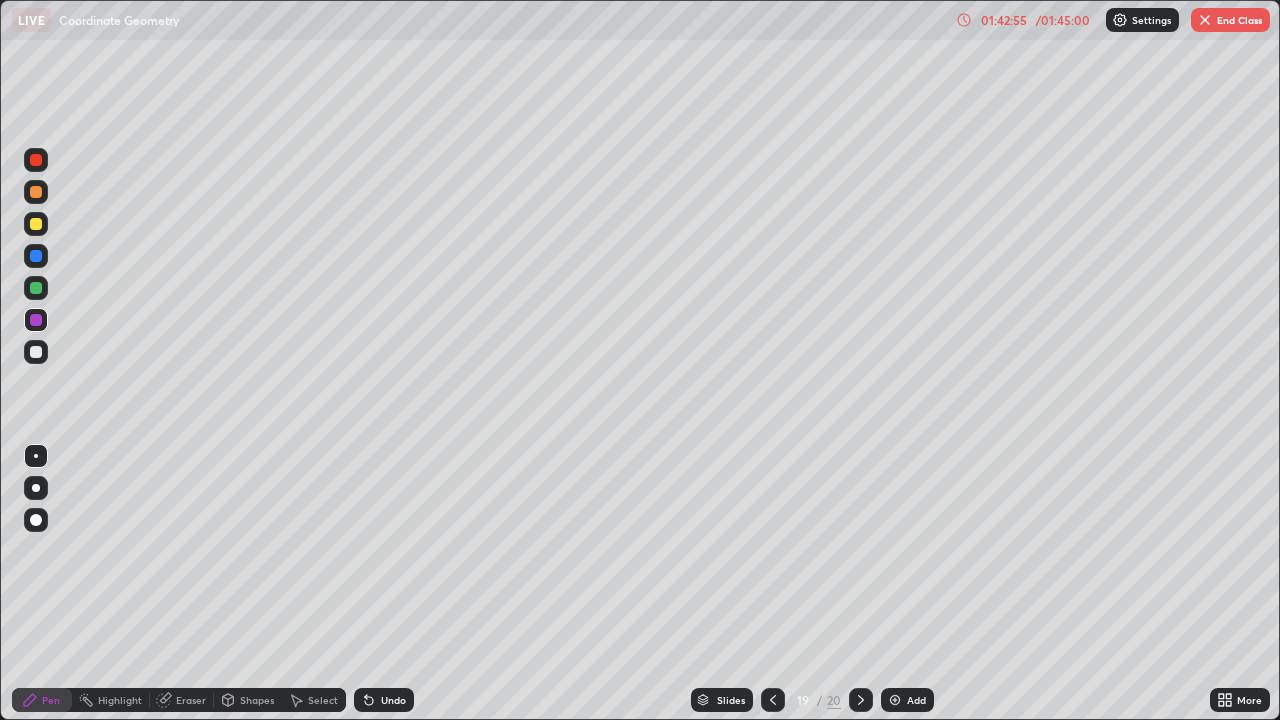 click 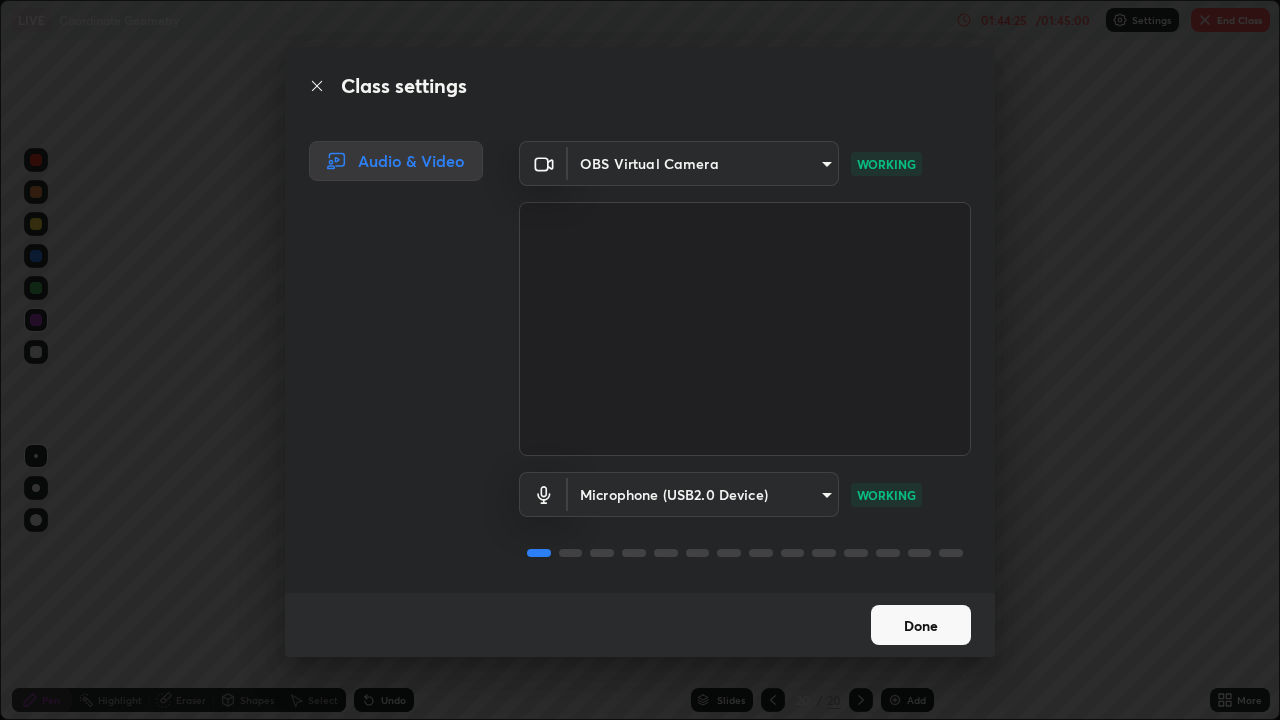 click on "Done" at bounding box center (921, 625) 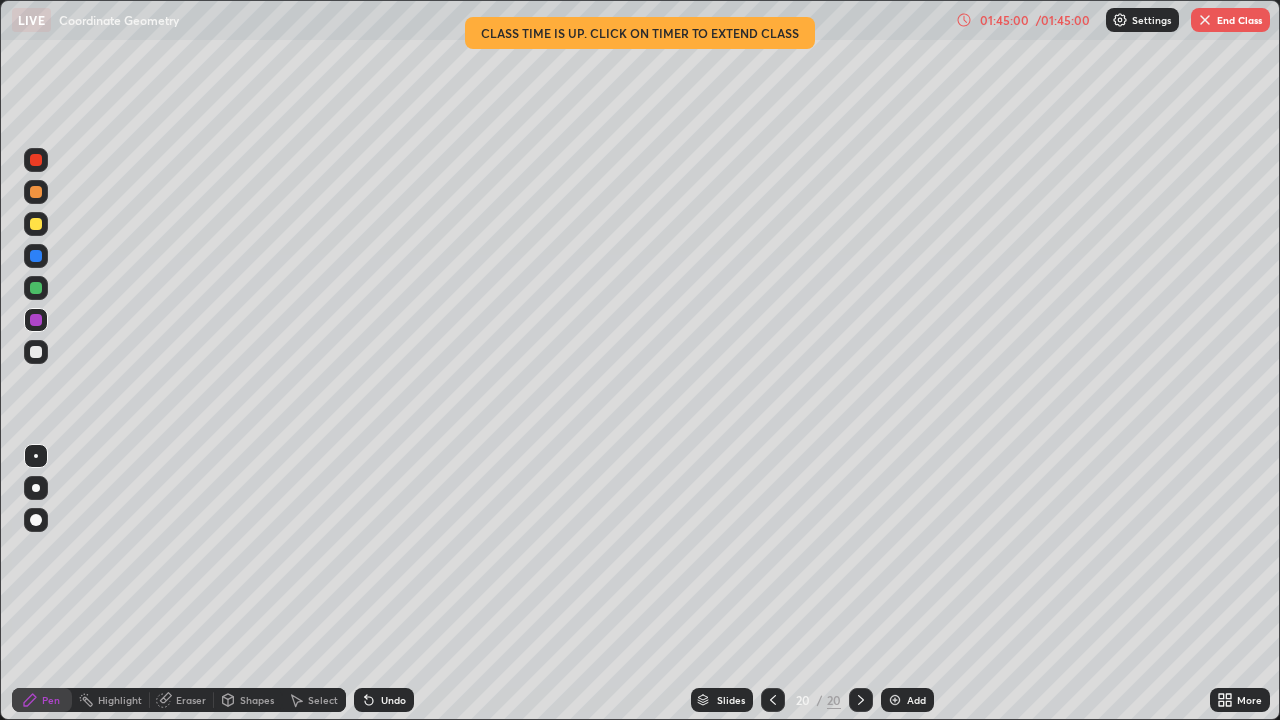 click on "End Class" at bounding box center [1230, 20] 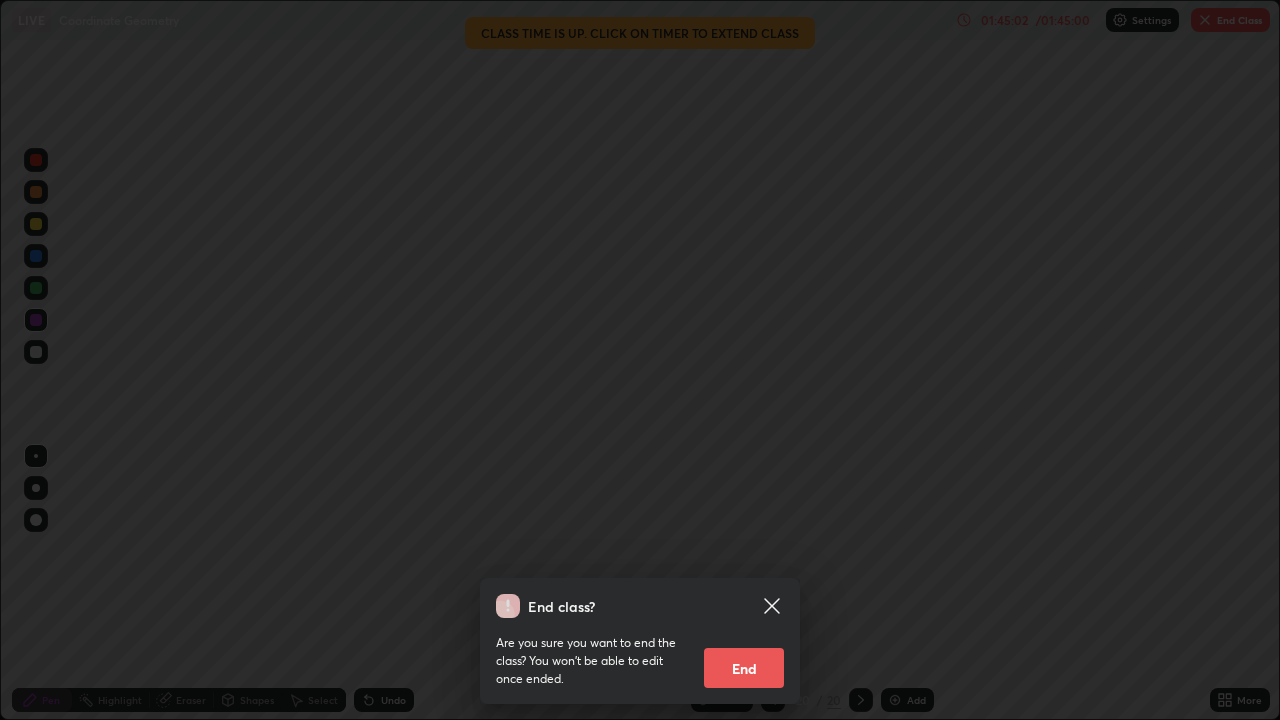 click on "End" at bounding box center (744, 668) 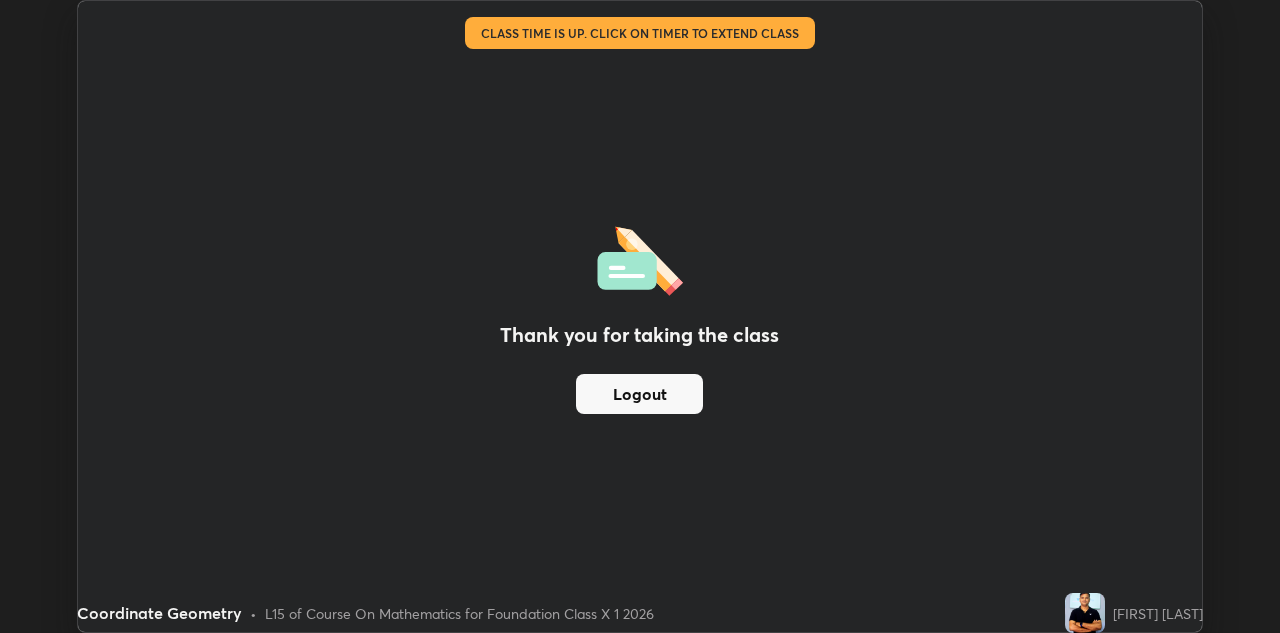 scroll, scrollTop: 633, scrollLeft: 1280, axis: both 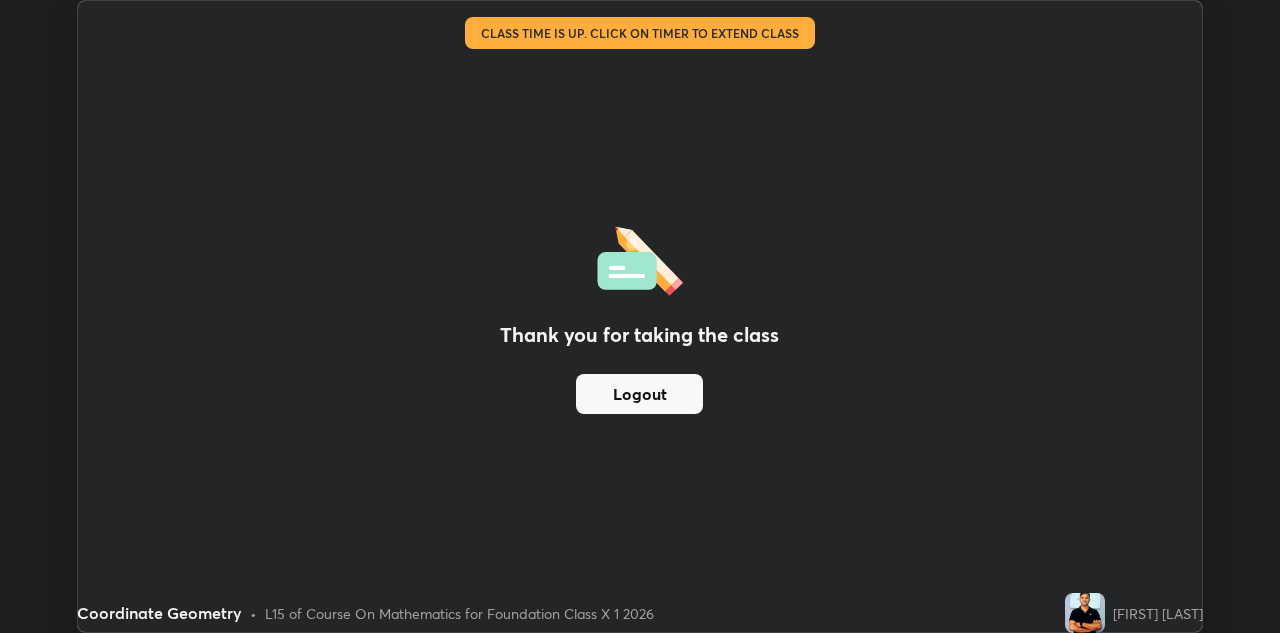 click at bounding box center [640, 258] 